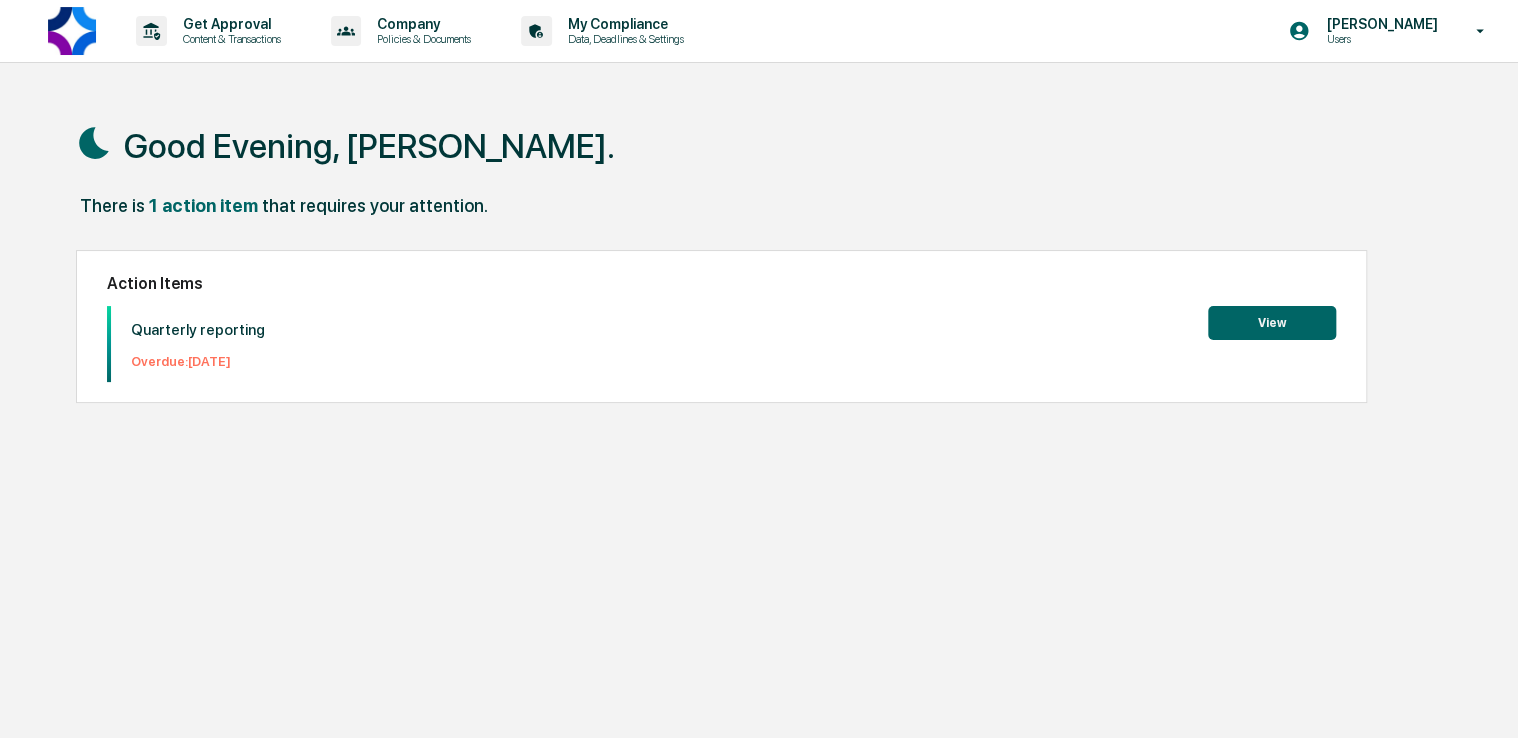 scroll, scrollTop: 0, scrollLeft: 0, axis: both 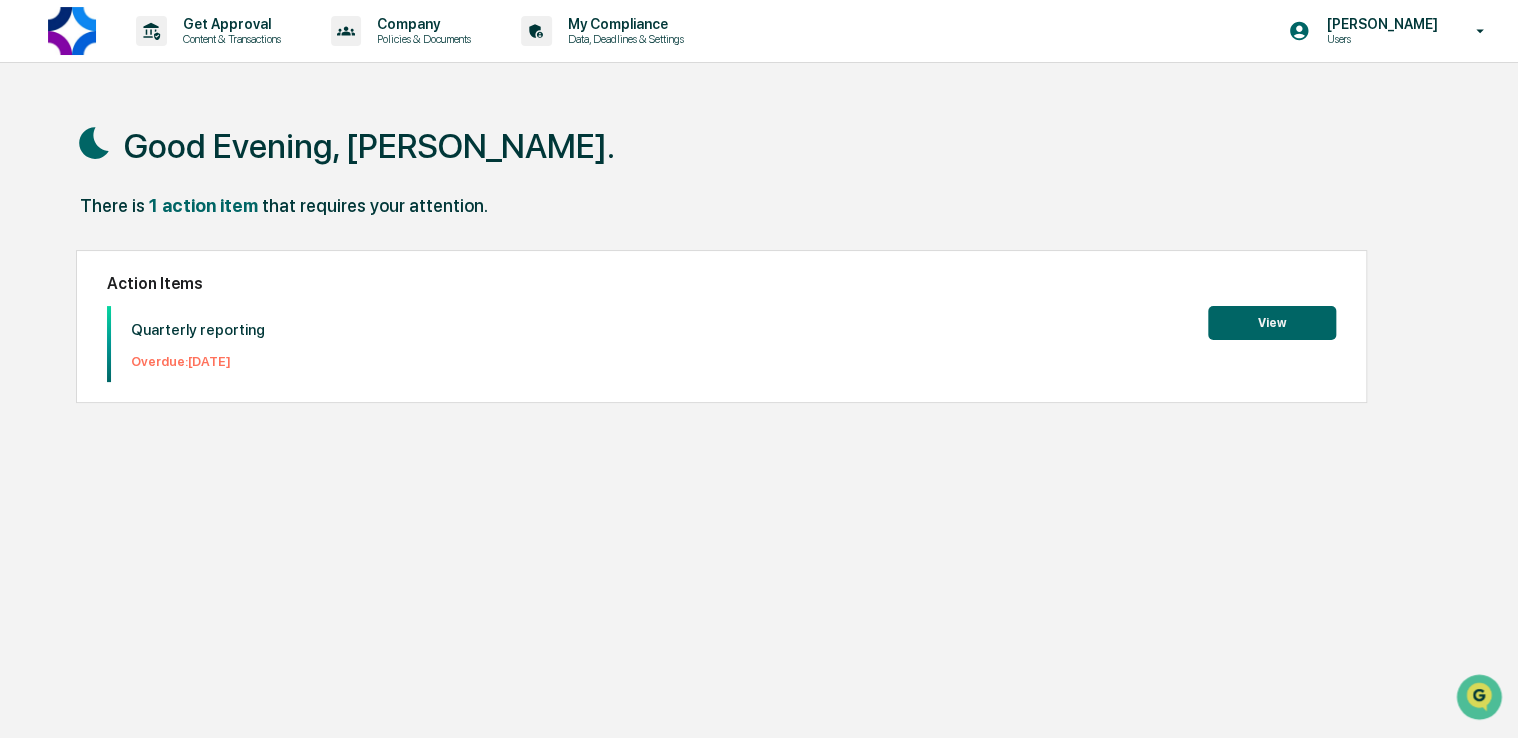 click on "[PERSON_NAME] Users" at bounding box center [1393, 31] 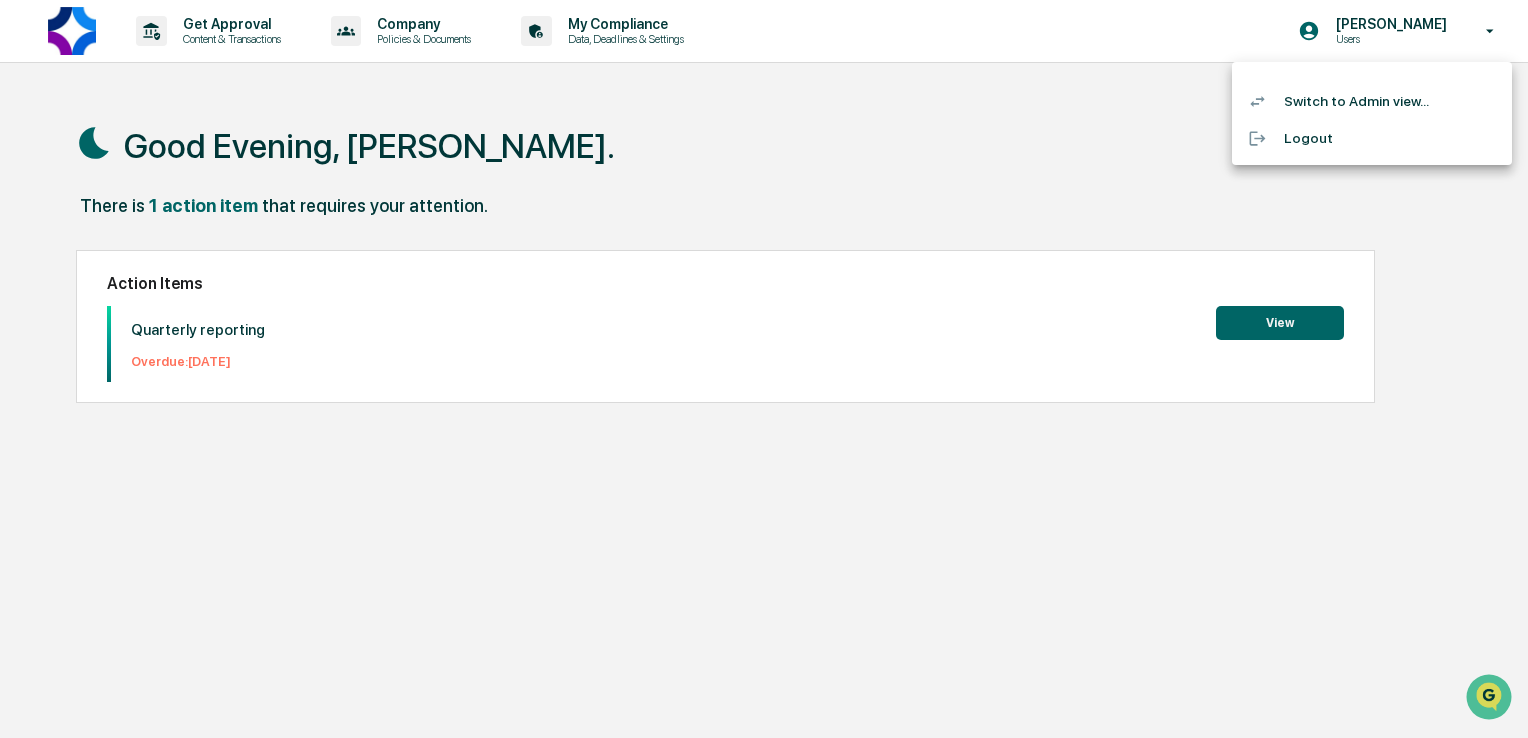 click at bounding box center [764, 369] 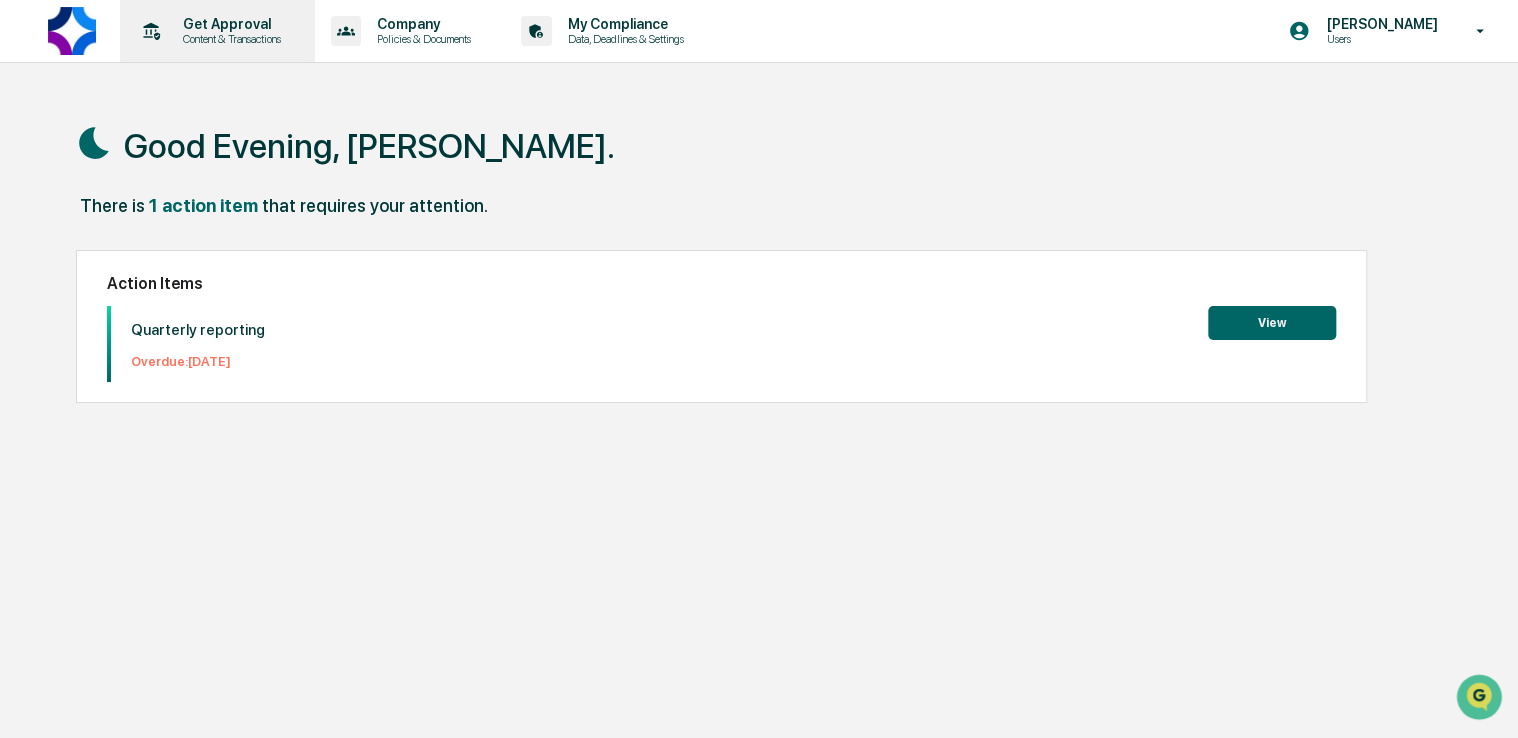click on "Content & Transactions" at bounding box center [229, 39] 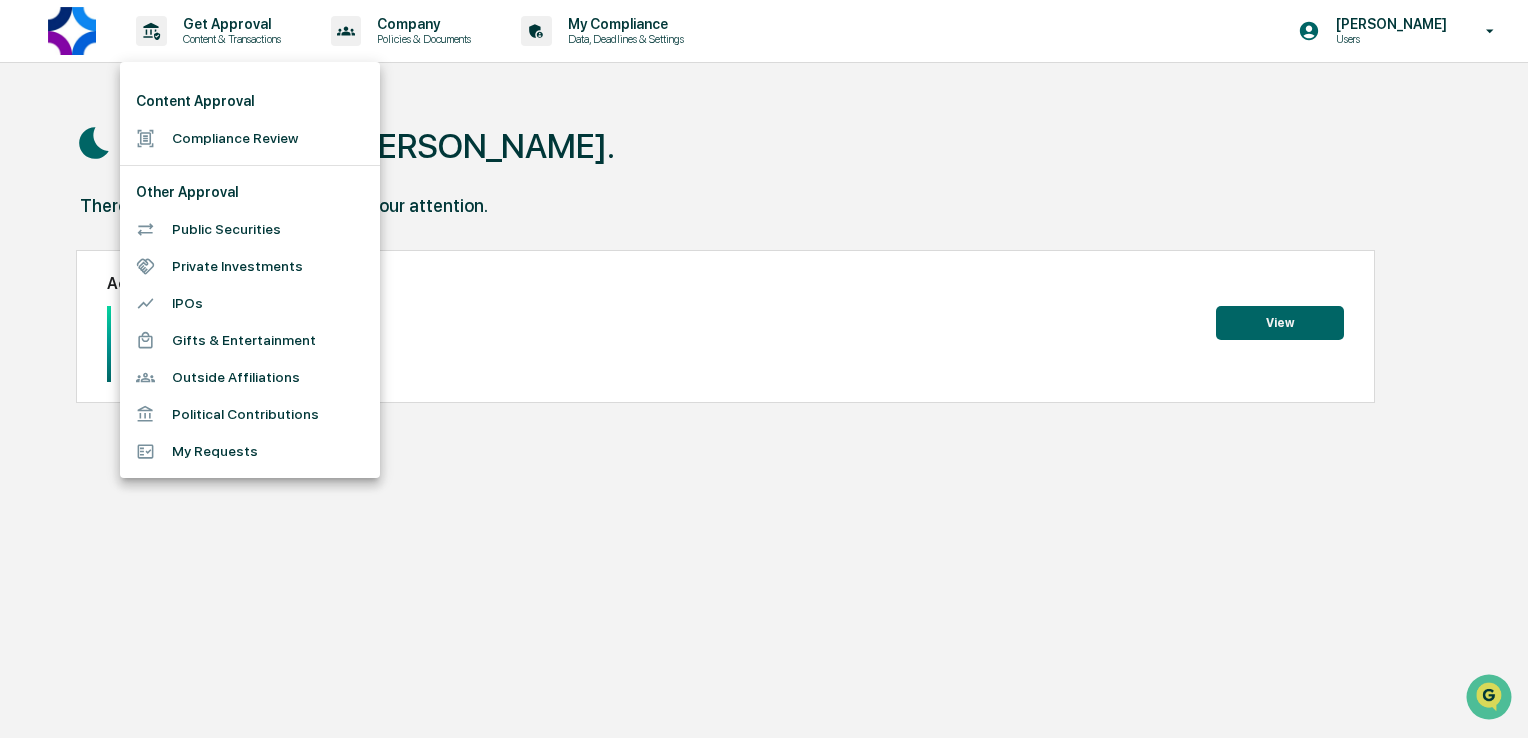 click at bounding box center [764, 369] 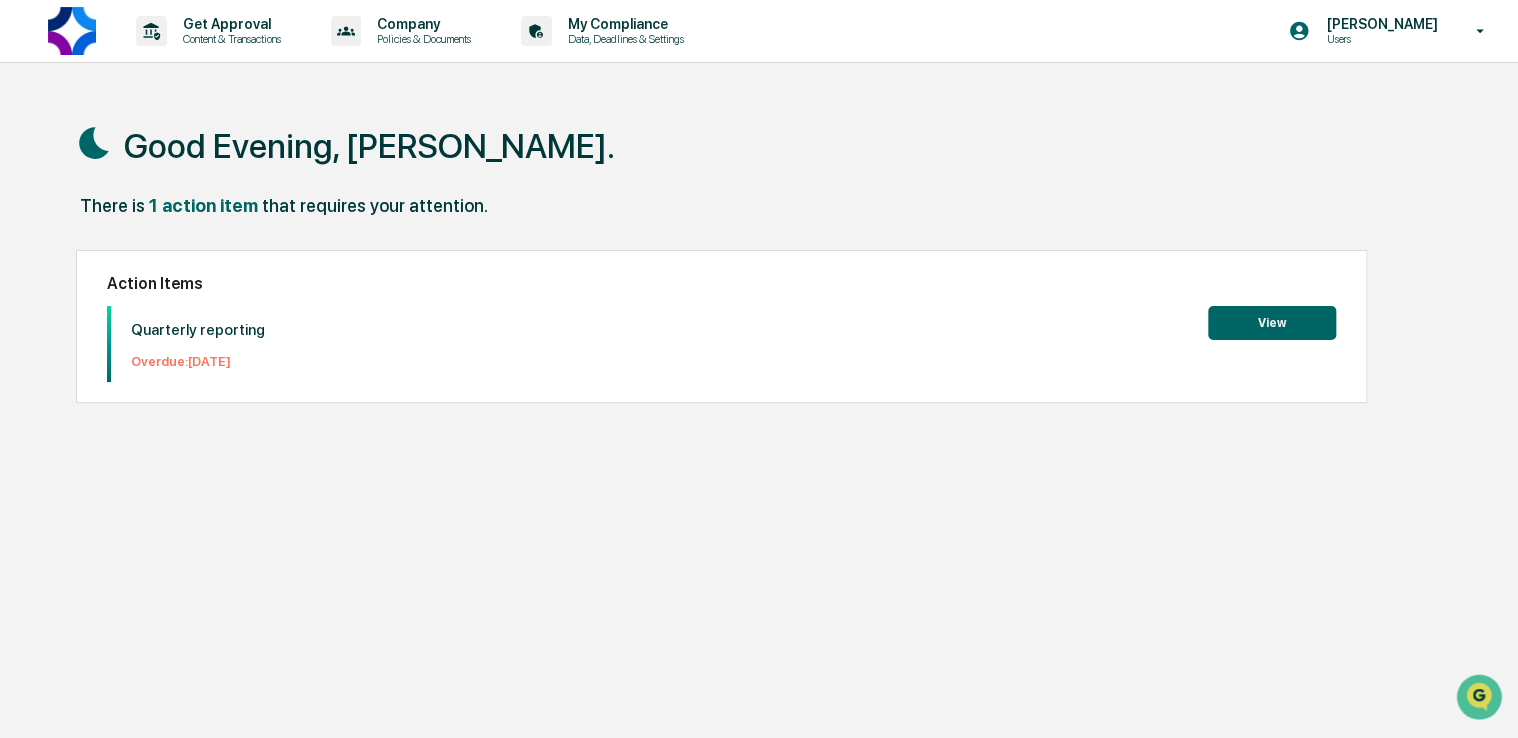 click at bounding box center (72, 31) 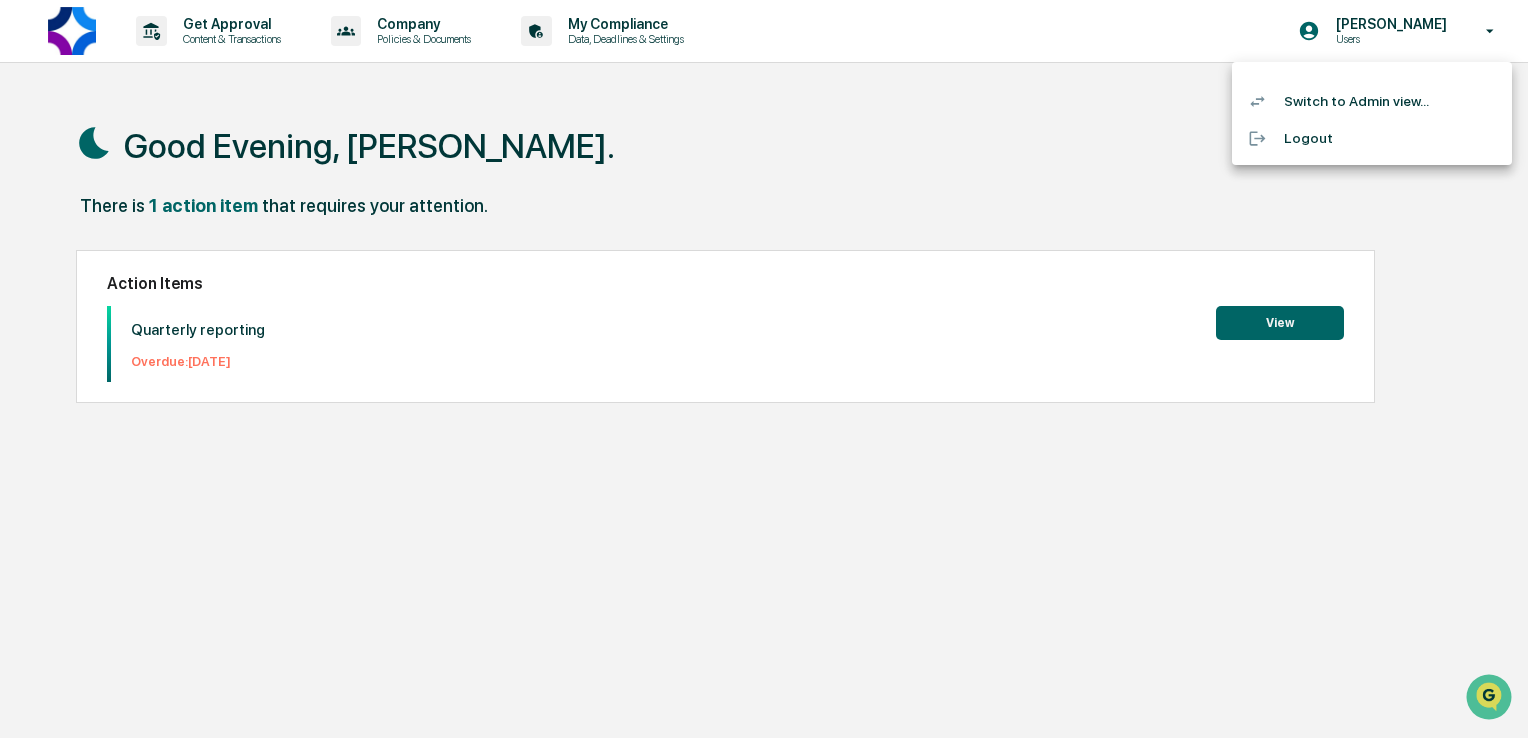 click on "Switch to Admin view..." at bounding box center (1372, 101) 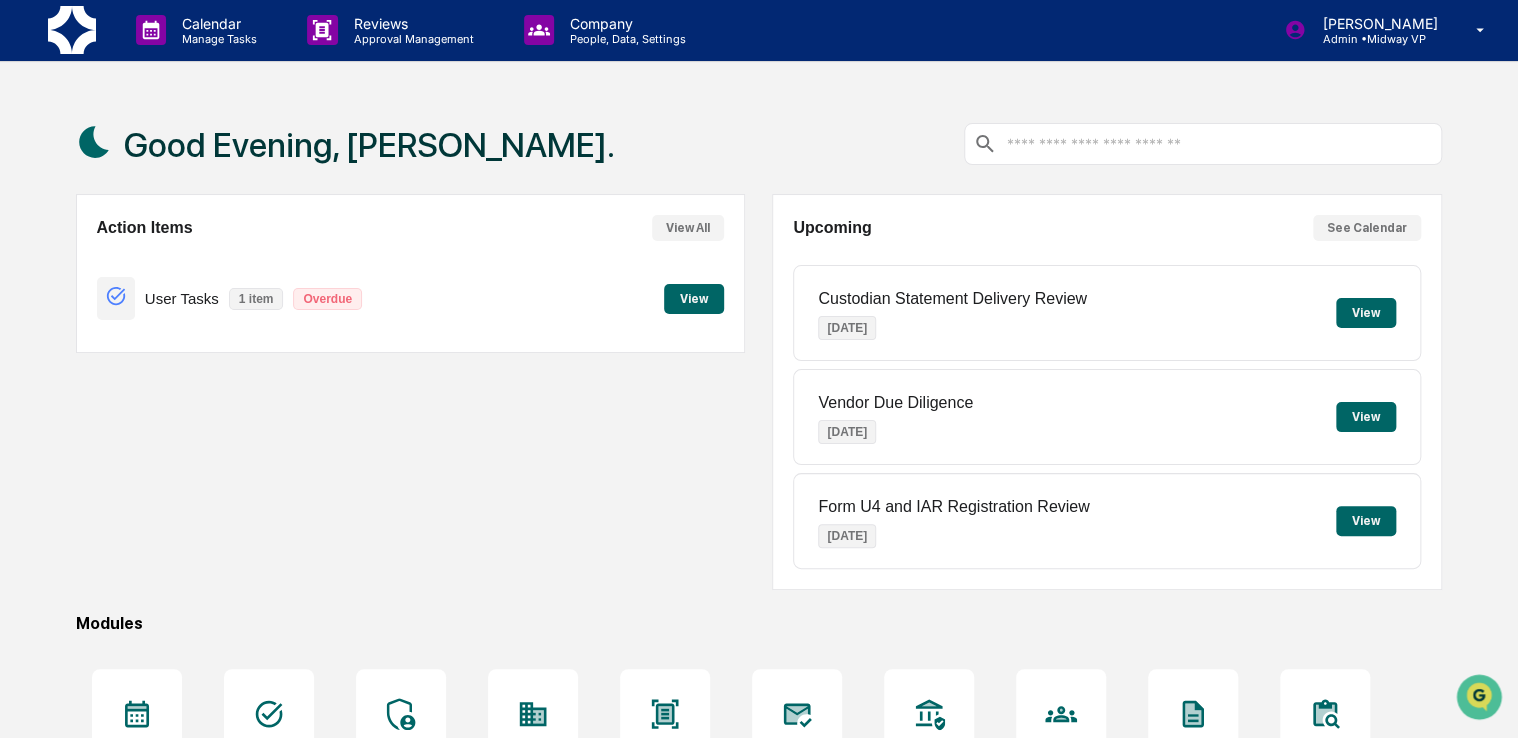 scroll, scrollTop: 0, scrollLeft: 0, axis: both 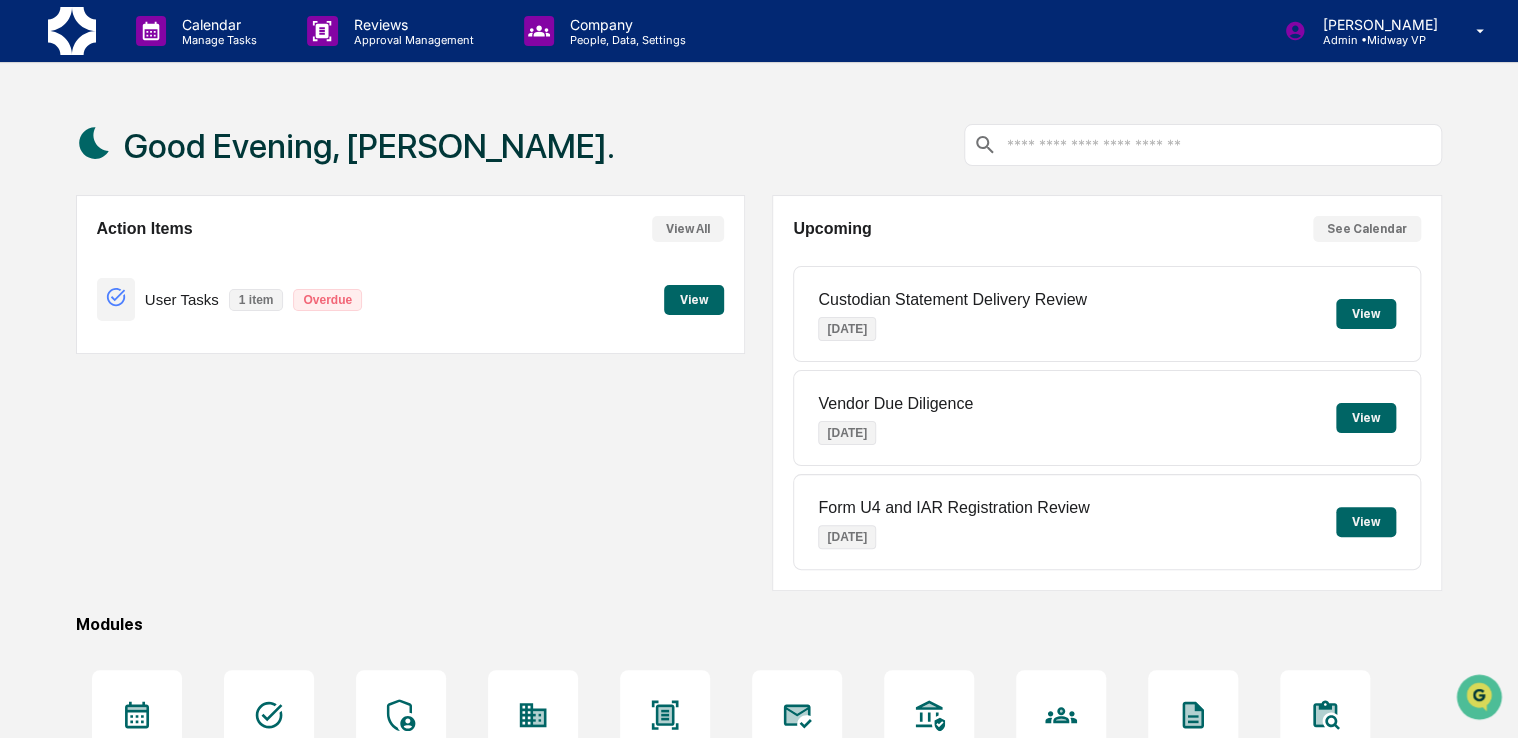 click on "See Calendar" at bounding box center (1367, 229) 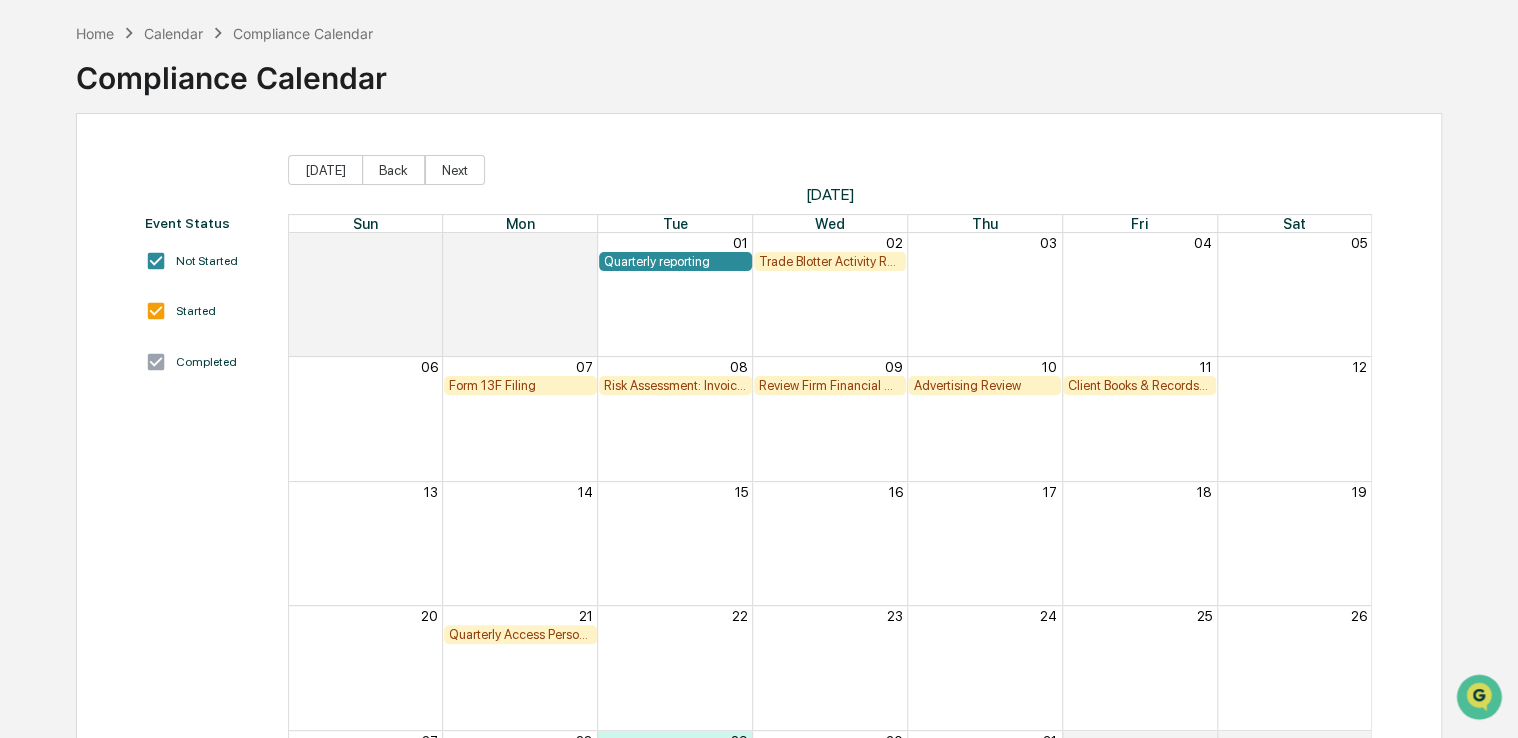 scroll, scrollTop: 0, scrollLeft: 0, axis: both 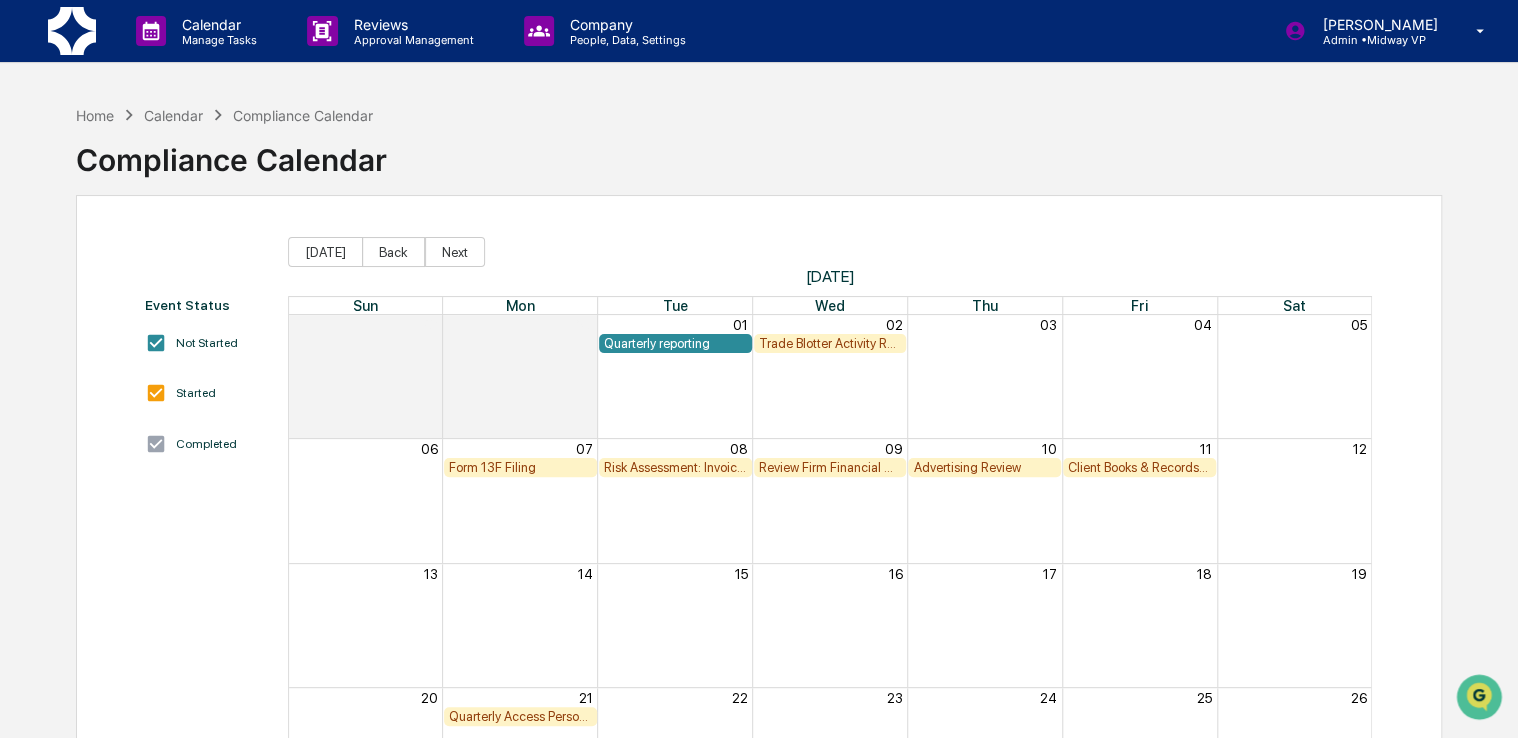 click at bounding box center (72, 31) 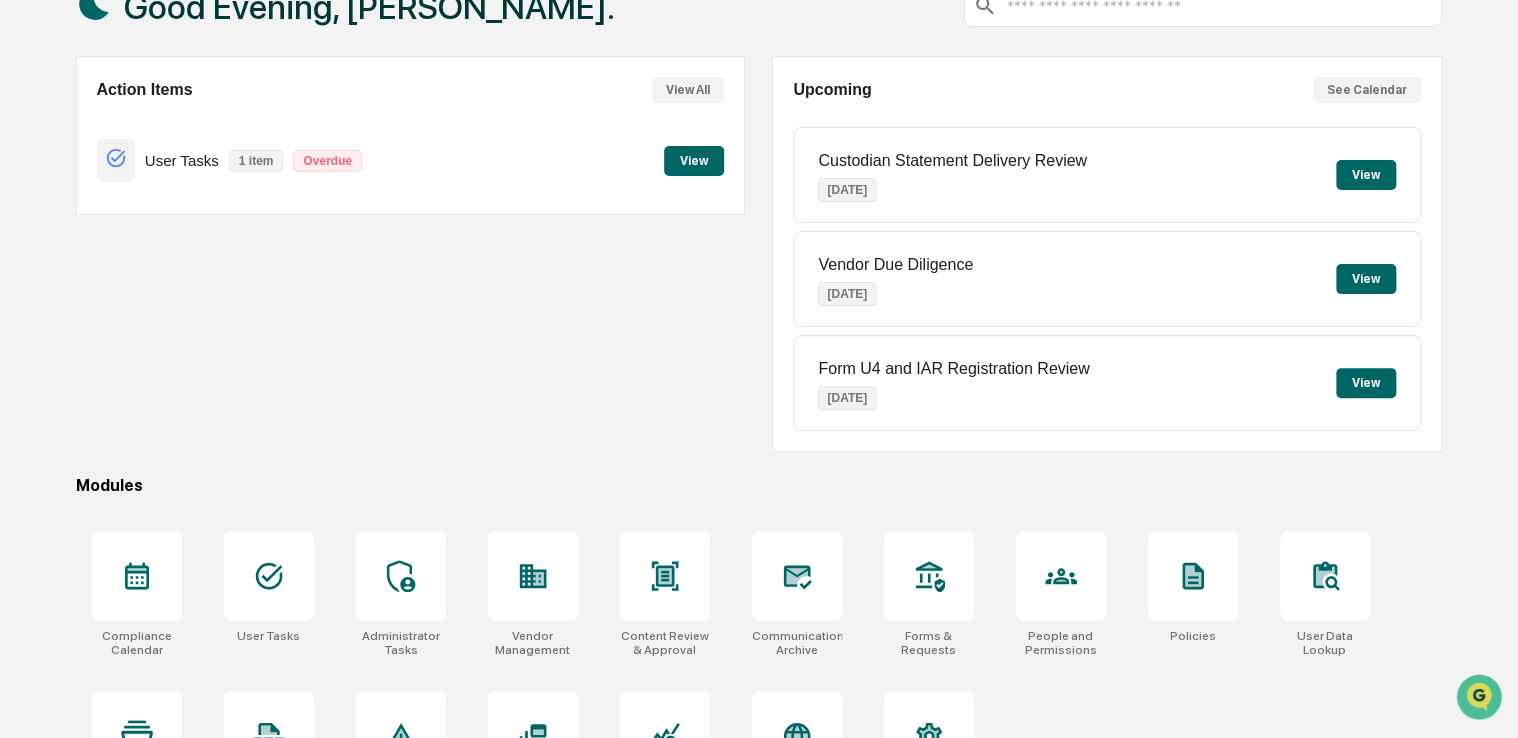 scroll, scrollTop: 28, scrollLeft: 0, axis: vertical 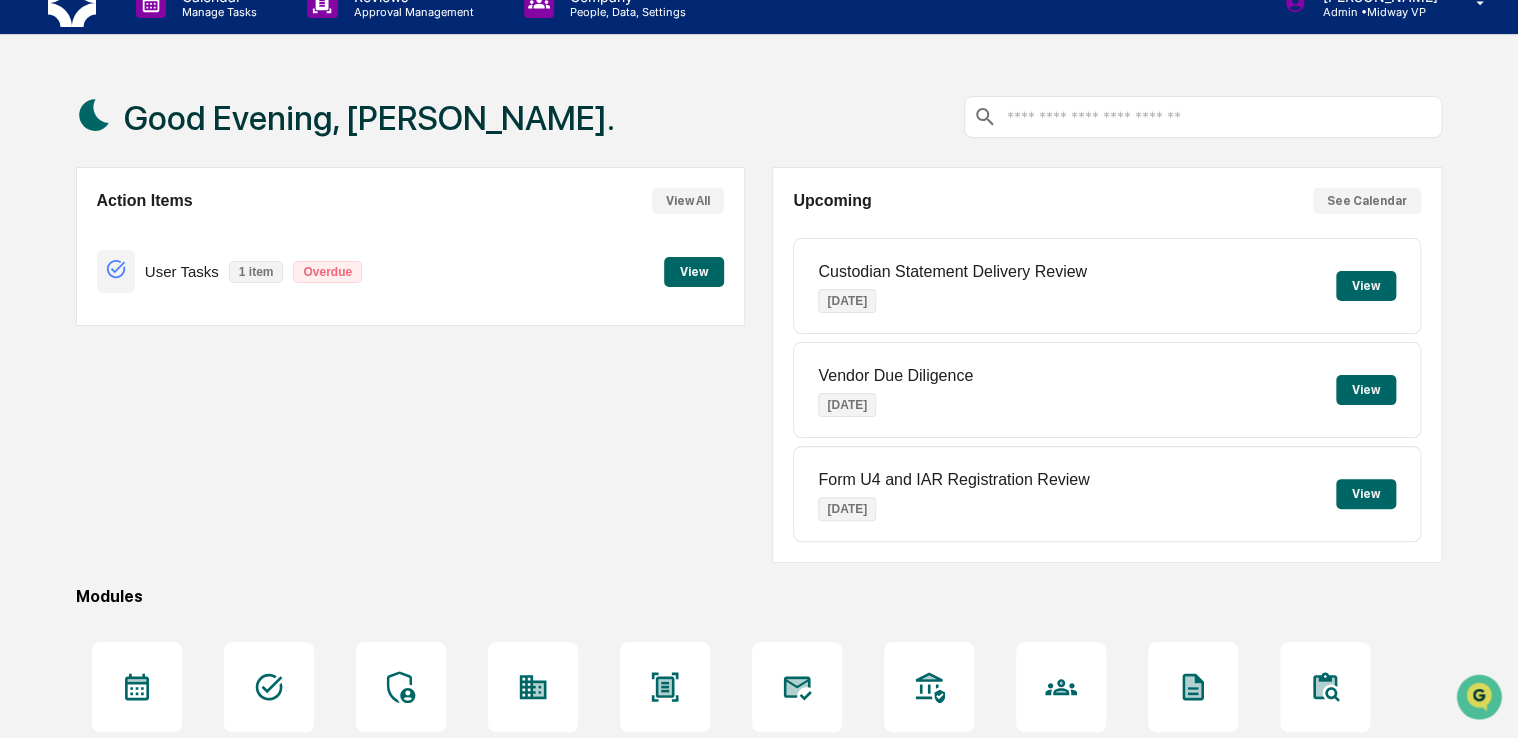 click on "View All" at bounding box center (688, 201) 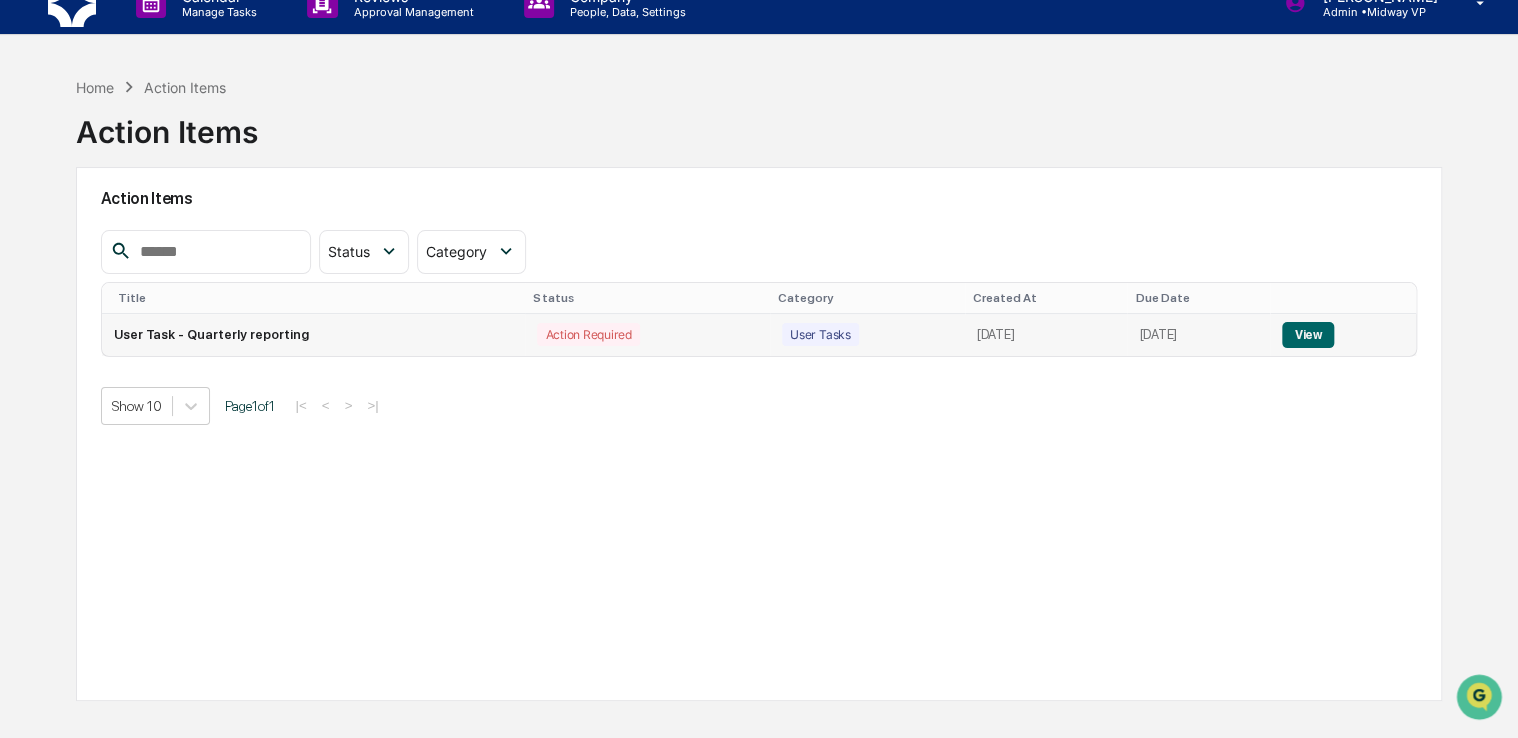 click on "User Task - Quarterly reporting" at bounding box center (314, 335) 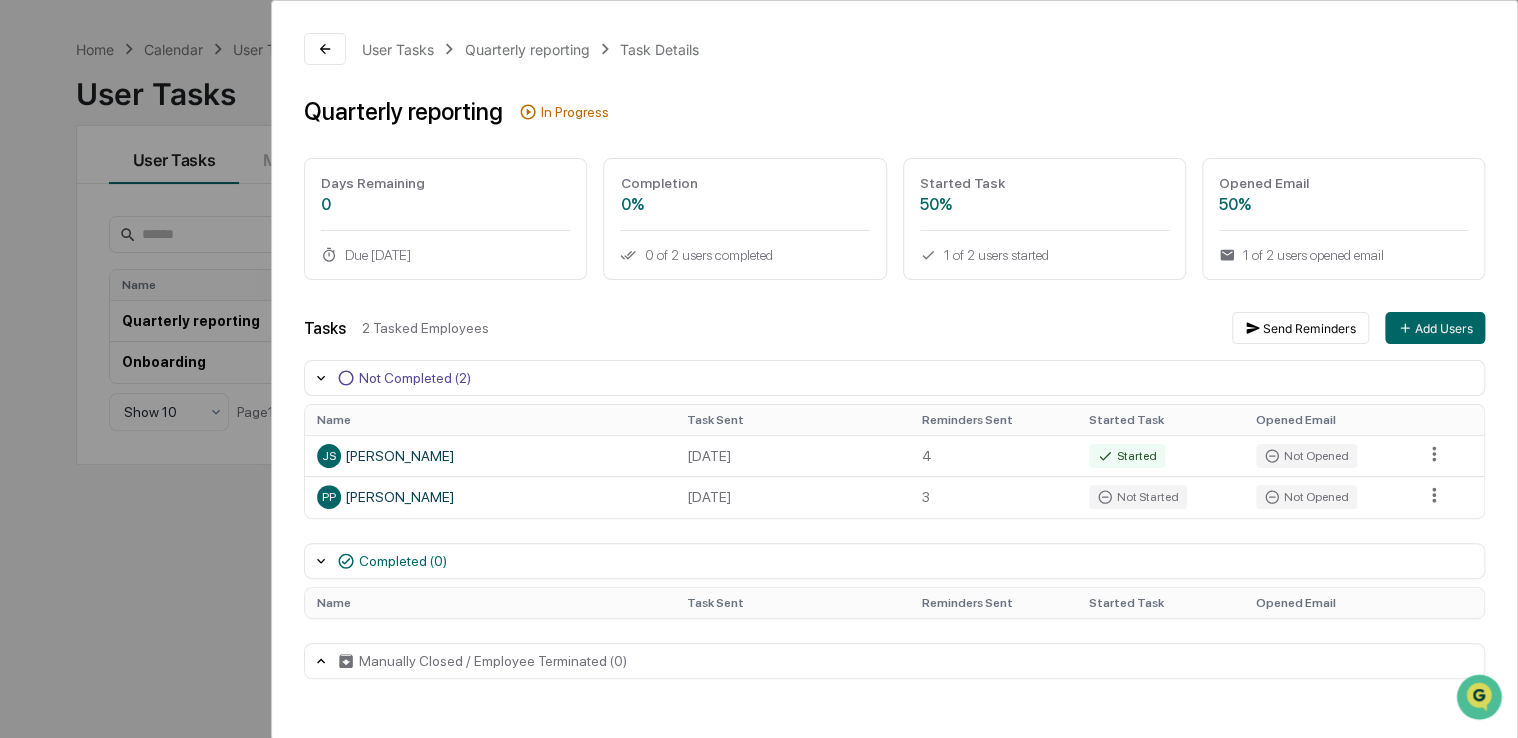 scroll, scrollTop: 95, scrollLeft: 0, axis: vertical 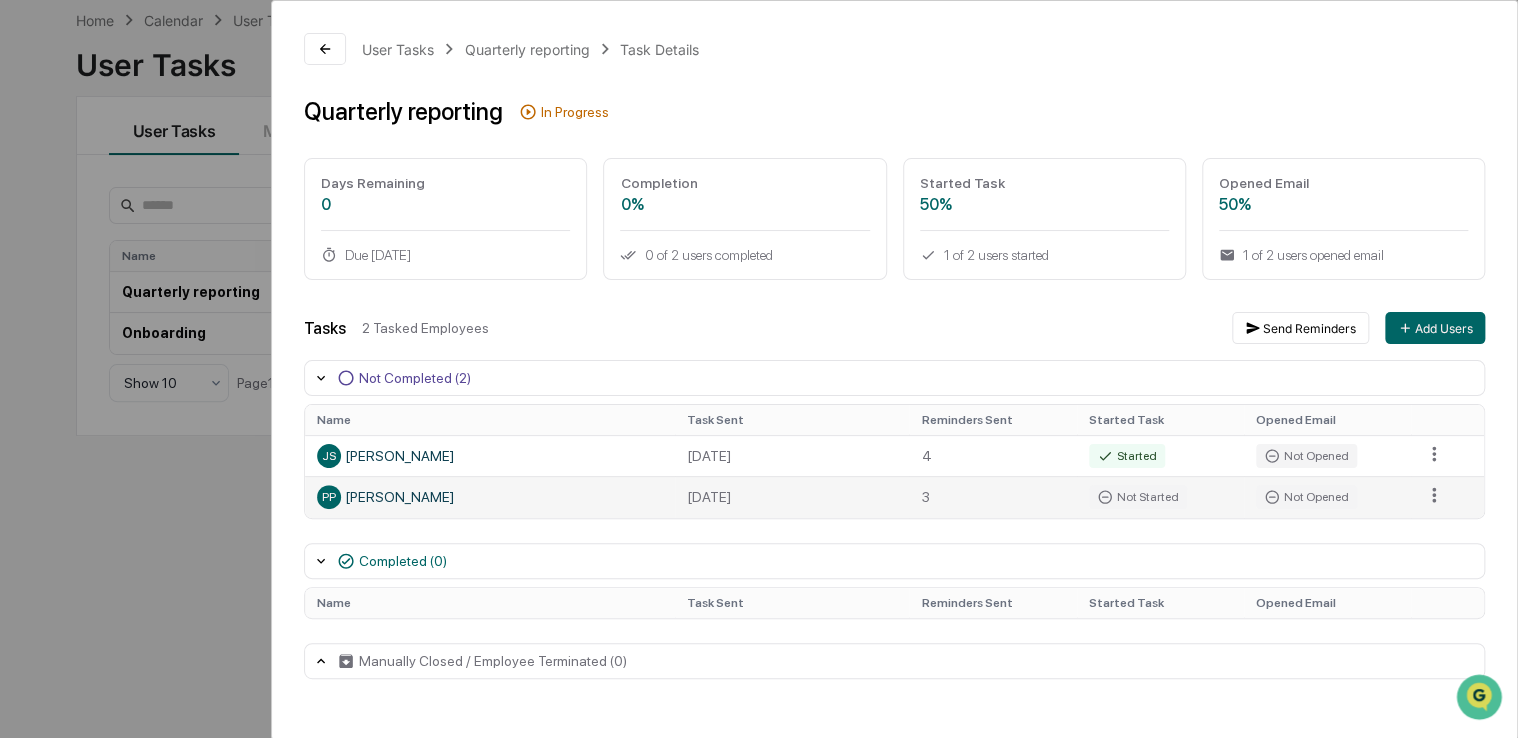 click on "PP [PERSON_NAME]" at bounding box center (490, 497) 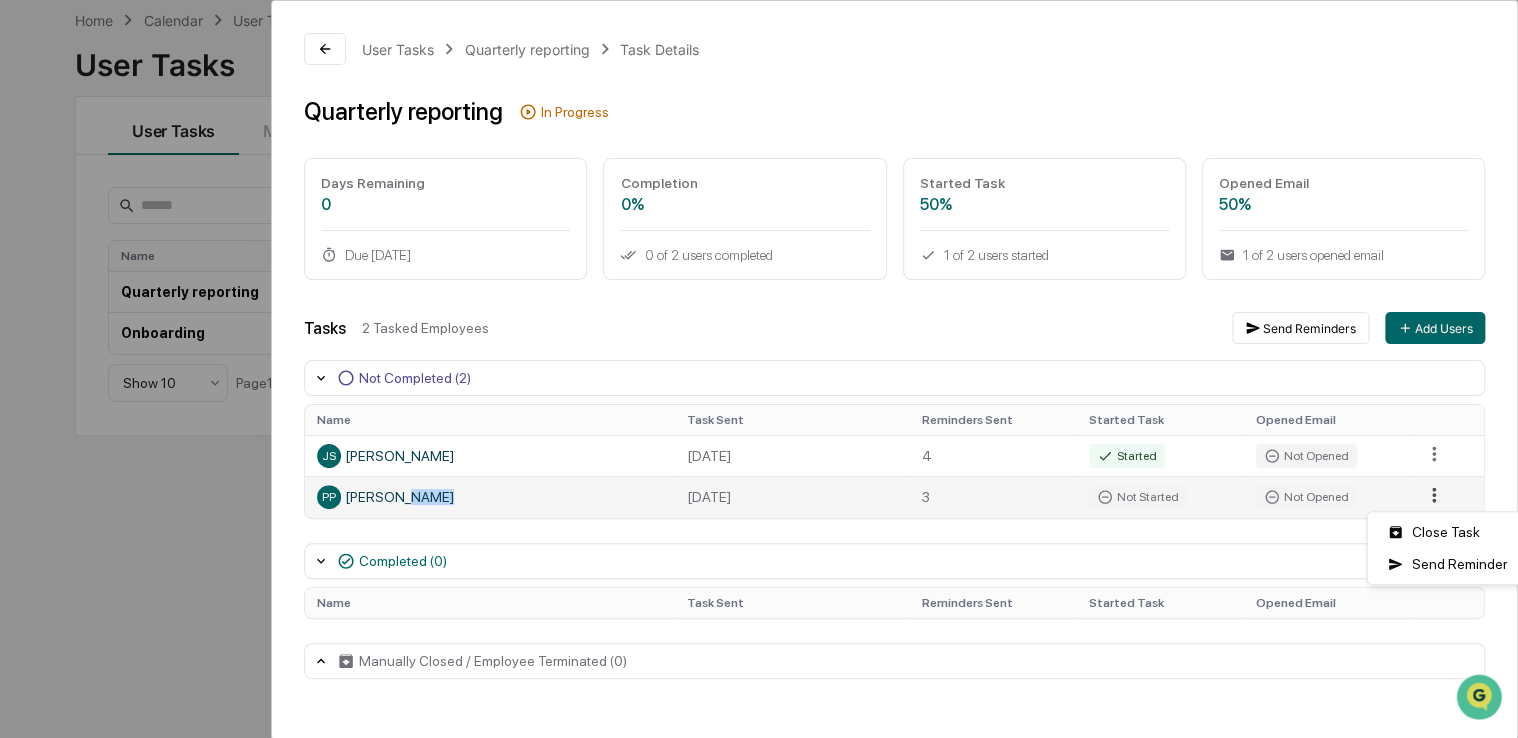 click on "Calendar Manage Tasks Reviews Approval Management Company People, Data, Settings [PERSON_NAME] Admin •  Midway VP Home Calendar User Tasks User Tasks User Tasks Modules All Statuses All Schedules Create New Task Name Assigned To Schedule Status Last Send Date Next Scheduled Send Date Quarterly reporting Users   Quarterly In Progress [DATE] [DATE] Onboarding Users  Onboarding Active None None Show 10 Page  1  of  1 User Tasks Quarterly reporting Task Details Quarterly reporting In Progress Days Remaining 0 Due [DATE] Completion 0% 0 of 2 users completed Started Task 50% 1 of 2 users started Opened Email 50% 1 of 2 users opened email Tasks 2 Tasked Employees Send Reminders Add Users Not Completed (2) Name Task Sent Reminders Sent Started Task Opened Email JS [PERSON_NAME] [DATE] 4 Started Not Opened PP [PERSON_NAME] [DATE] 3 Not Started Not Opened Completed (0) Name Task Sent Reminders Sent Started Task Opened Email Manually Closed / Employee Terminated (0) Name" at bounding box center (759, 274) 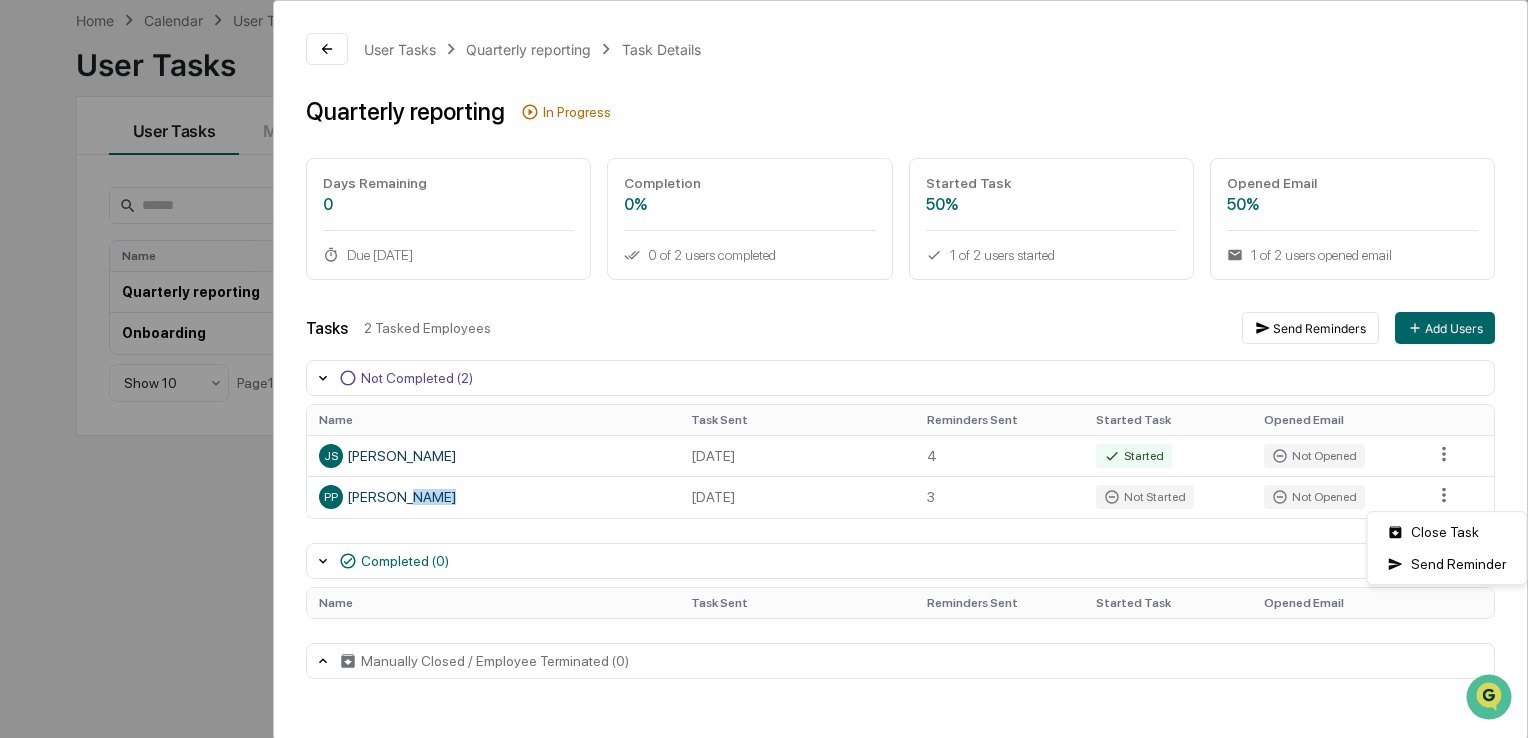 click on "Calendar Manage Tasks Reviews Approval Management Company People, Data, Settings [PERSON_NAME] Admin •  Midway VP Home Calendar User Tasks User Tasks User Tasks Modules All Statuses All Schedules Create New Task Name Assigned To Schedule Status Last Send Date Next Scheduled Send Date Quarterly reporting Users   Quarterly In Progress [DATE] [DATE] Onboarding Users  Onboarding Active None None Show 10 Page  1  of  1 User Tasks Quarterly reporting Task Details Quarterly reporting In Progress Days Remaining 0 Due [DATE] Completion 0% 0 of 2 users completed Started Task 50% 1 of 2 users started Opened Email 50% 1 of 2 users opened email Tasks 2 Tasked Employees Send Reminders Add Users Not Completed (2) Name Task Sent Reminders Sent Started Task Opened Email JS [PERSON_NAME] [DATE] 4 Started Not Opened PP [PERSON_NAME] [DATE] 3 Not Started Not Opened Completed (0) Name Task Sent Reminders Sent Started Task Opened Email Manually Closed / Employee Terminated (0) Name" at bounding box center [764, 274] 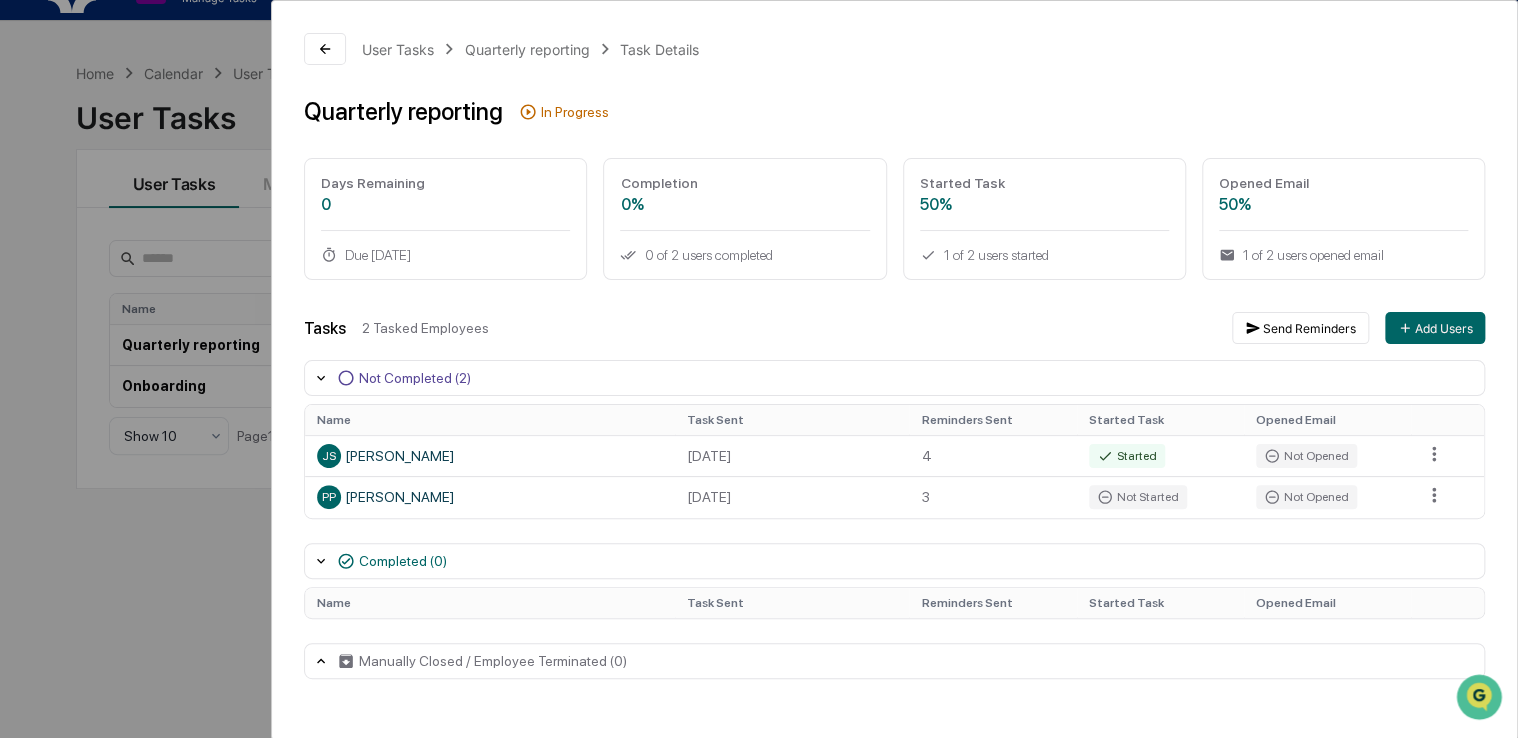 scroll, scrollTop: 0, scrollLeft: 0, axis: both 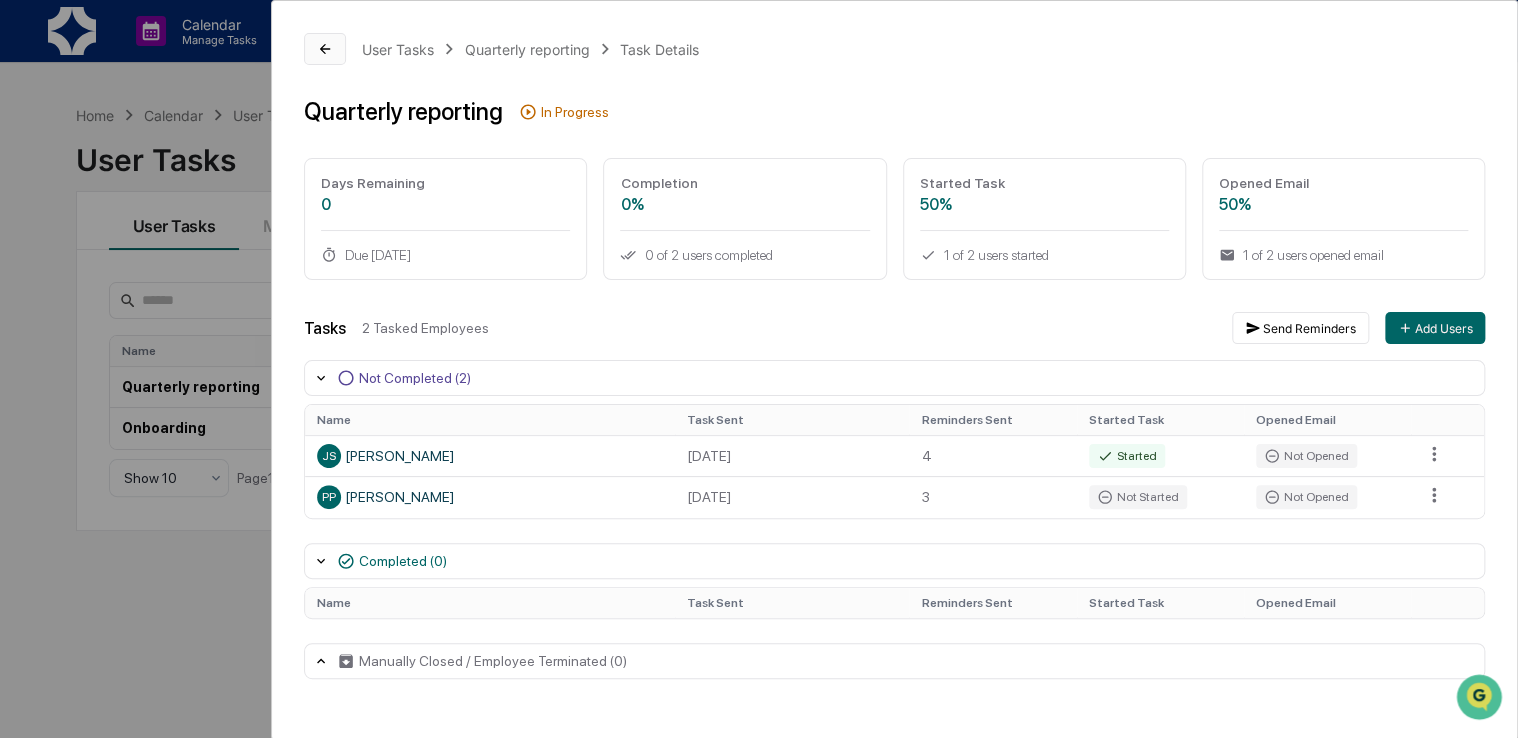 click at bounding box center (325, 49) 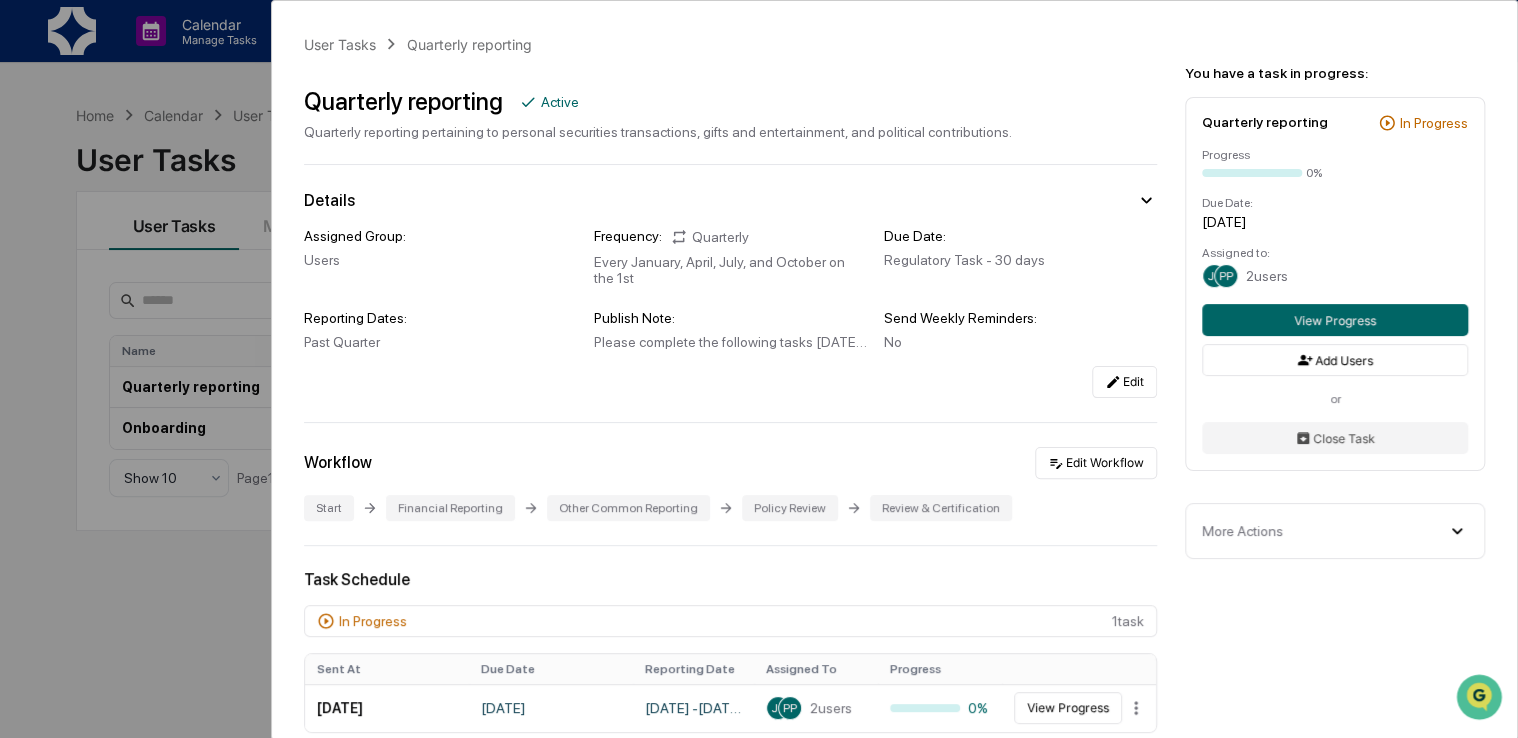 click on "PP" at bounding box center [1226, 276] 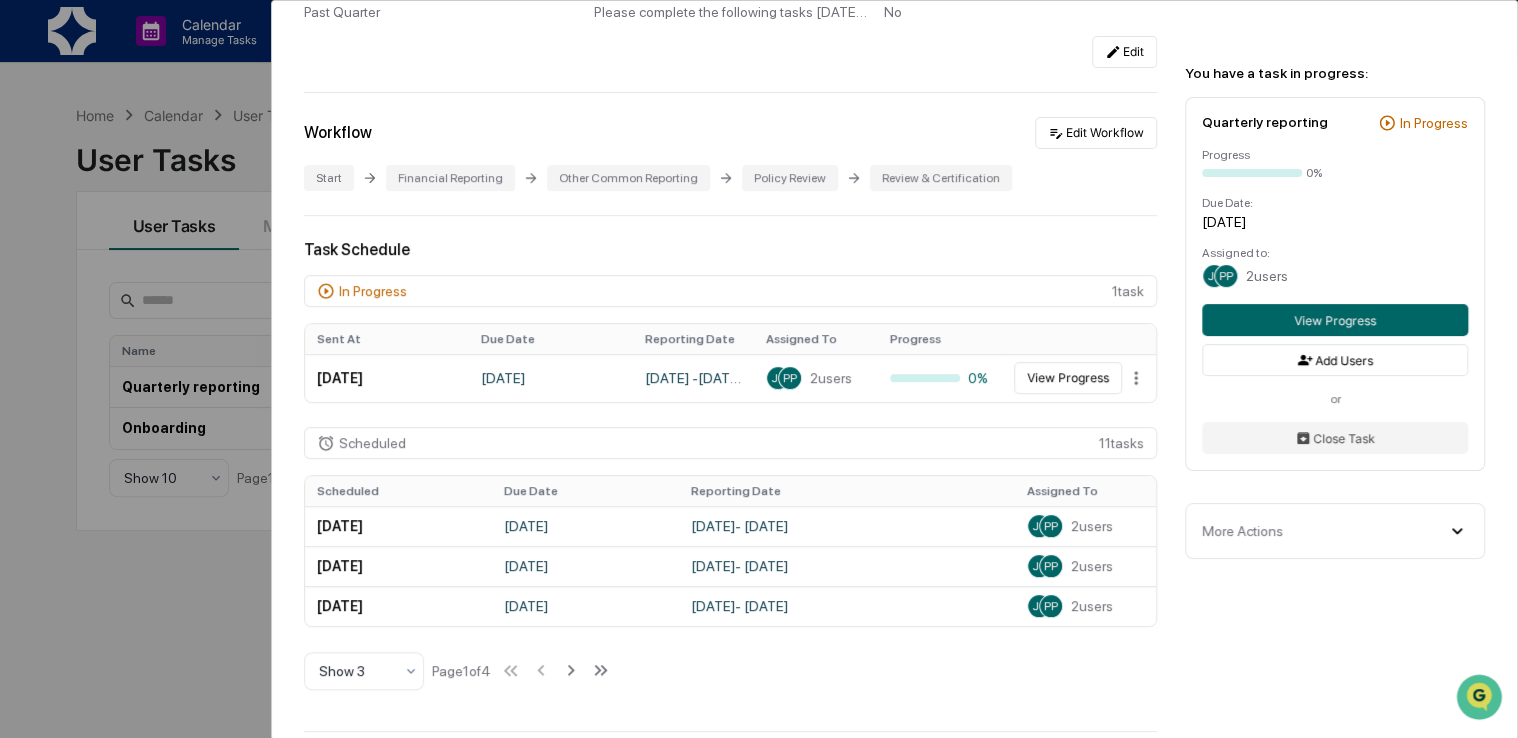 scroll, scrollTop: 300, scrollLeft: 0, axis: vertical 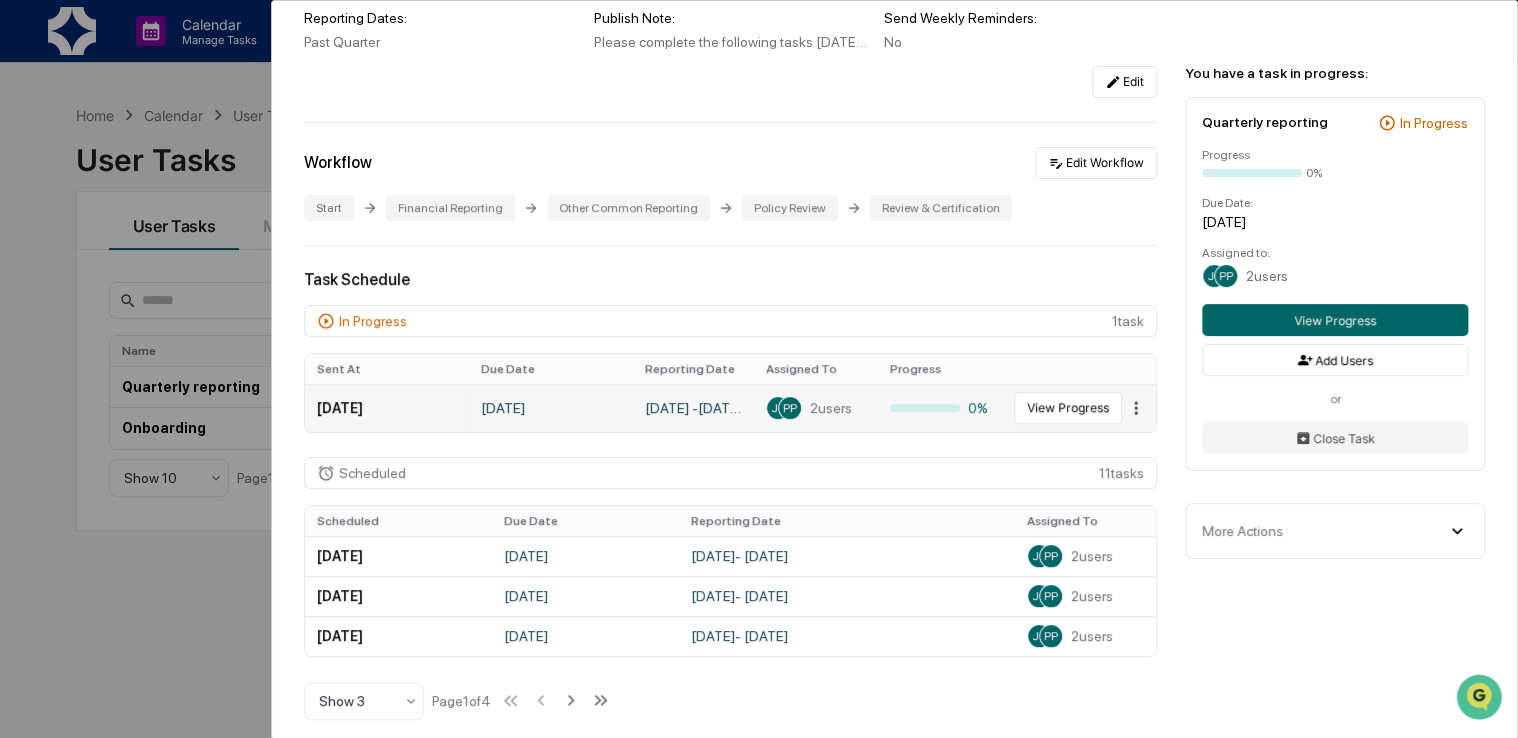 click on "Calendar Manage Tasks Reviews Approval Management Company People, Data, Settings [PERSON_NAME] Admin •  Midway VP Home Calendar User Tasks User Tasks User Tasks Modules All Statuses All Schedules Create New Task Name Assigned To Schedule Status Last Send Date Next Scheduled Send Date Quarterly reporting Users   Quarterly In Progress [DATE] [DATE] Onboarding Users  Onboarding Active None None Show 10 Page  1  of  1 User Tasks Quarterly reporting Quarterly reporting Active Quarterly reporting pertaining to personal securities transactions, gifts and entertainment, and political contributions. Details Assigned Group:  Users Frequency:    Quarterly Every January, April, July, and October on the 1st Due Date:  Regulatory Task - 30 days Reporting Dates:  Past Quarter Publish Note:  Please complete the following tasks [DATE] after the end of the calendar quarter. Send Weekly Reminders:  No Edit Workflow Edit Workflow Start Financial Reporting Other Common Reporting Policy Review   1" at bounding box center [759, 369] 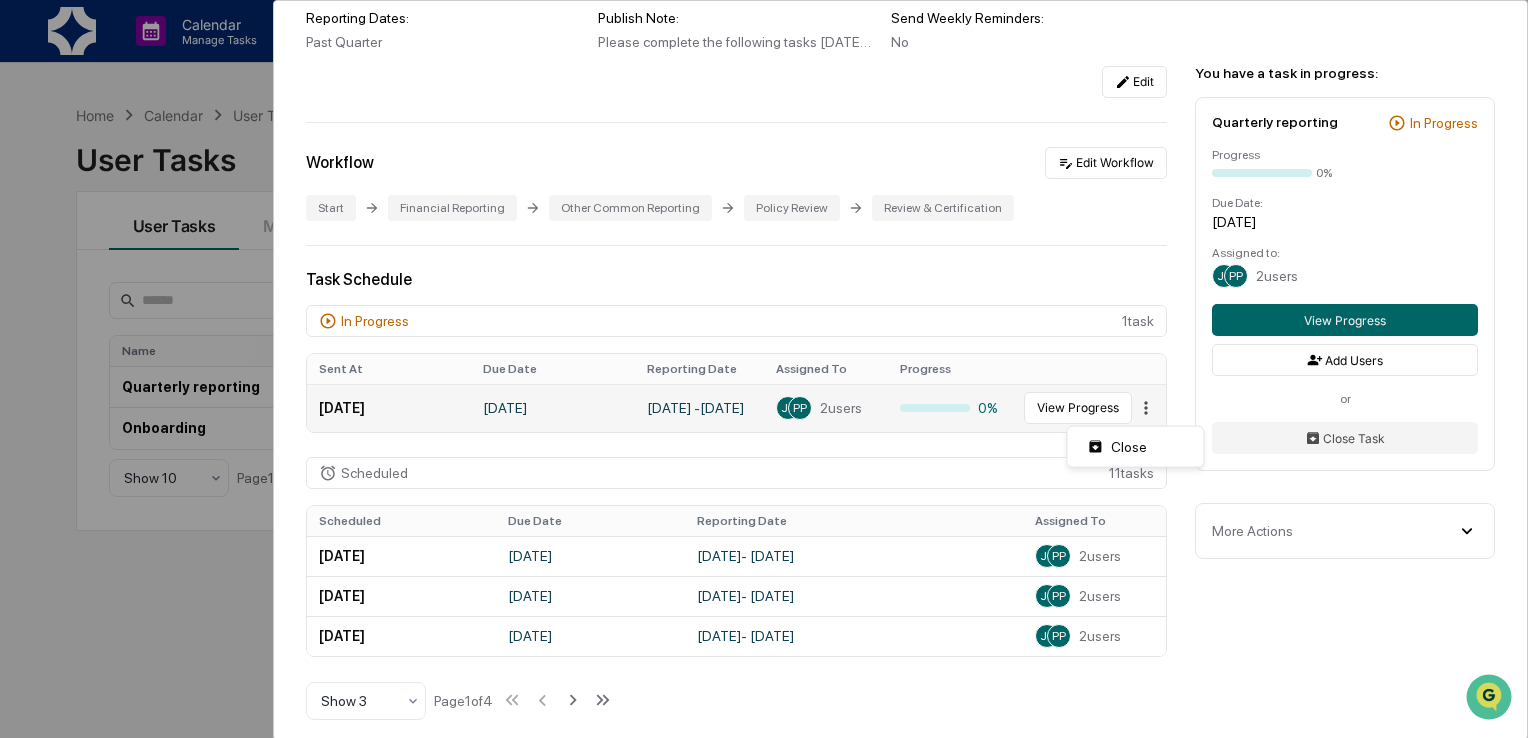 click on "Calendar Manage Tasks Reviews Approval Management Company People, Data, Settings [PERSON_NAME] Admin •  Midway VP Home Calendar User Tasks User Tasks User Tasks Modules All Statuses All Schedules Create New Task Name Assigned To Schedule Status Last Send Date Next Scheduled Send Date Quarterly reporting Users   Quarterly In Progress [DATE] [DATE] Onboarding Users  Onboarding Active None None Show 10 Page  1  of  1 User Tasks Quarterly reporting Quarterly reporting Active Quarterly reporting pertaining to personal securities transactions, gifts and entertainment, and political contributions. Details Assigned Group:  Users Frequency:    Quarterly Every January, April, July, and October on the 1st Due Date:  Regulatory Task - 30 days Reporting Dates:  Past Quarter Publish Note:  Please complete the following tasks [DATE] after the end of the calendar quarter. Send Weekly Reminders:  No Edit Workflow Edit Workflow Start Financial Reporting Other Common Reporting Policy Review   1" at bounding box center (764, 369) 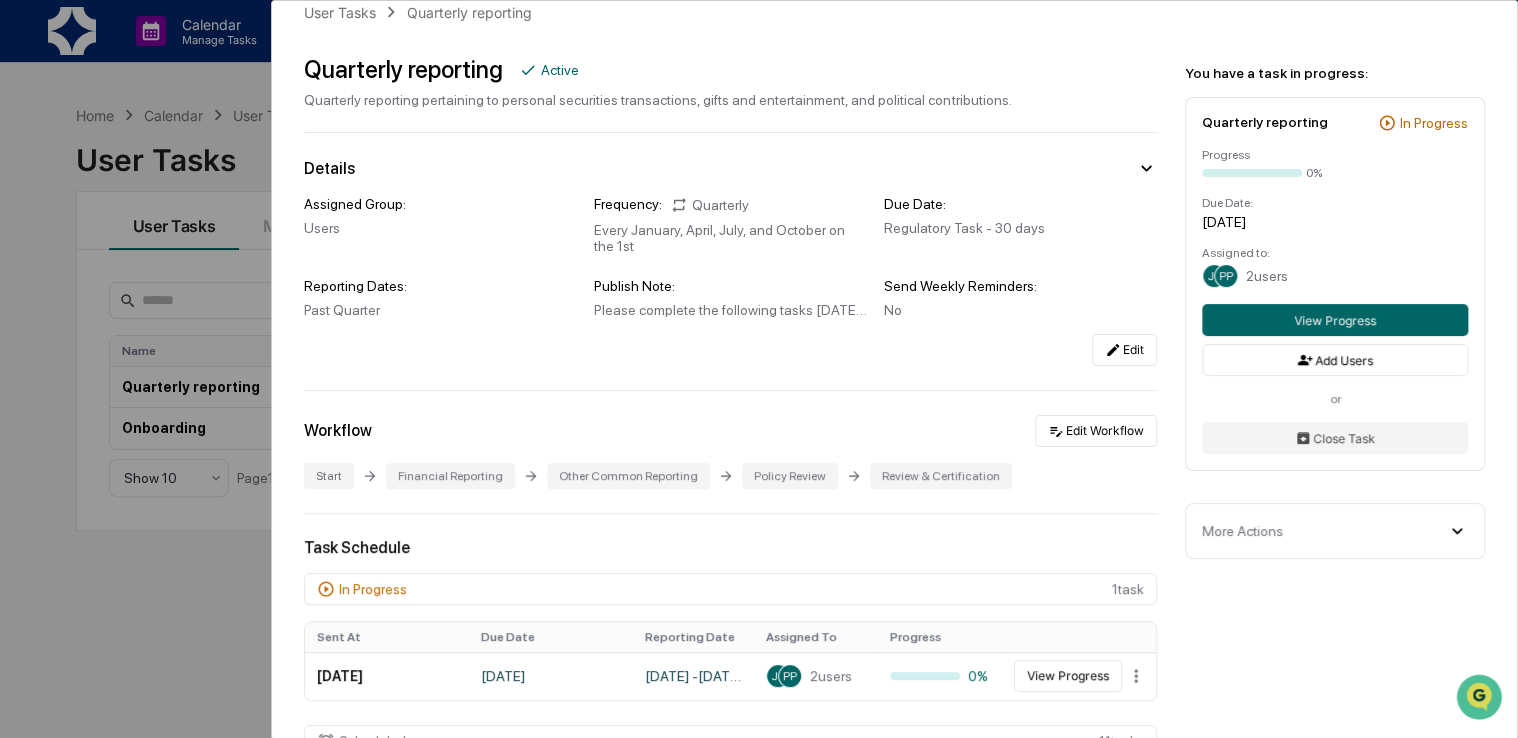 scroll, scrollTop: 0, scrollLeft: 0, axis: both 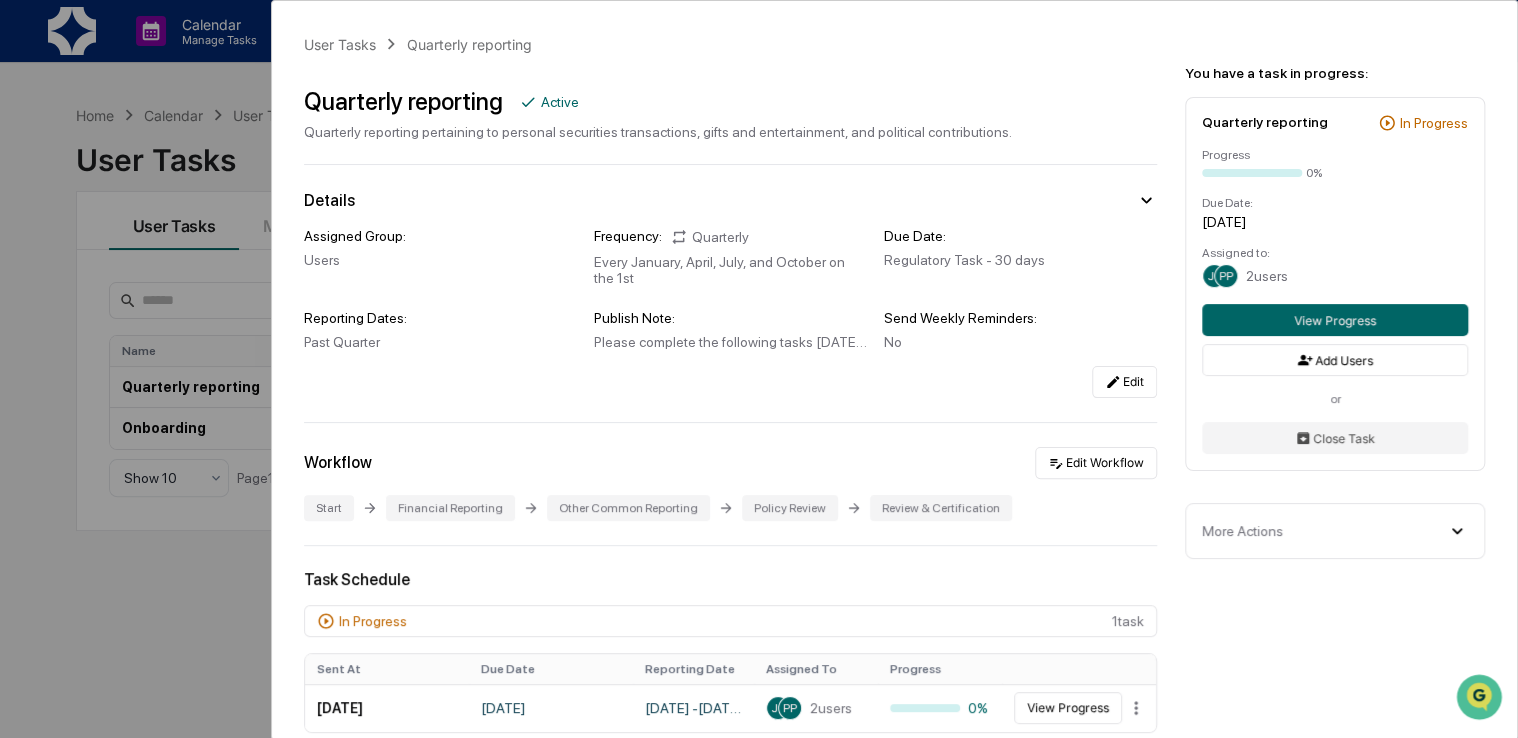 click on "User Tasks Quarterly reporting Quarterly reporting Active Quarterly reporting pertaining to personal securities transactions, gifts and entertainment, and political contributions. Details Assigned Group:  Users Frequency:    Quarterly Every January, April, July, and October on the 1st Due Date:  Regulatory Task - 30 days Reporting Dates:  Past Quarter Publish Note:  Please complete the following tasks [DATE] after the end of the calendar quarter. Send Weekly Reminders:  No Edit Workflow Edit Workflow Start Financial Reporting Other Common Reporting Policy Review Review & Certification Task Schedule In Progress   1  task Sent At Due Date Reporting Date Assigned To Progress [DATE] [DATE] April 1, 2025   -  [DATE] JS PP 2  users 0% View Progress Scheduled   11  task s Scheduled Due Date Reporting Date Assigned To [DATE] [DATE] July 1, 2025  -   [DATE] JS PP 2  users [DATE] [DATE] [DATE]  -   [DATE] JS PP 2  users  -" at bounding box center [759, 369] 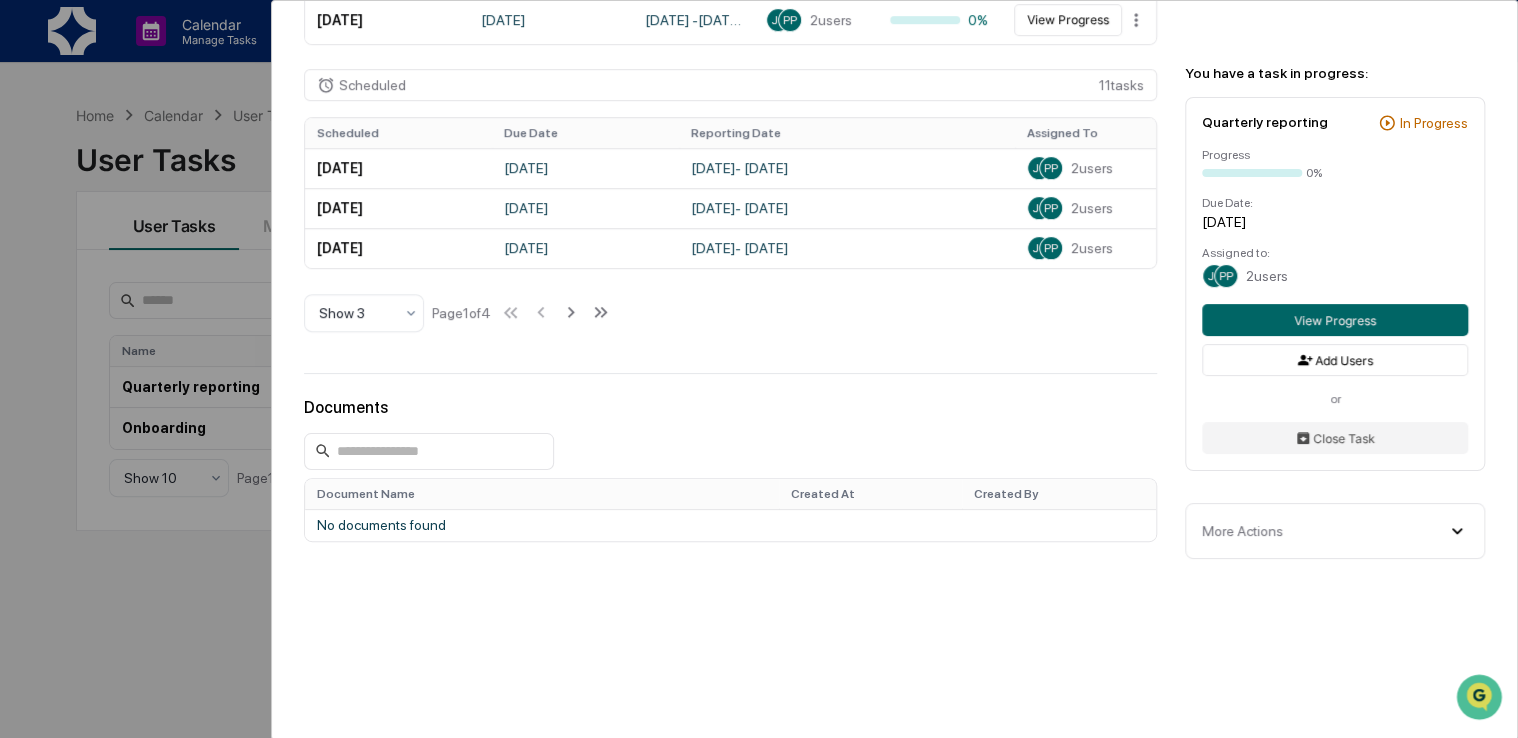 scroll, scrollTop: 704, scrollLeft: 0, axis: vertical 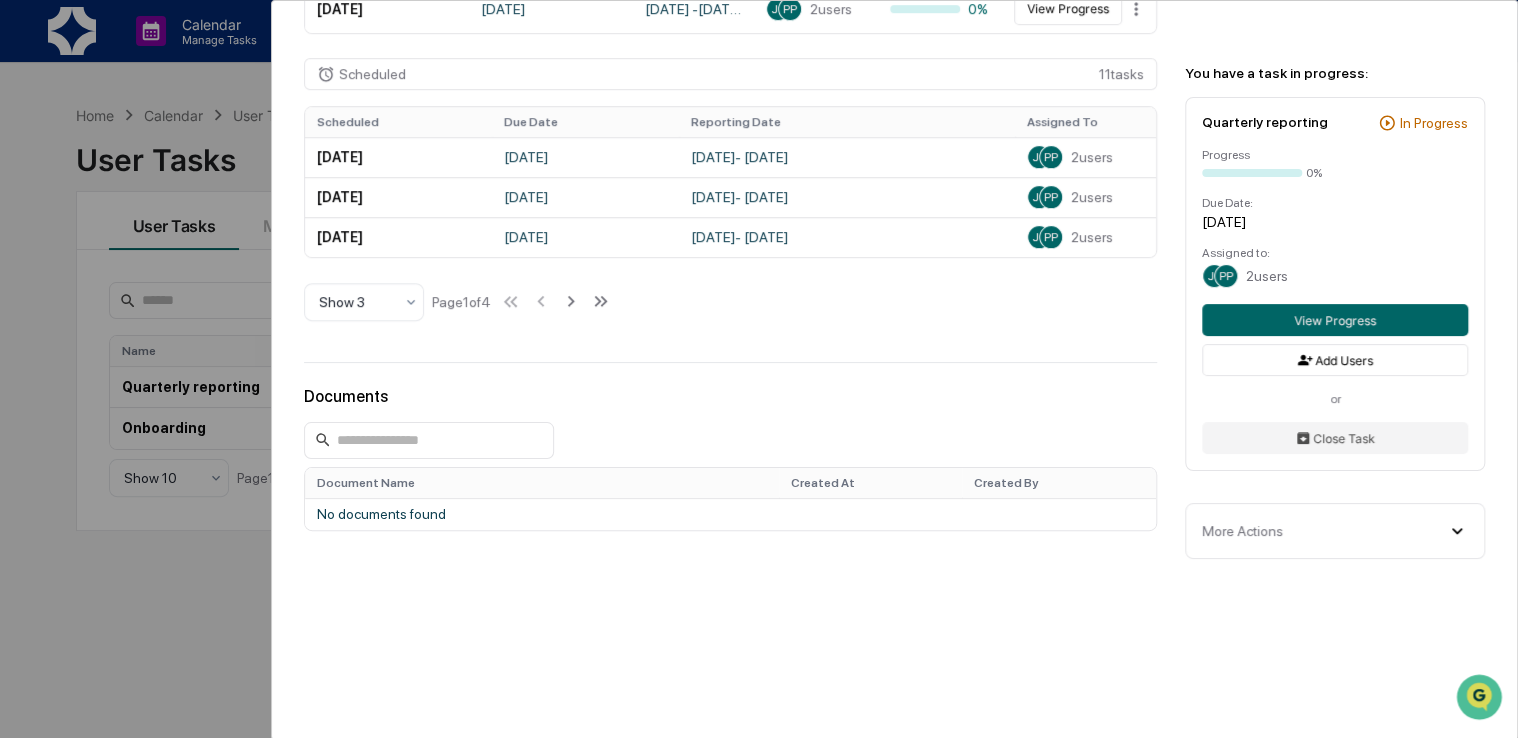 click on "User Tasks Quarterly reporting Quarterly reporting Active Quarterly reporting pertaining to personal securities transactions, gifts and entertainment, and political contributions. Details Assigned Group:  Users Frequency:    Quarterly Every January, April, July, and October on the 1st Due Date:  Regulatory Task - 30 days Reporting Dates:  Past Quarter Publish Note:  Please complete the following tasks [DATE] after the end of the calendar quarter. Send Weekly Reminders:  No Edit Workflow Edit Workflow Start Financial Reporting Other Common Reporting Policy Review Review & Certification Task Schedule In Progress   1  task Sent At Due Date Reporting Date Assigned To Progress [DATE] [DATE] April 1, 2025   -  [DATE] JS PP 2  users 0% View Progress Scheduled   11  task s Scheduled Due Date Reporting Date Assigned To [DATE] [DATE] July 1, 2025  -   [DATE] JS PP 2  users [DATE] [DATE] [DATE]  -   [DATE] JS PP 2  users  -" at bounding box center (759, 369) 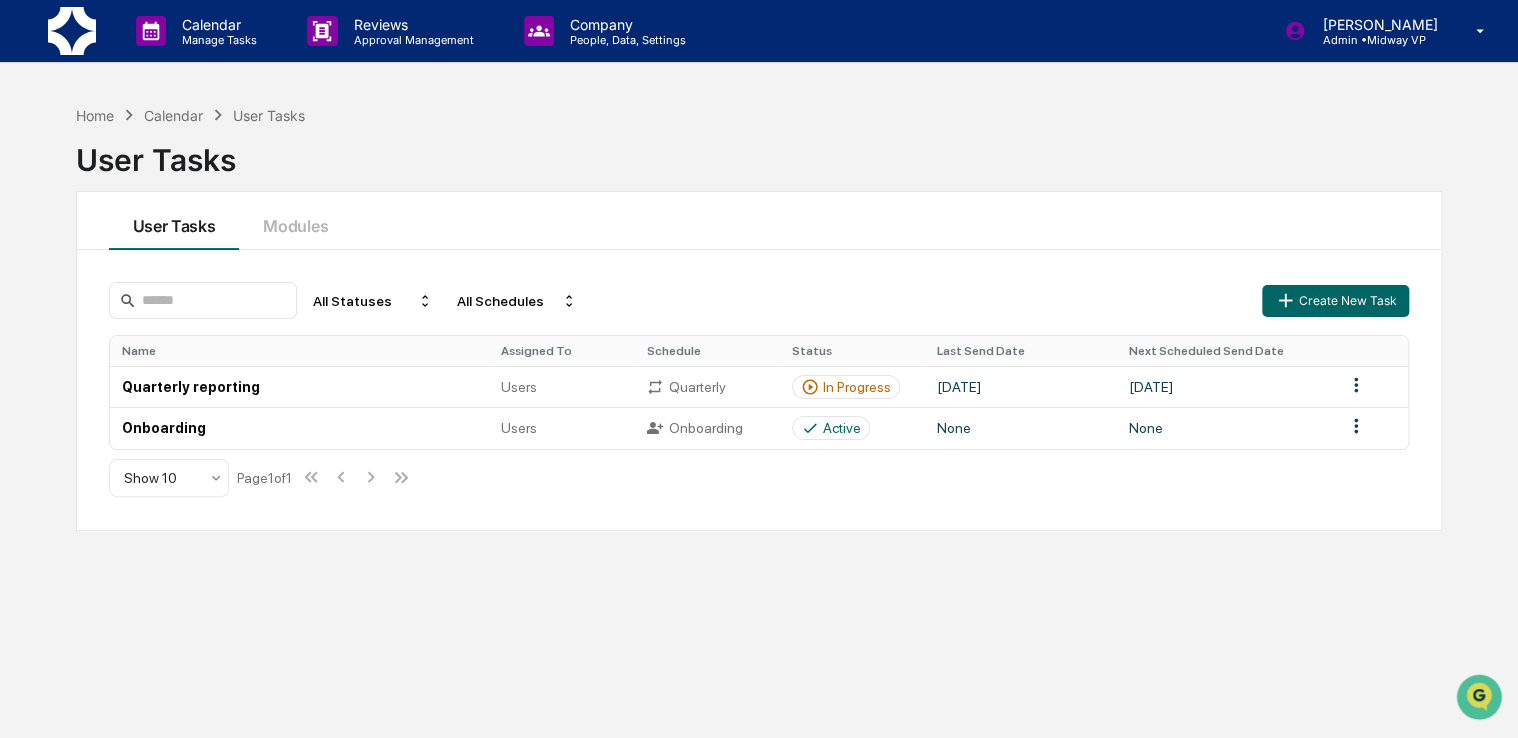 click on "Home Calendar User Tasks User Tasks User Tasks Modules All Statuses All Schedules Create New Task Name Assigned To Schedule Status Last Send Date Next Scheduled Send Date Quarterly reporting Users   Quarterly In Progress [DATE] [DATE] Onboarding Users  Onboarding Active None None Show 10 Page  1  of  1" at bounding box center (759, 464) 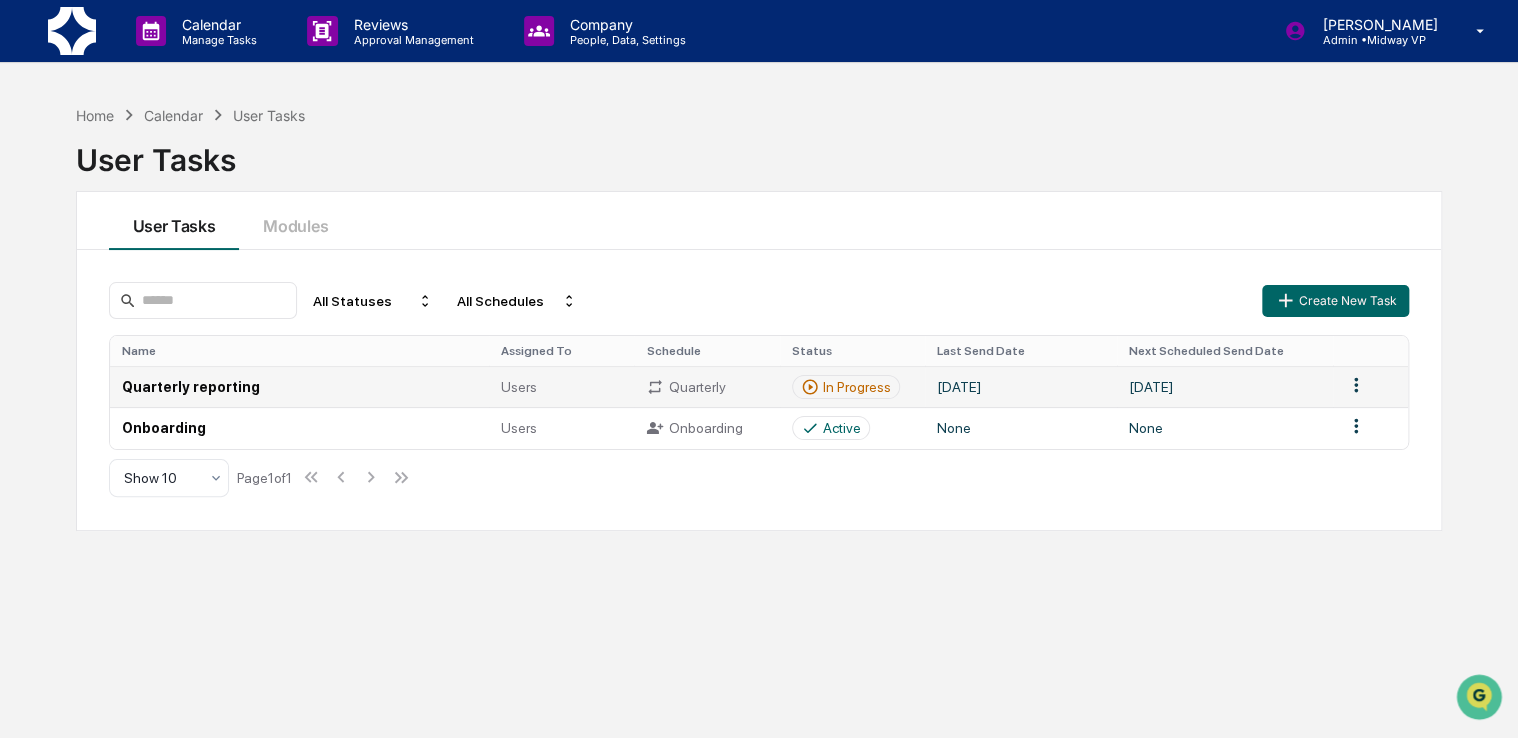click on "[DATE]" at bounding box center [1225, 386] 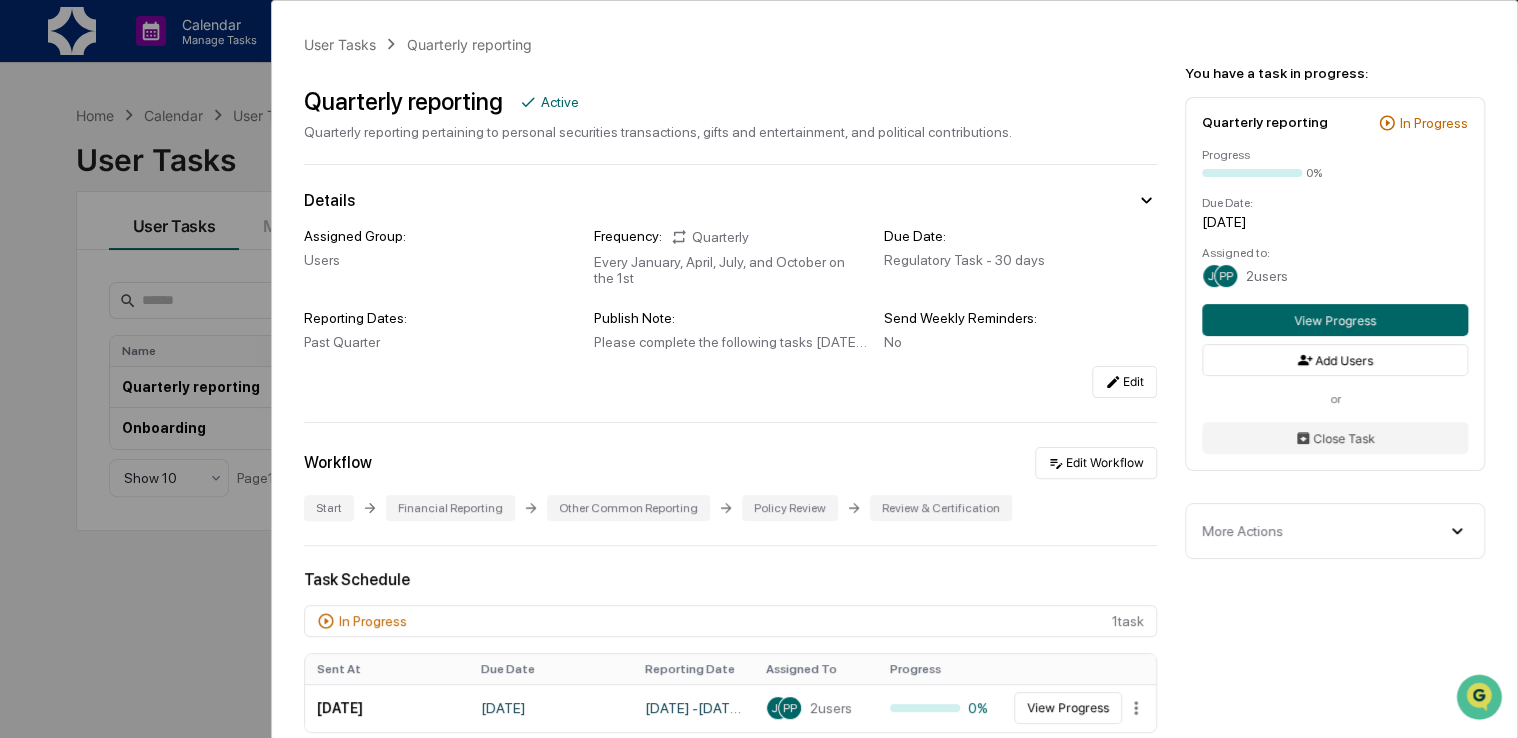 click on "User Tasks Quarterly reporting Quarterly reporting Active Quarterly reporting pertaining to personal securities transactions, gifts and entertainment, and political contributions. Details Assigned Group:  Users Frequency:    Quarterly Every January, April, July, and October on the 1st Due Date:  Regulatory Task - 30 days Reporting Dates:  Past Quarter Publish Note:  Please complete the following tasks [DATE] after the end of the calendar quarter. Send Weekly Reminders:  No Edit Workflow Edit Workflow Start Financial Reporting Other Common Reporting Policy Review Review & Certification Task Schedule In Progress   1  task Sent At Due Date Reporting Date Assigned To Progress [DATE] [DATE] April 1, 2025   -  [DATE] JS PP 2  users 0% View Progress Scheduled   11  task s Scheduled Due Date Reporting Date Assigned To [DATE] [DATE] July 1, 2025  -   [DATE] JS PP 2  users [DATE] [DATE] [DATE]  -   [DATE] JS PP 2  users  -" at bounding box center [759, 369] 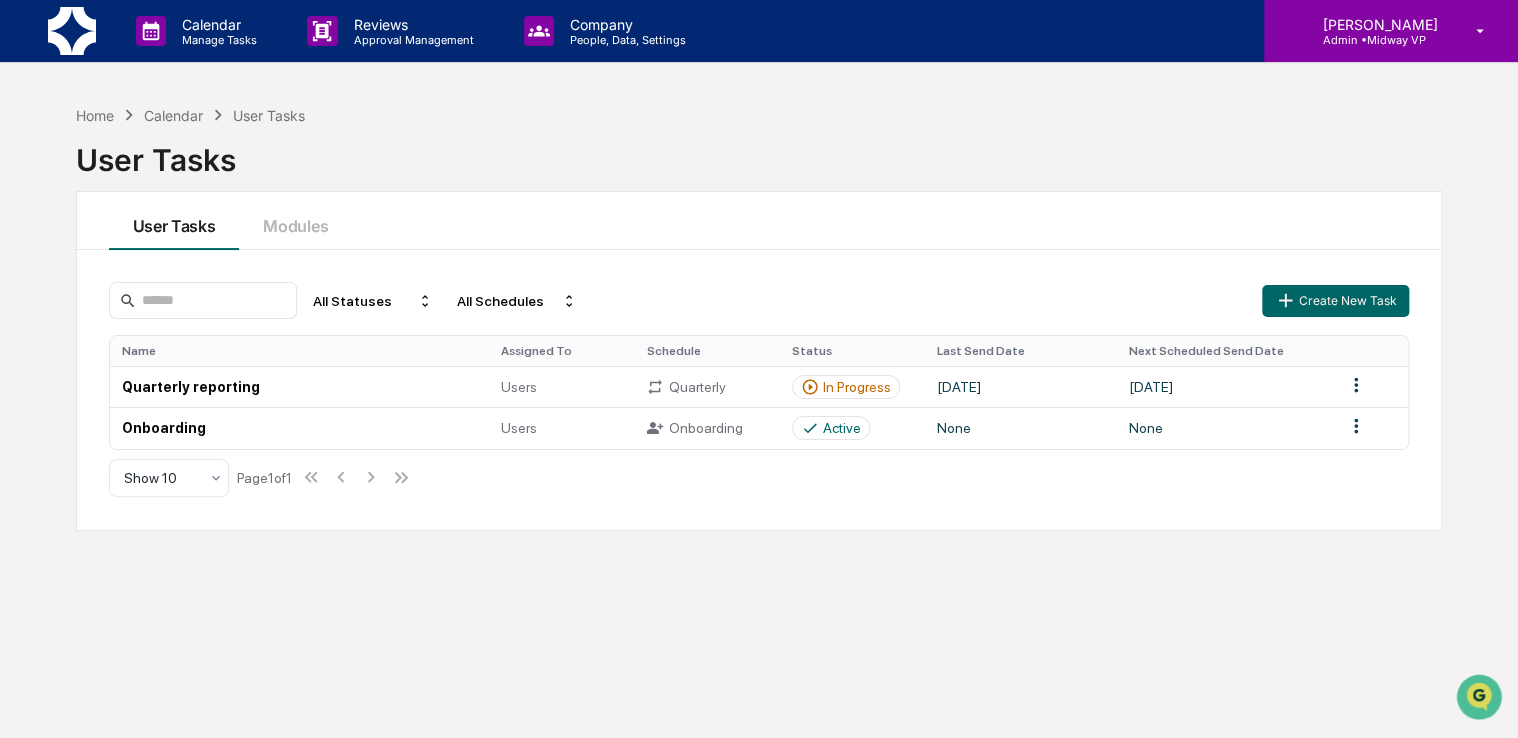 click on "[PERSON_NAME] Admin •  Midway VP" at bounding box center (1391, 31) 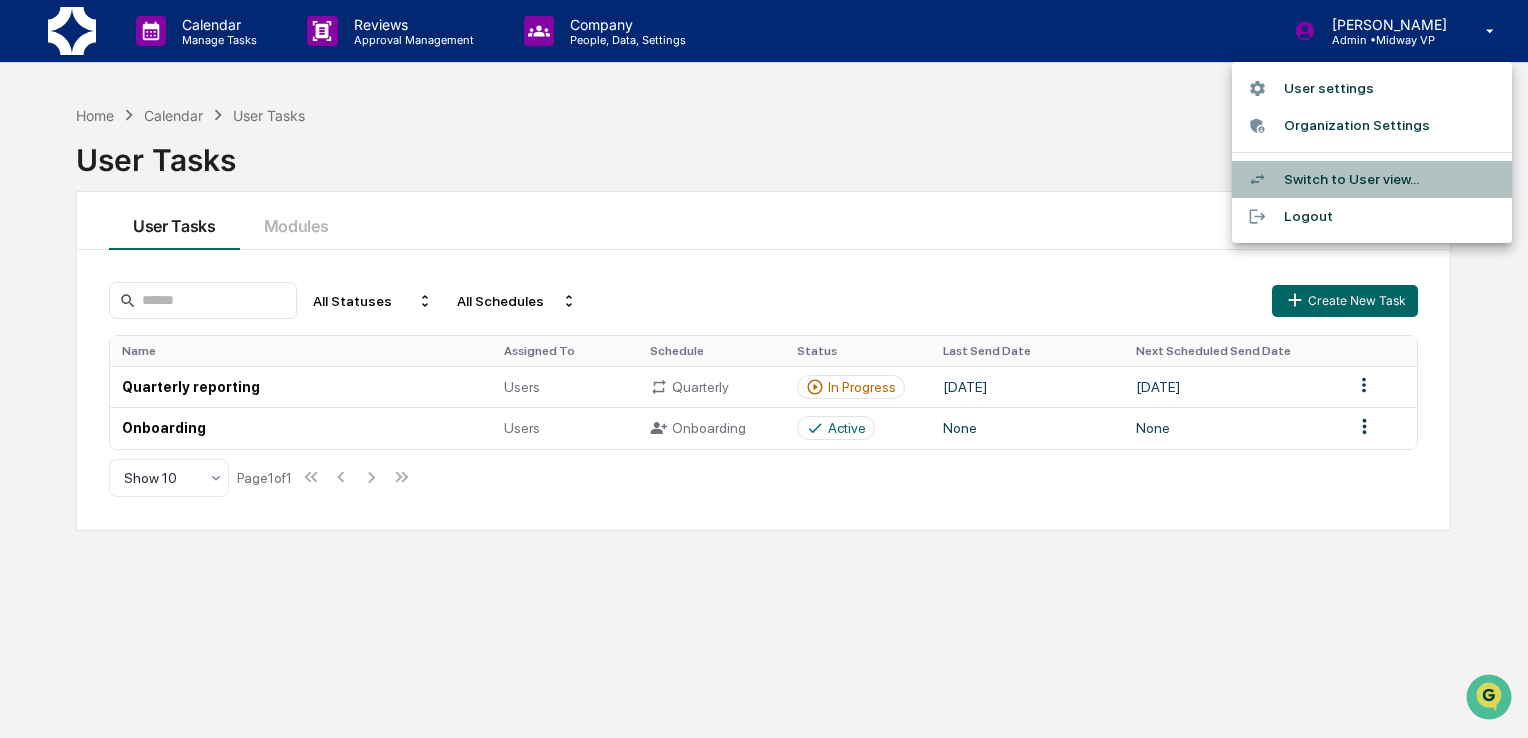 click on "Switch to User view..." at bounding box center (1372, 179) 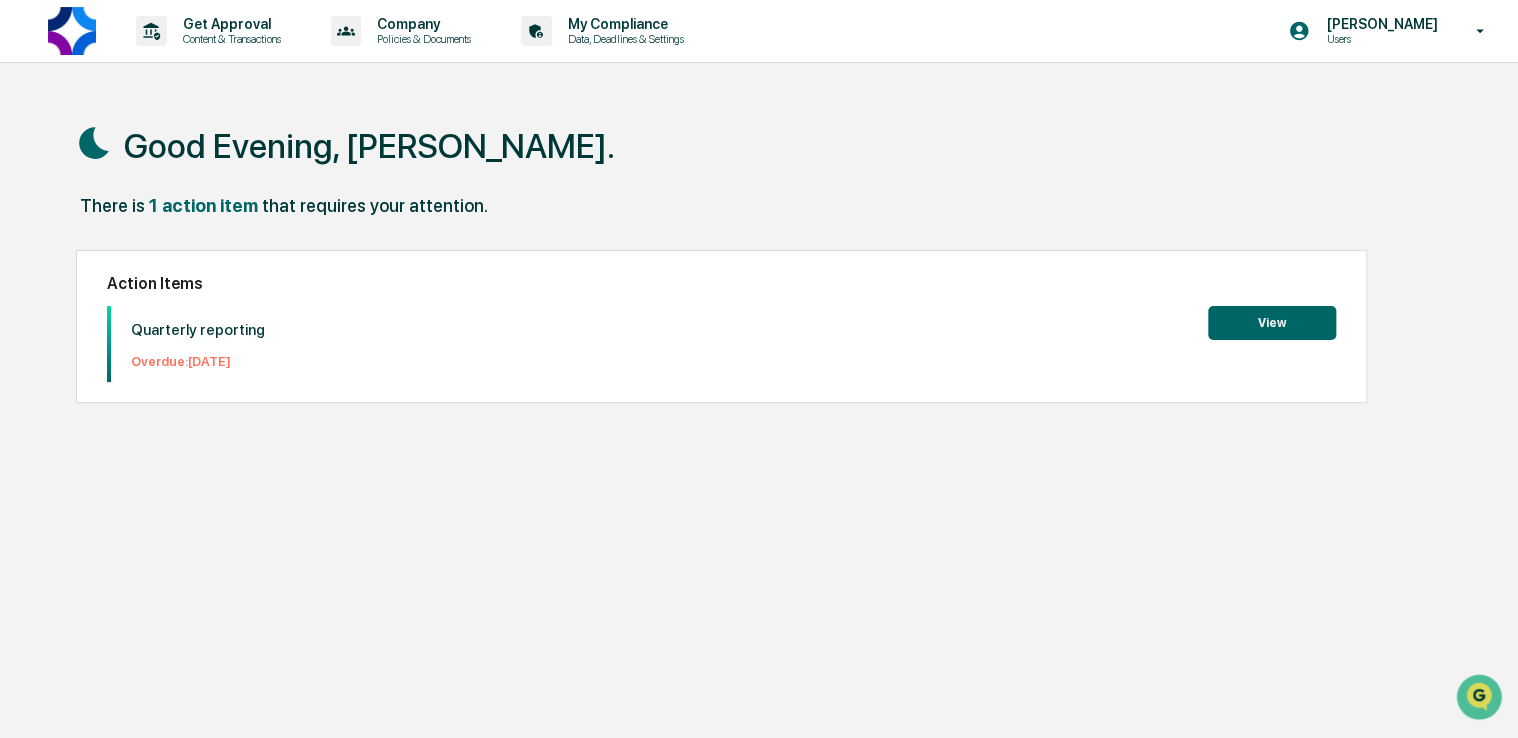 click on "View" at bounding box center (1272, 323) 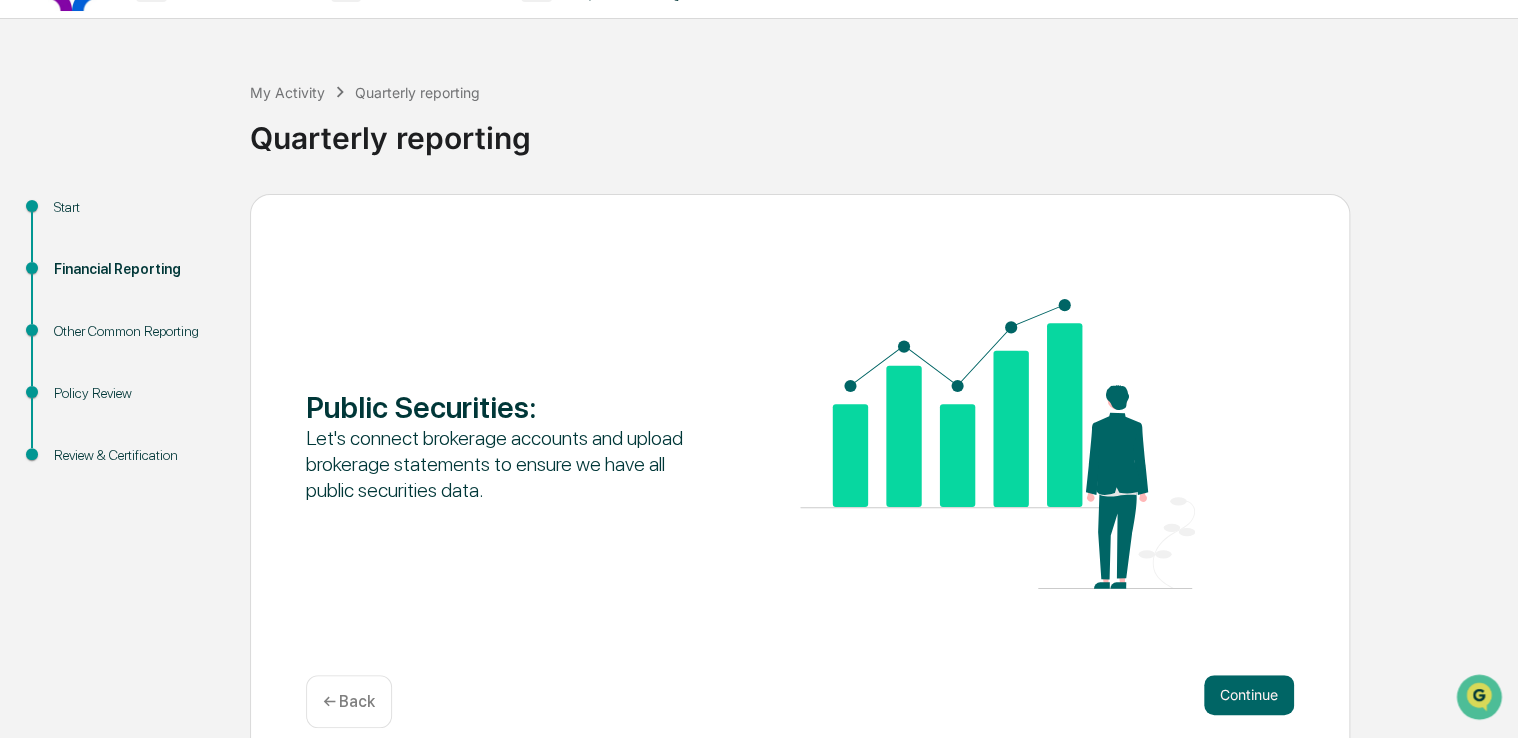 scroll, scrollTop: 66, scrollLeft: 0, axis: vertical 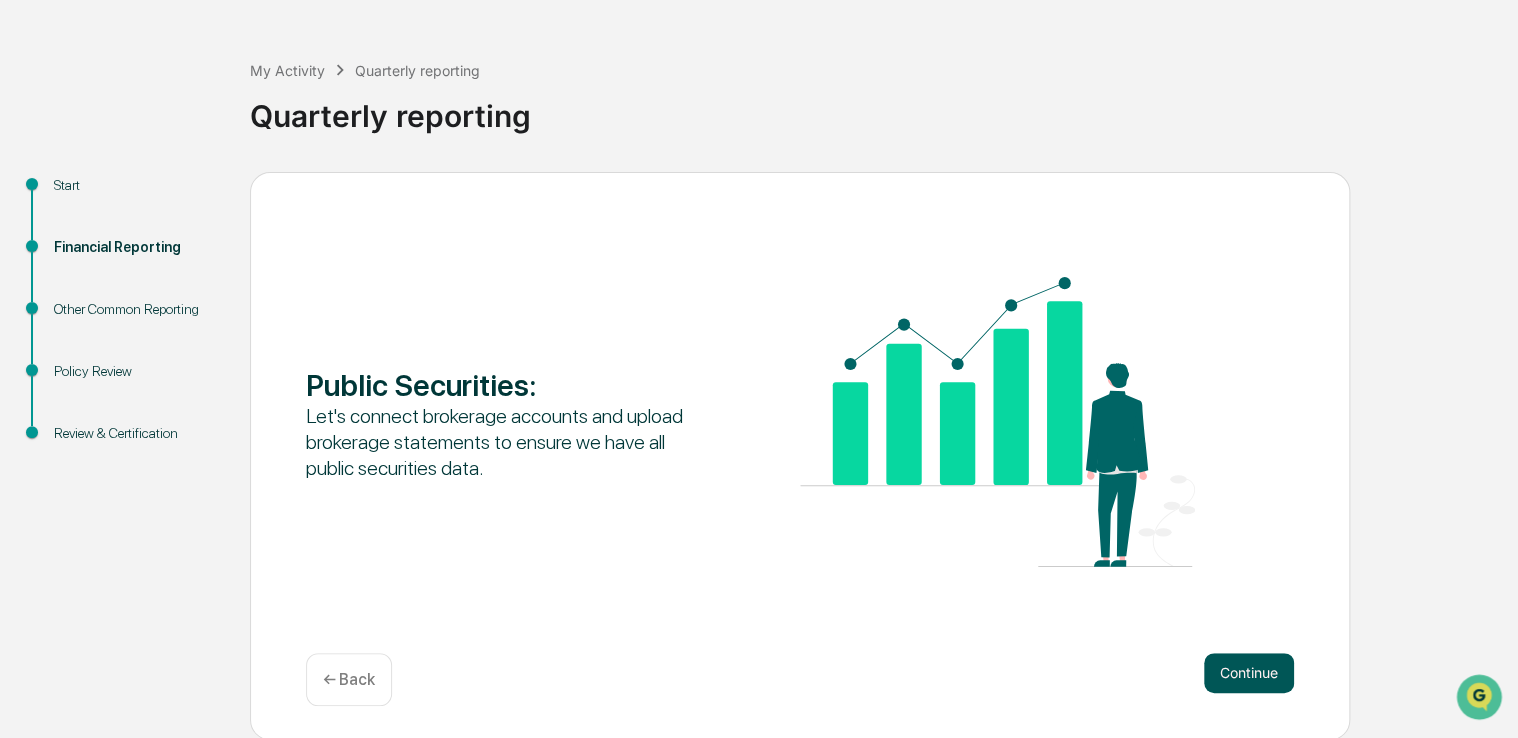 click on "Continue" at bounding box center [1249, 673] 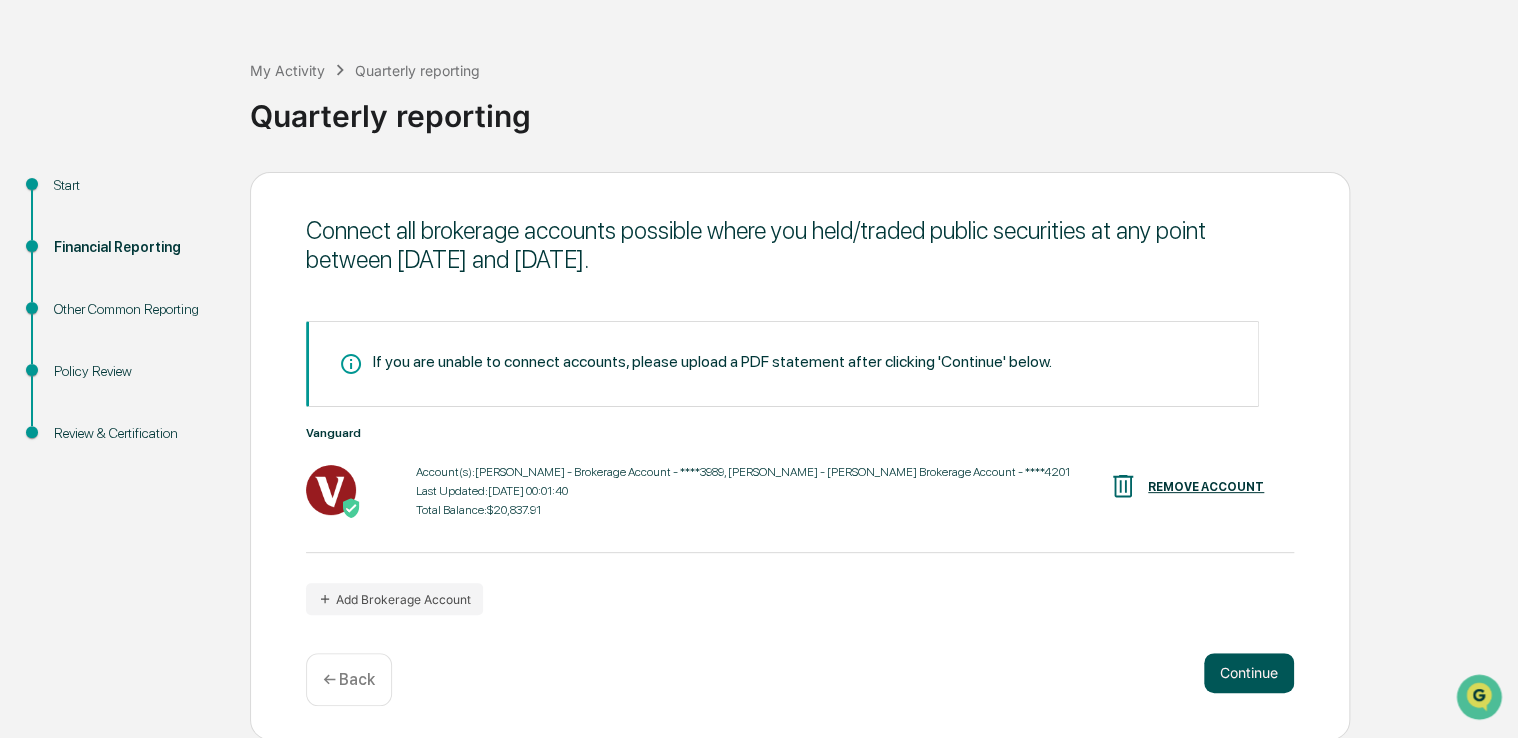 click on "Continue" at bounding box center (1249, 673) 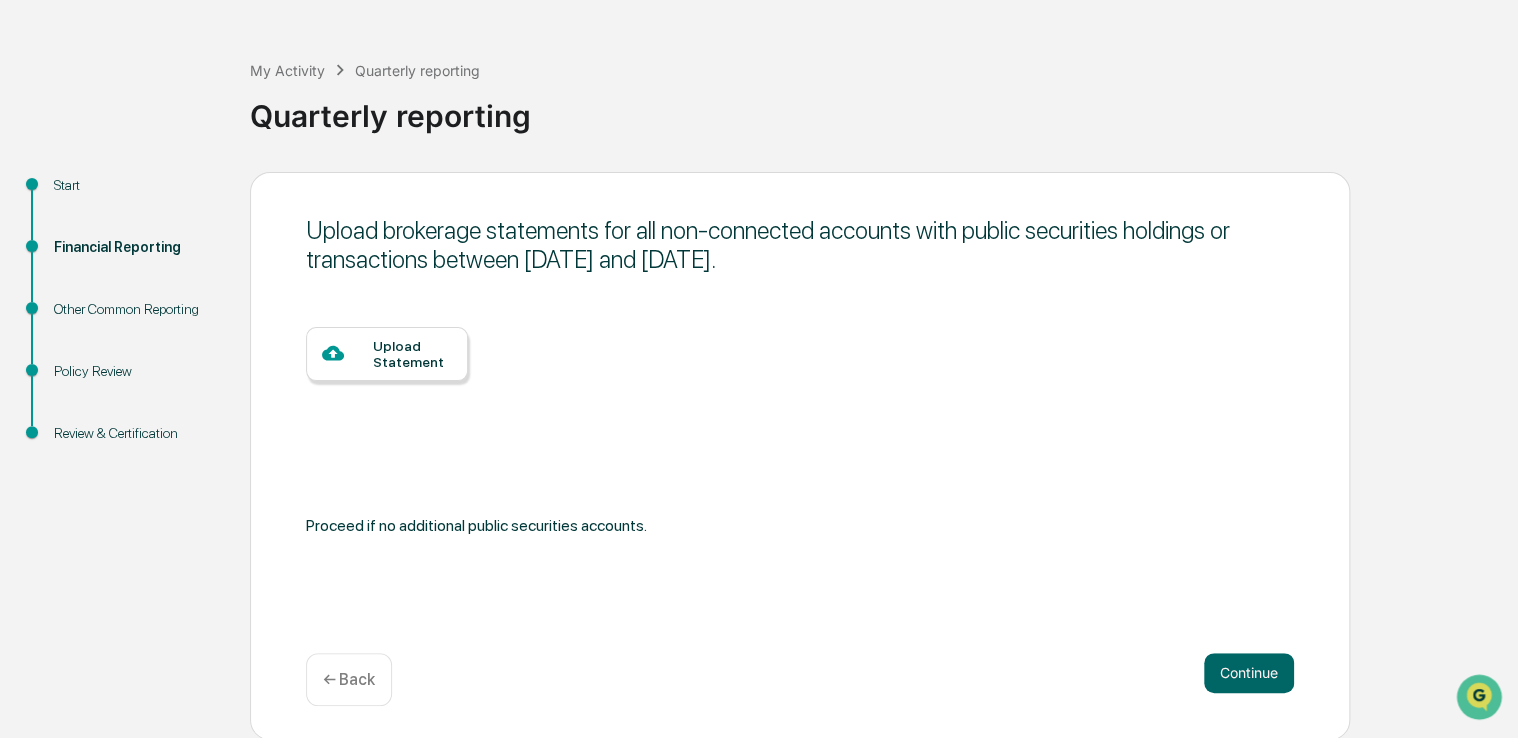 click on "← Back" at bounding box center [349, 679] 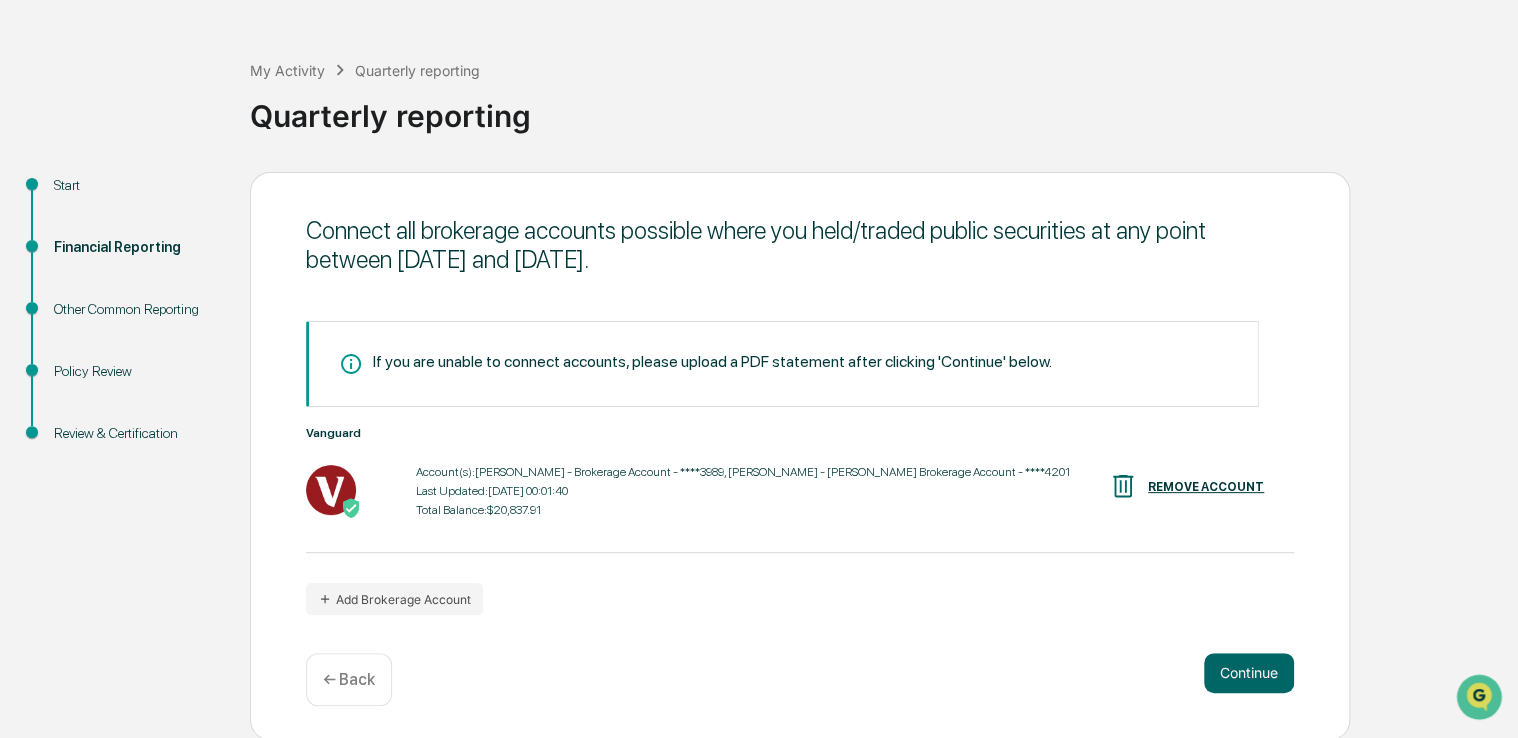 click on "Policy Review" at bounding box center [136, 371] 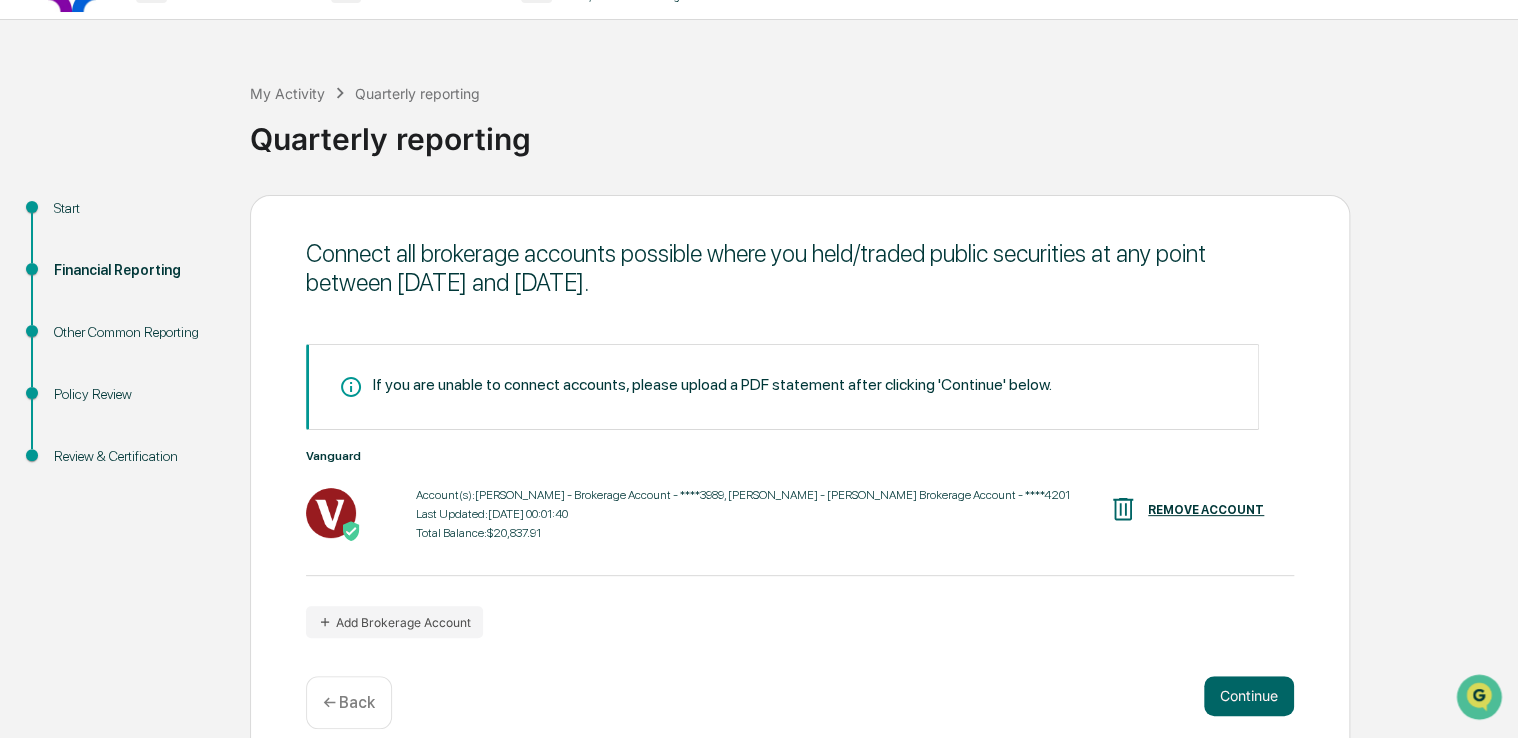 scroll, scrollTop: 66, scrollLeft: 0, axis: vertical 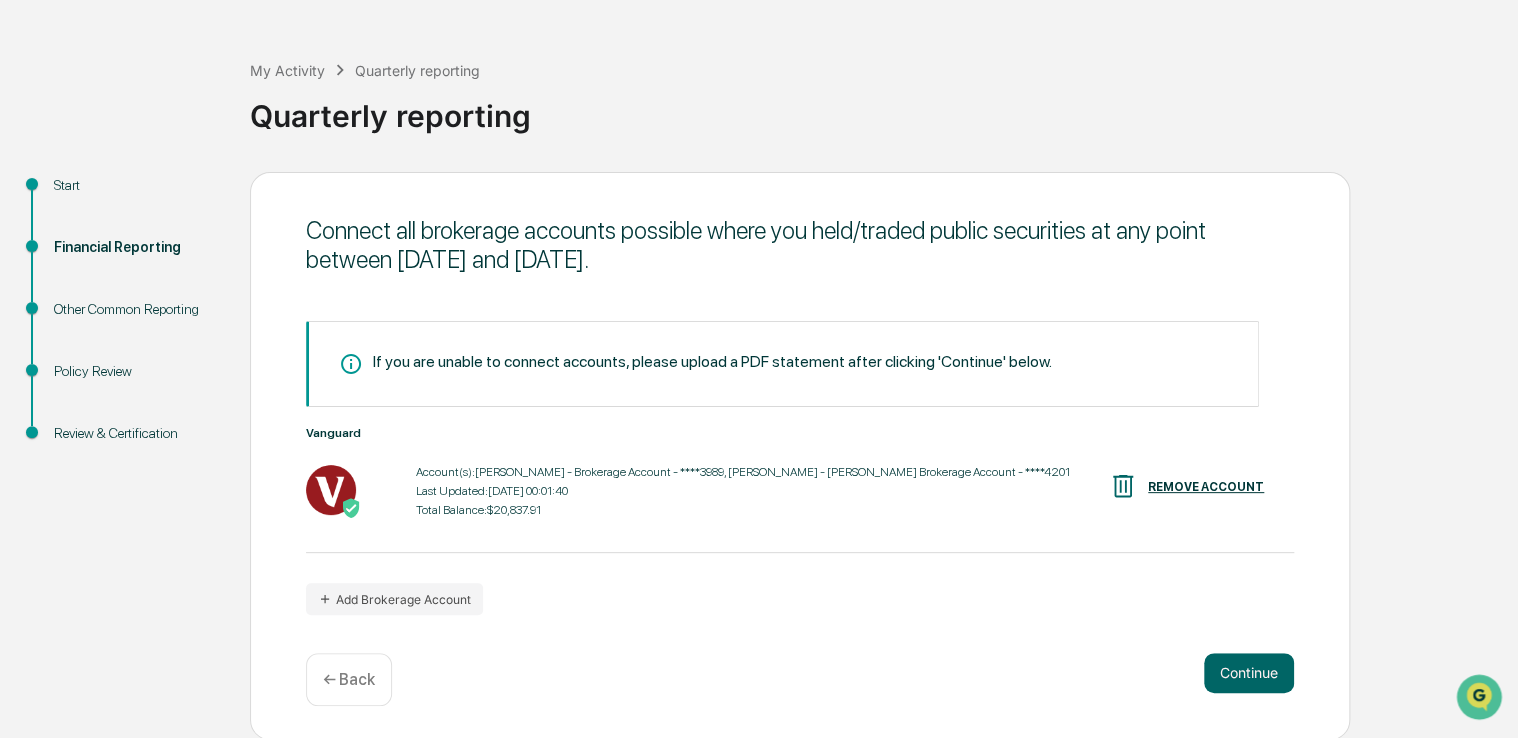 click on "Start" at bounding box center [136, 185] 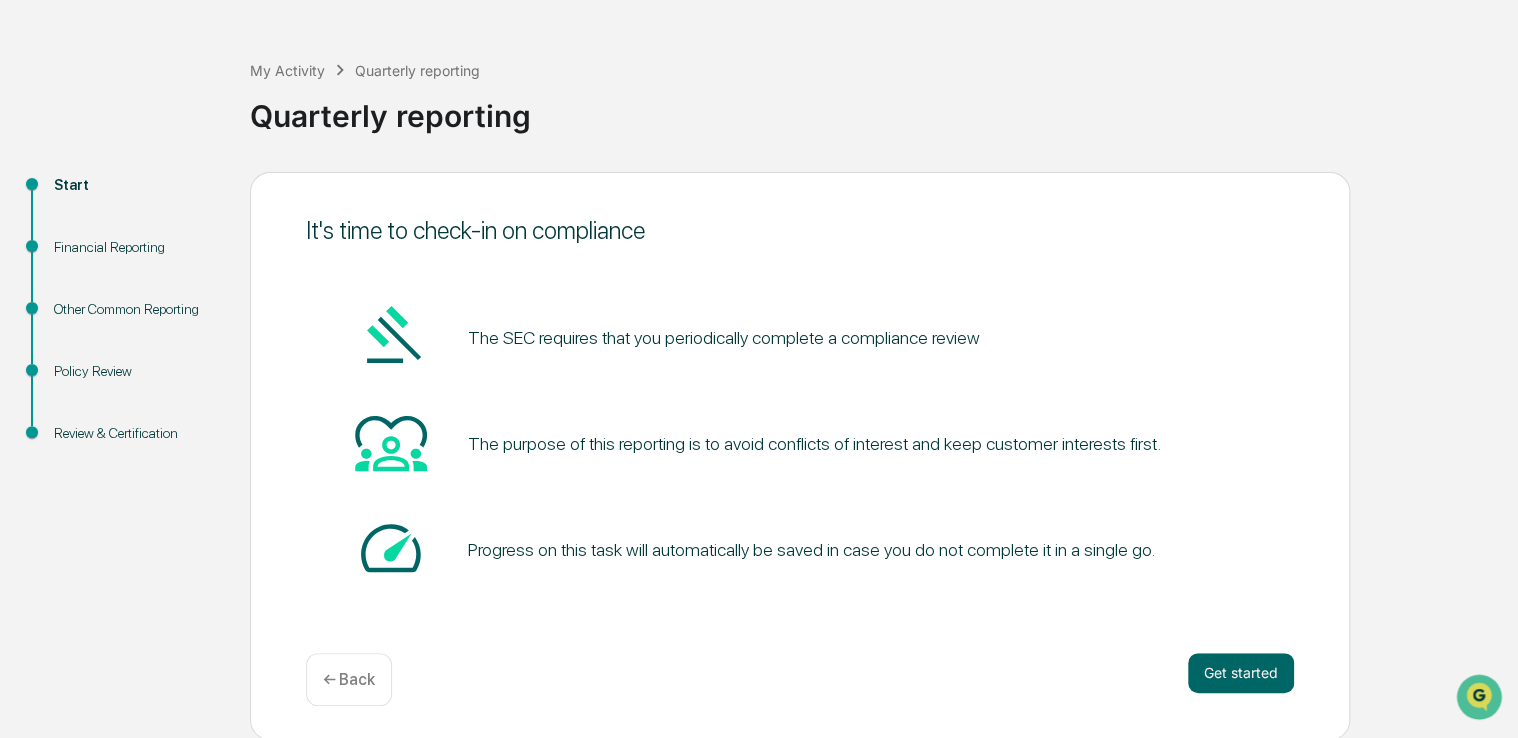 click on "Financial Reporting" at bounding box center (136, 247) 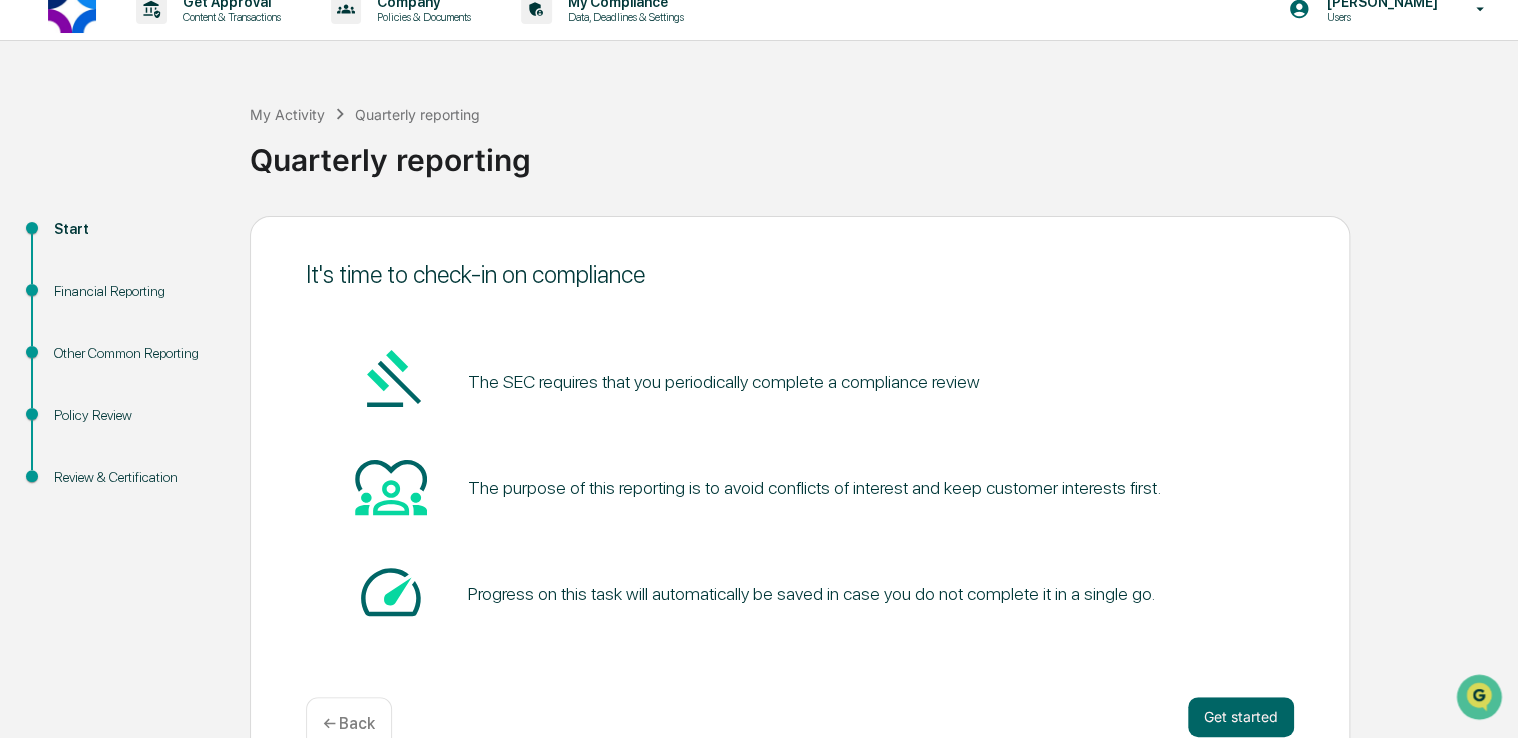 scroll, scrollTop: 0, scrollLeft: 0, axis: both 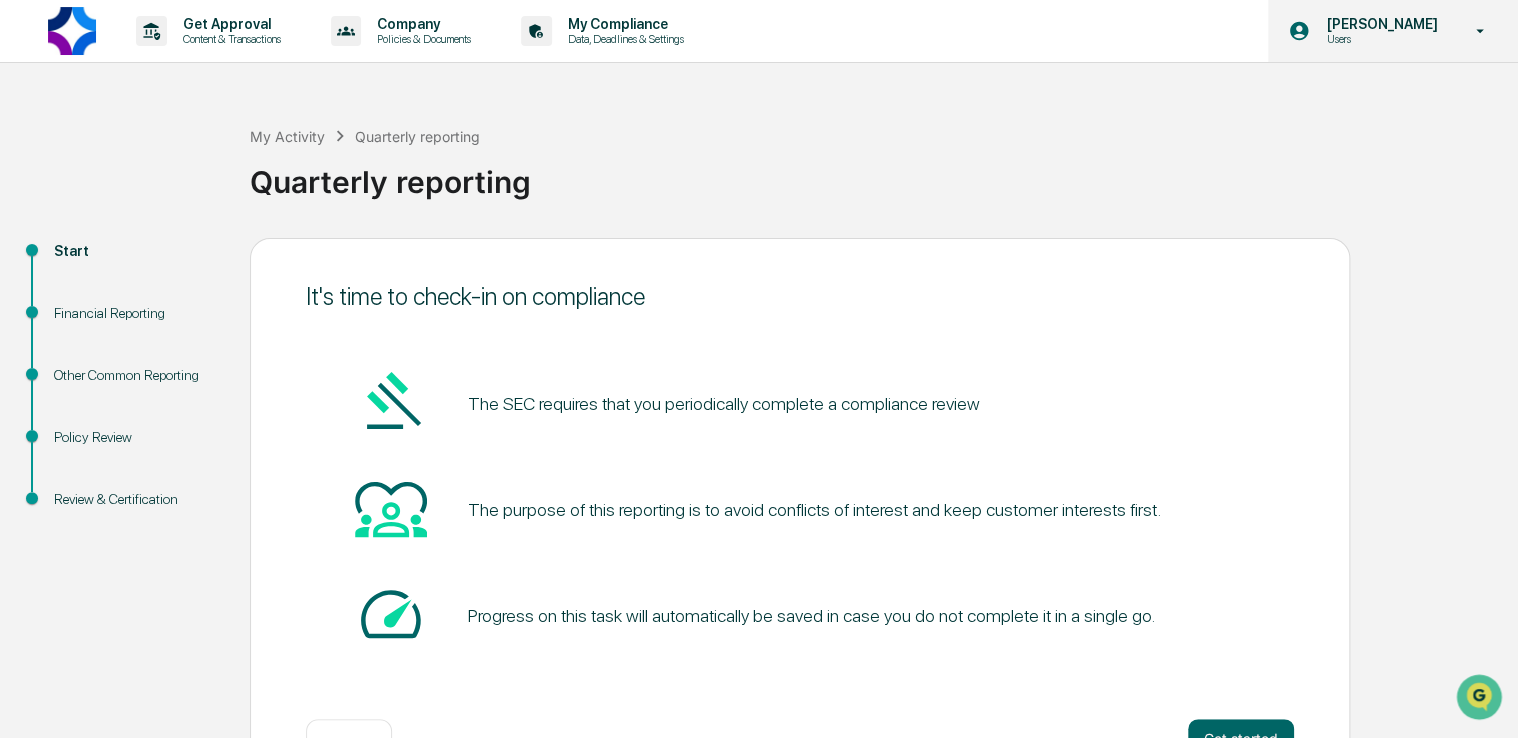 click on "[PERSON_NAME] Users" at bounding box center (1393, 31) 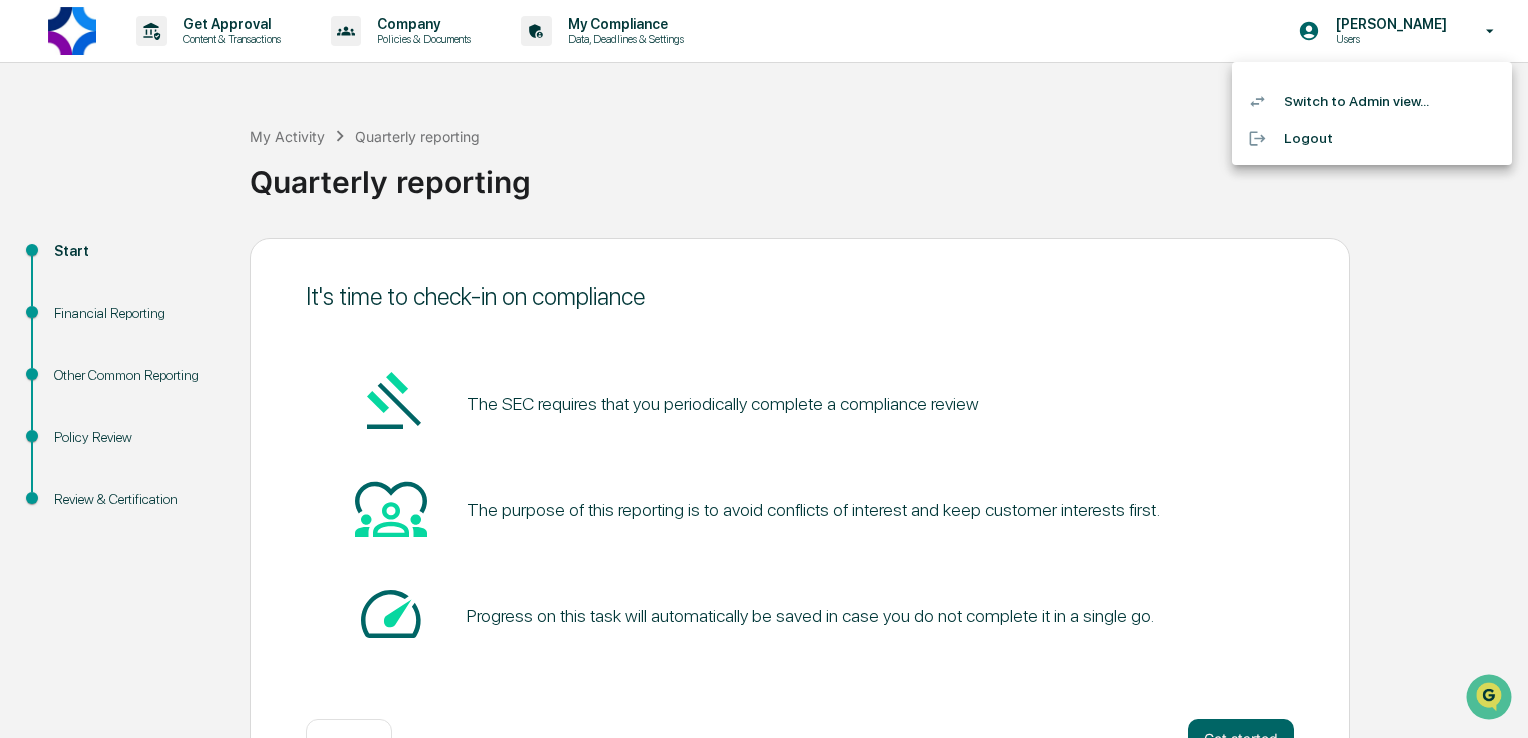 click at bounding box center (764, 369) 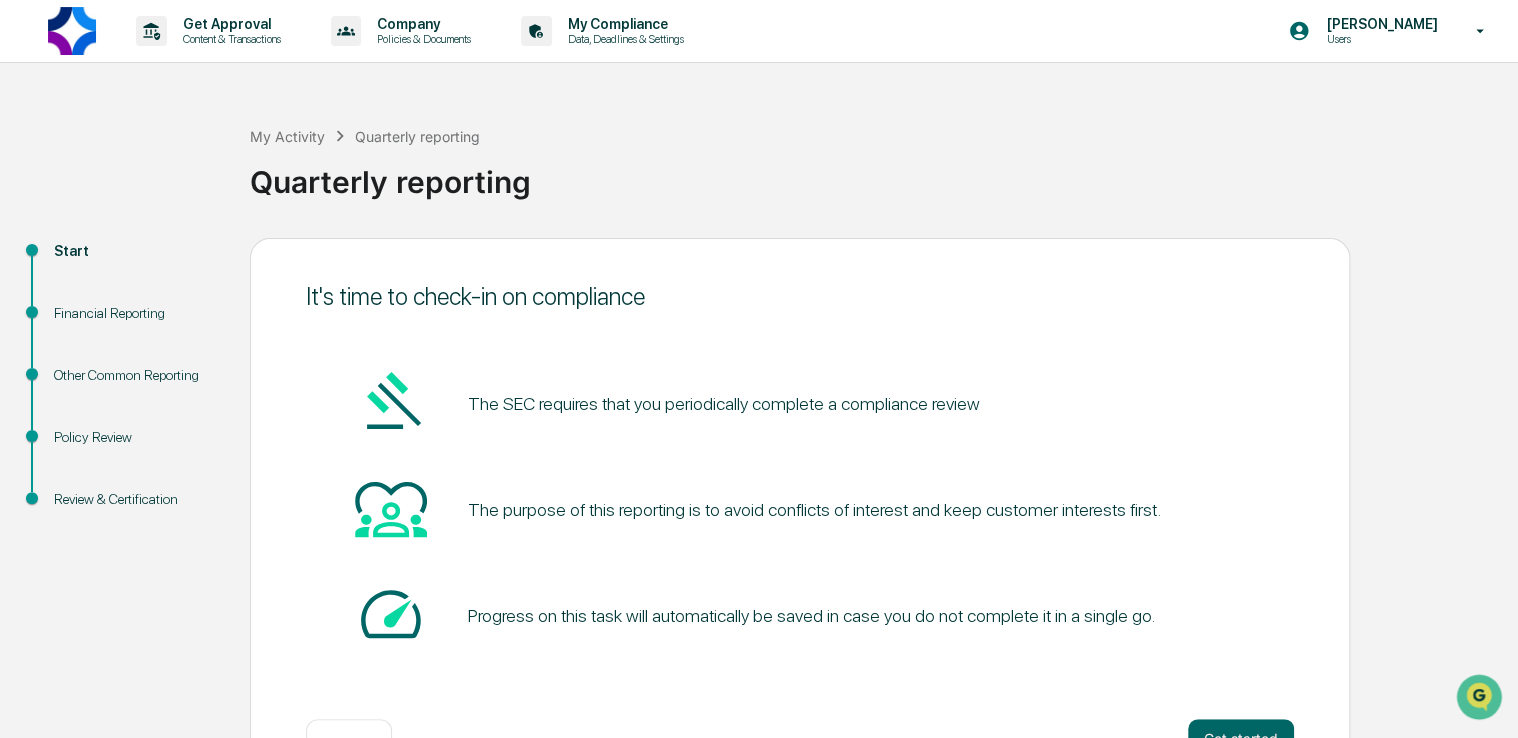 click on "[PERSON_NAME]" at bounding box center (1378, 24) 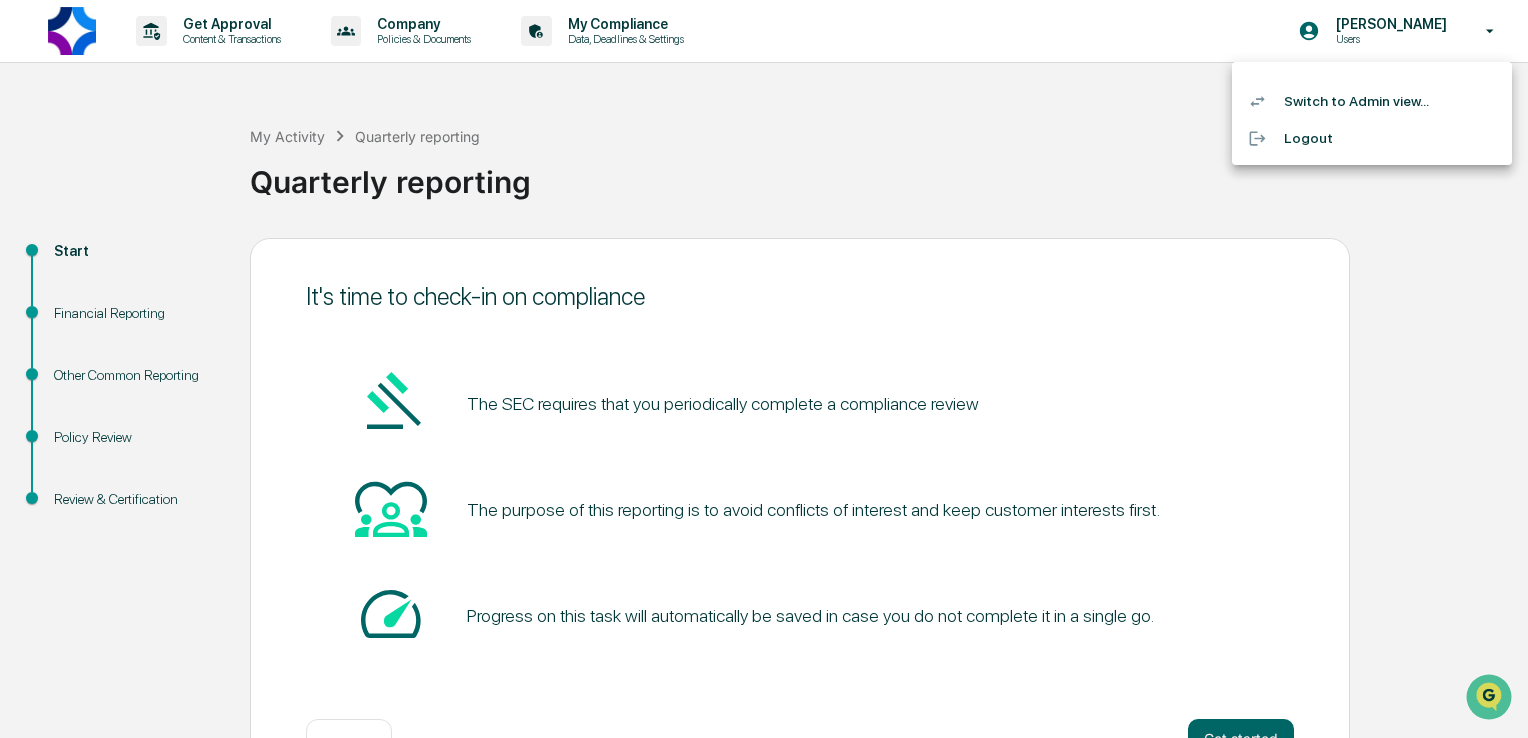 click on "Switch to Admin view..." at bounding box center [1372, 101] 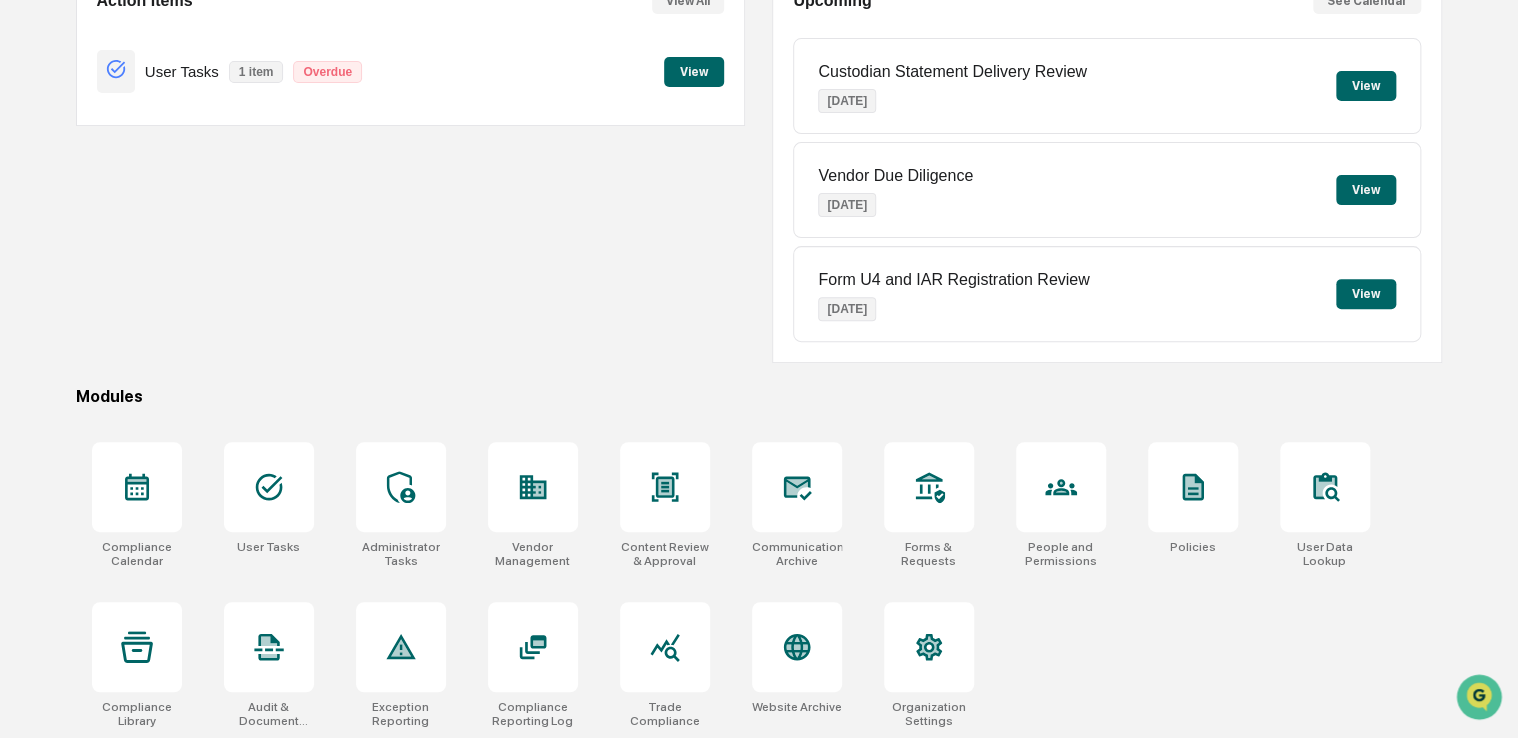 scroll, scrollTop: 0, scrollLeft: 0, axis: both 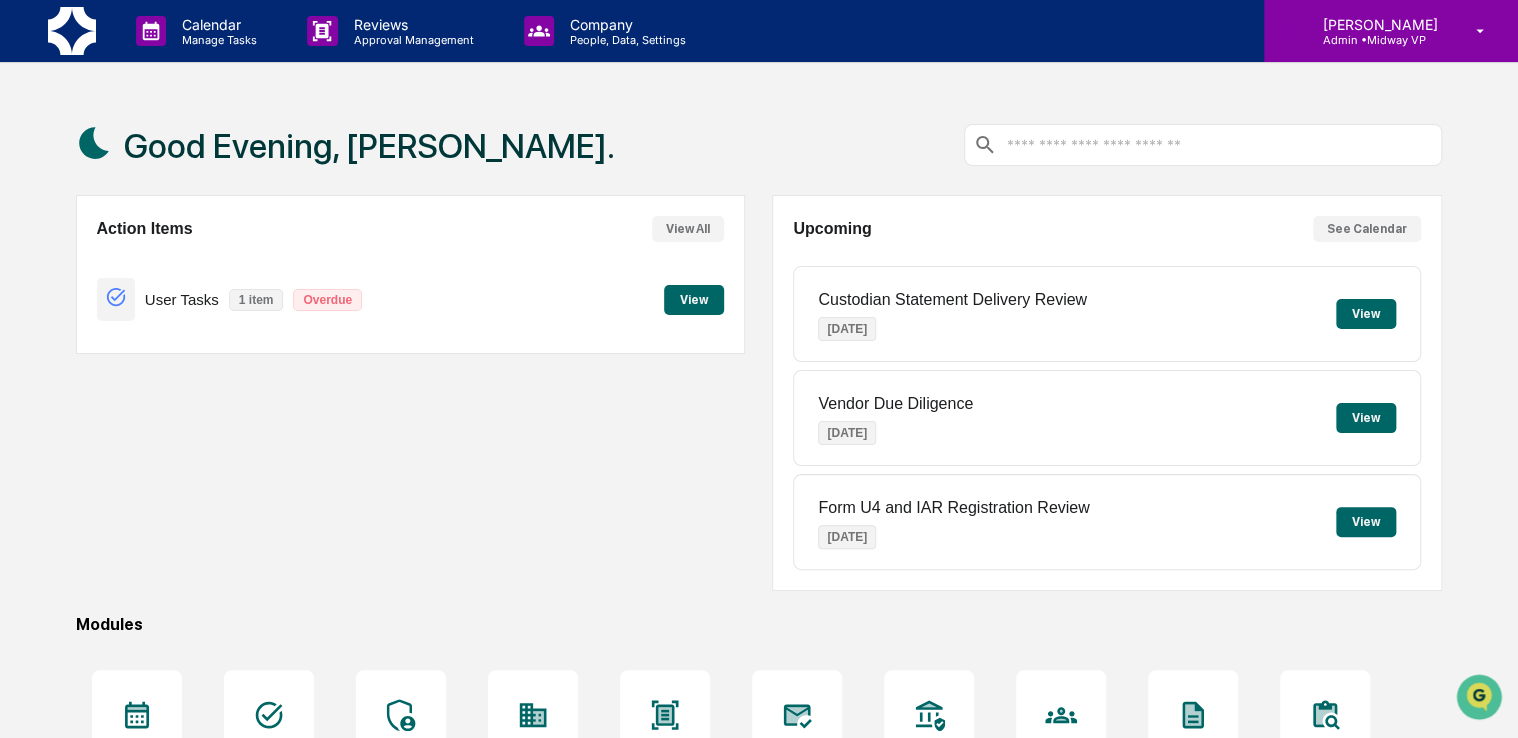 click 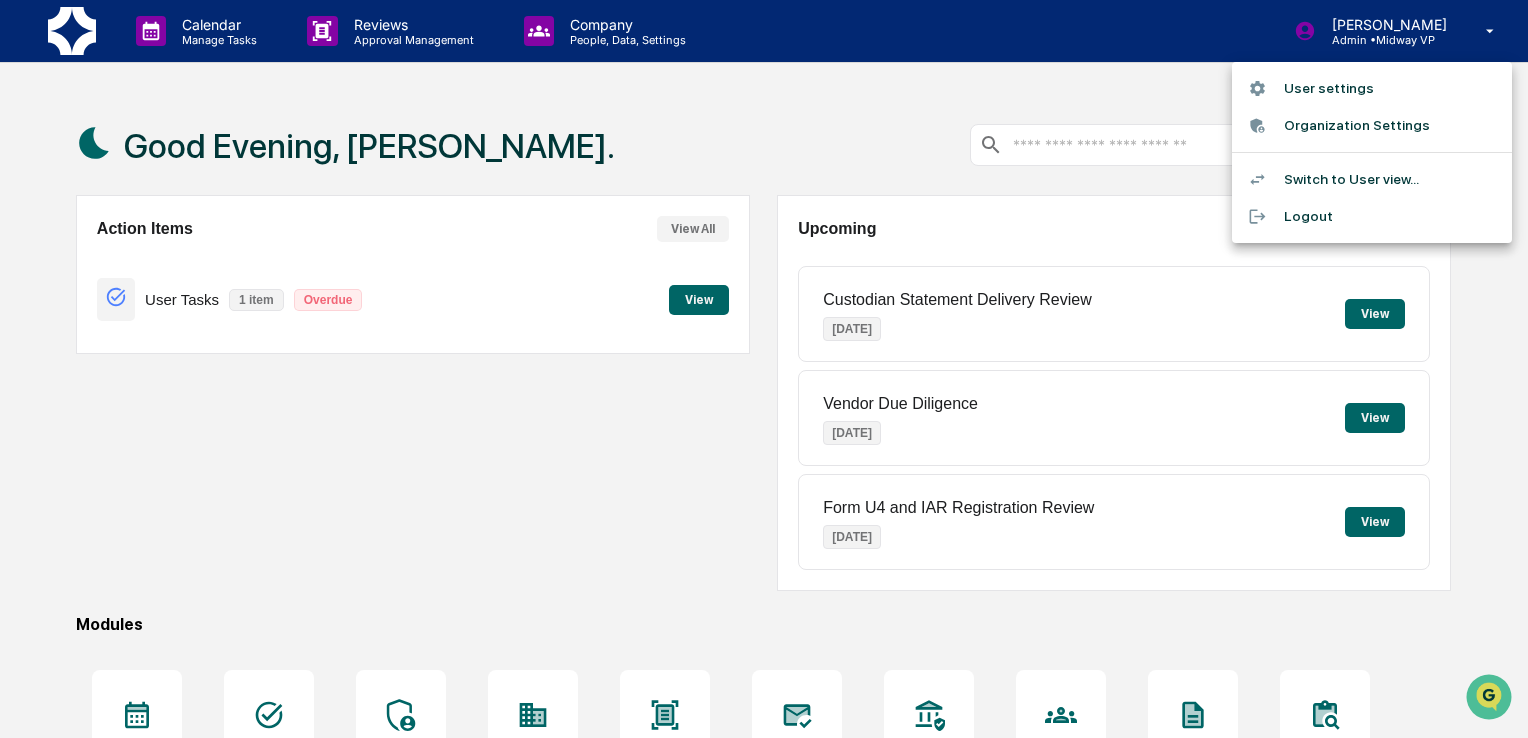 click on "Switch to User view..." at bounding box center [1372, 179] 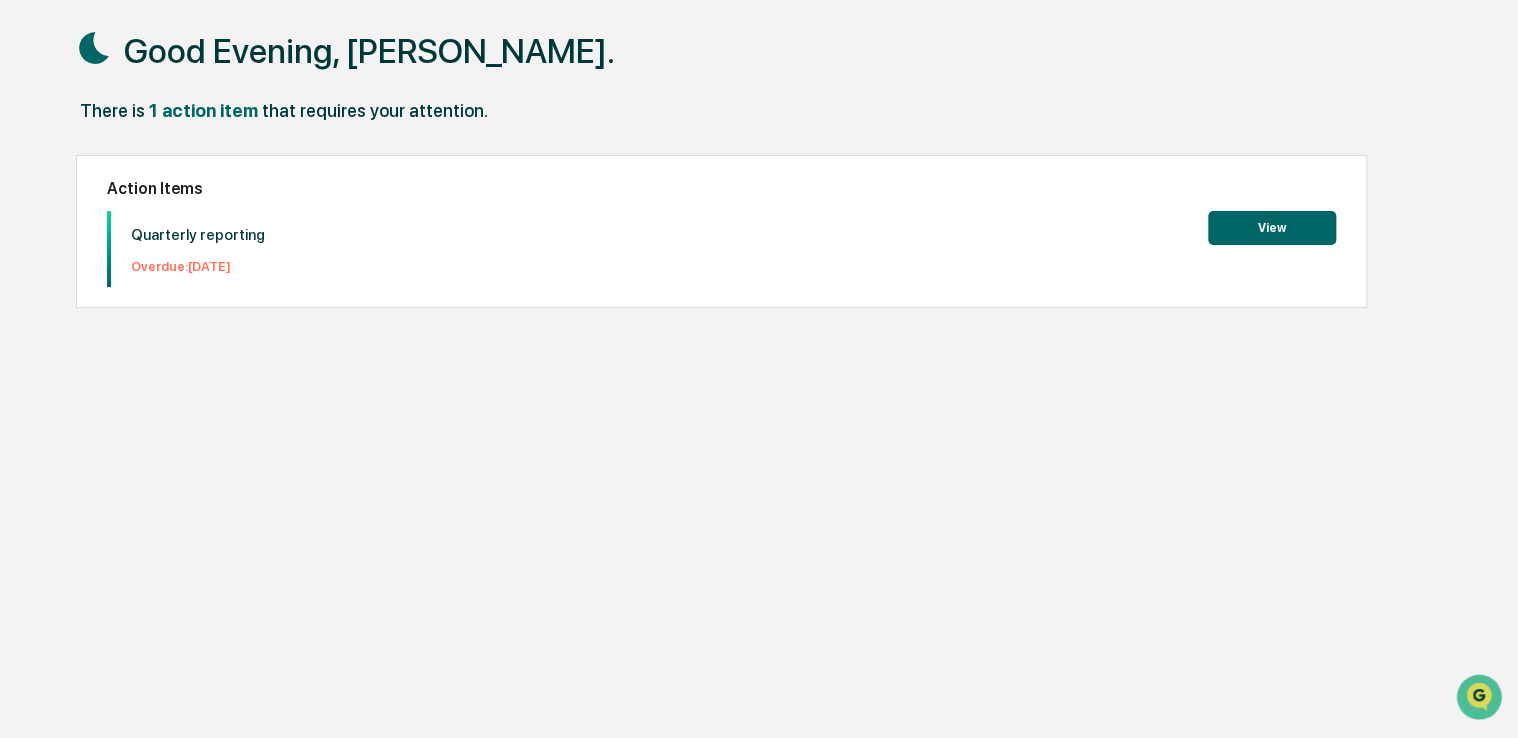 scroll, scrollTop: 0, scrollLeft: 0, axis: both 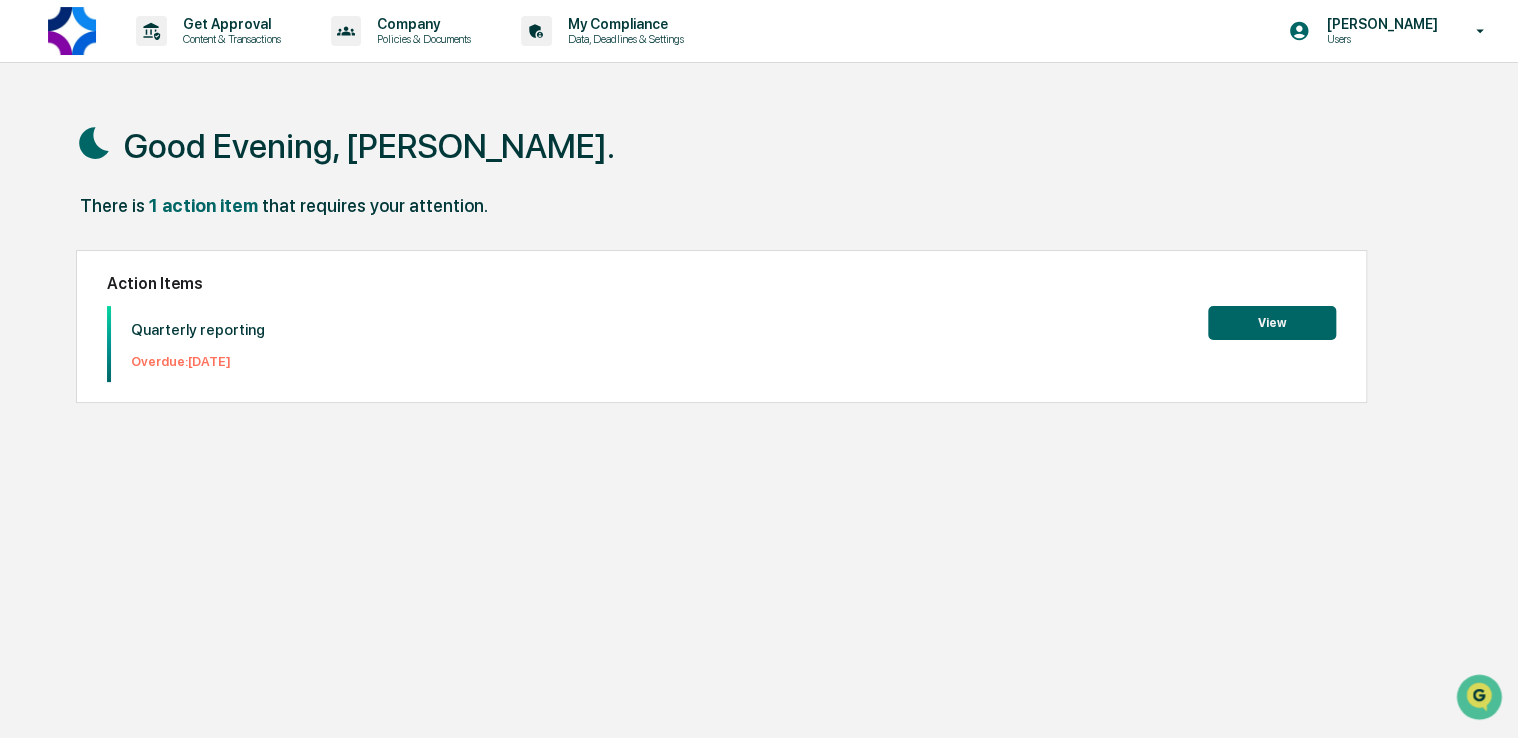 click on "View" at bounding box center (1272, 323) 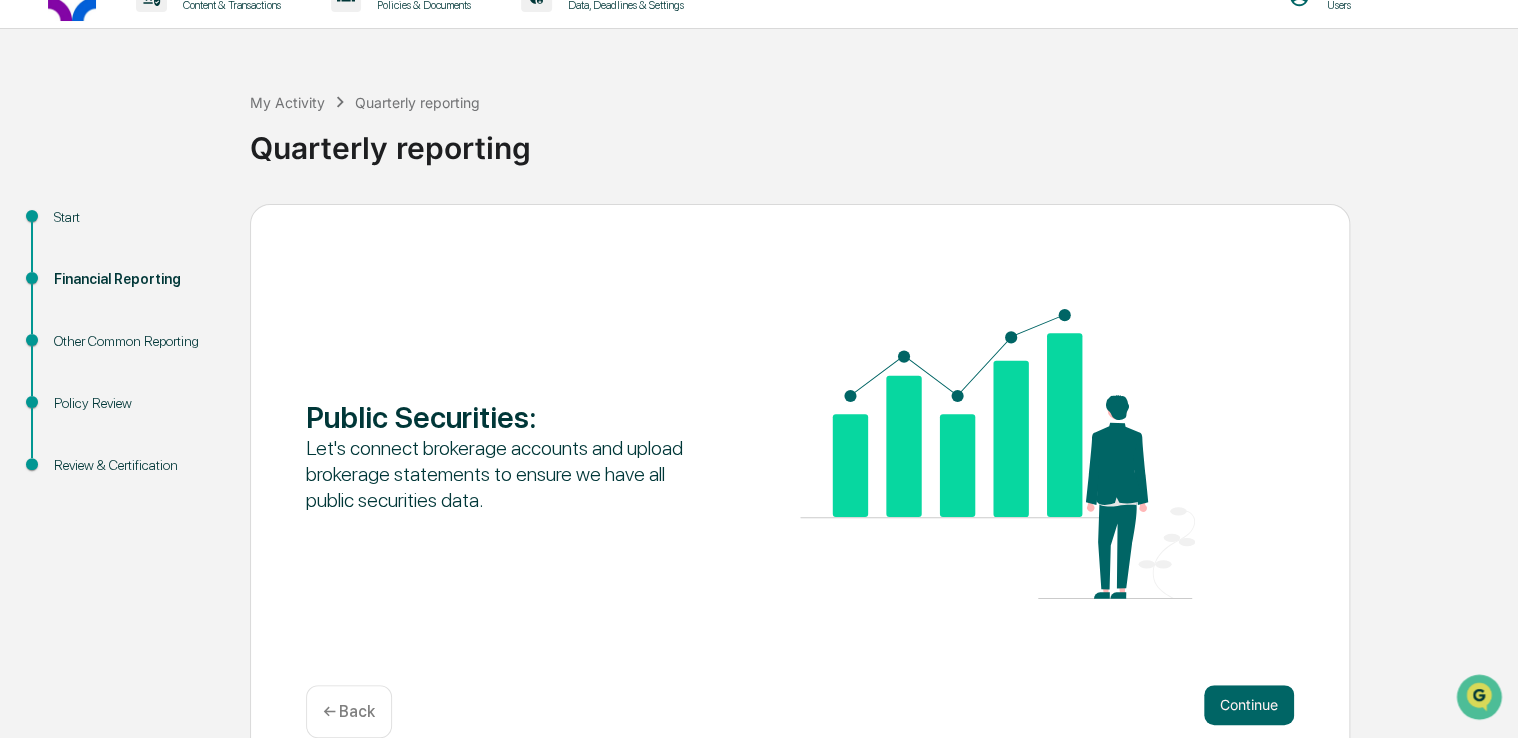 scroll, scrollTop: 66, scrollLeft: 0, axis: vertical 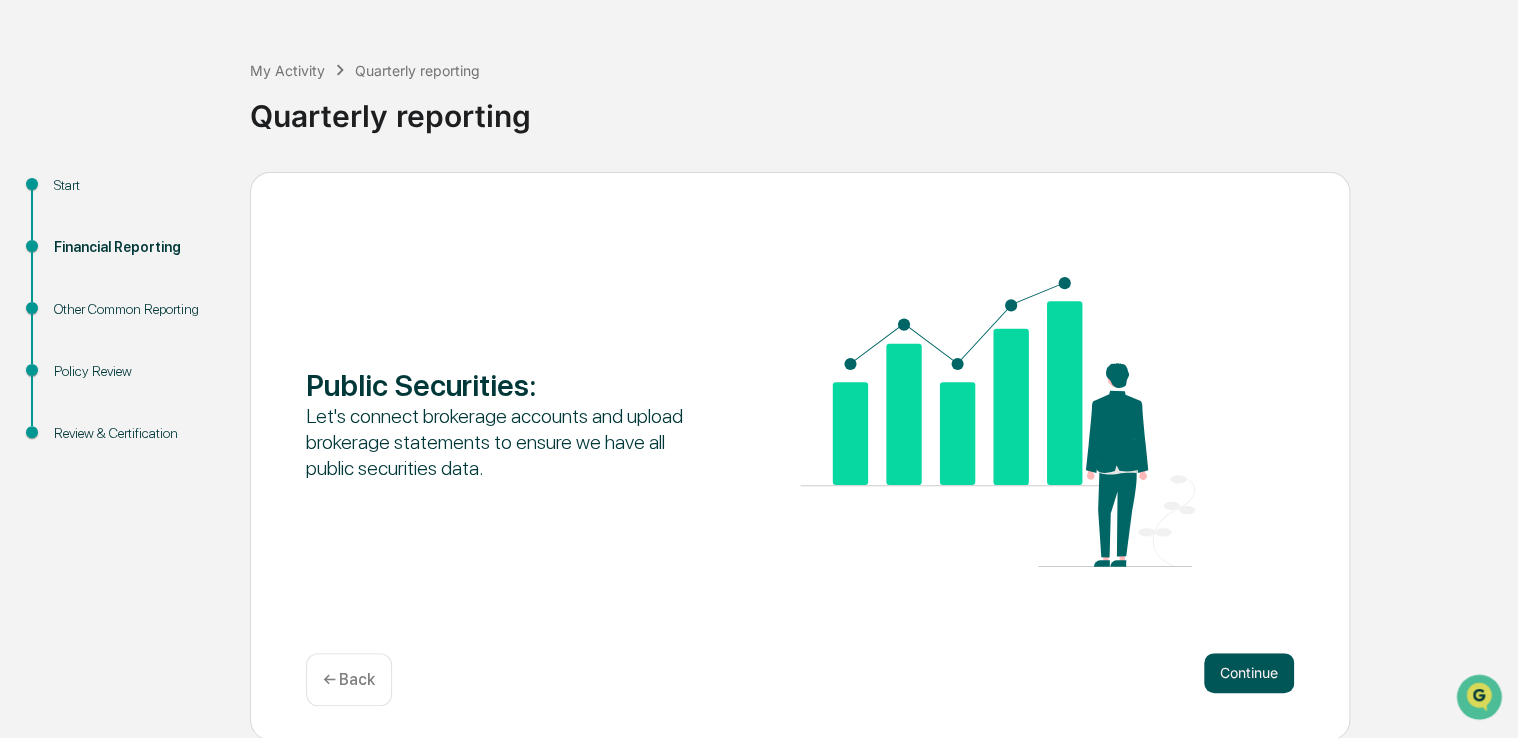 click on "Continue" at bounding box center [1249, 673] 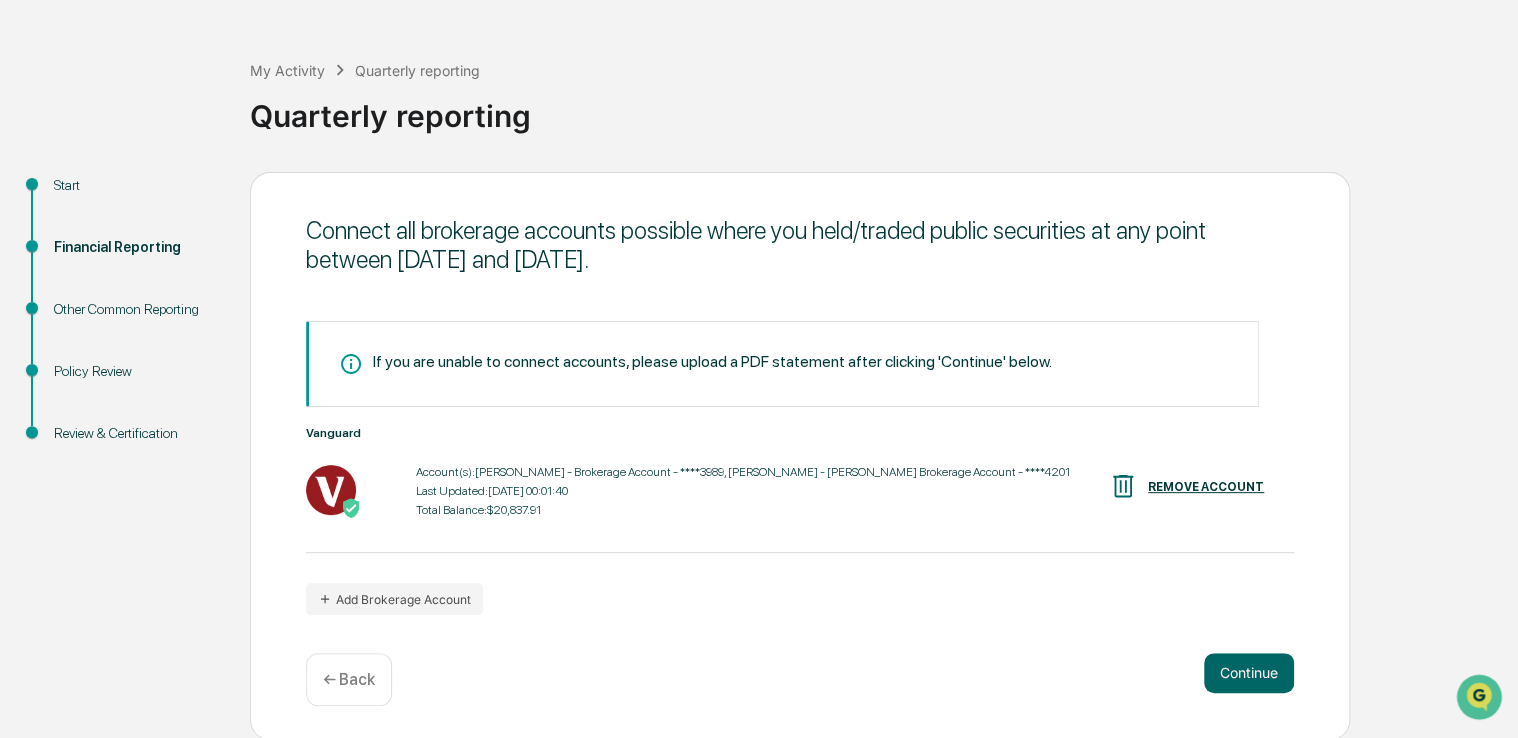 click on "Other Common Reporting" at bounding box center [136, 309] 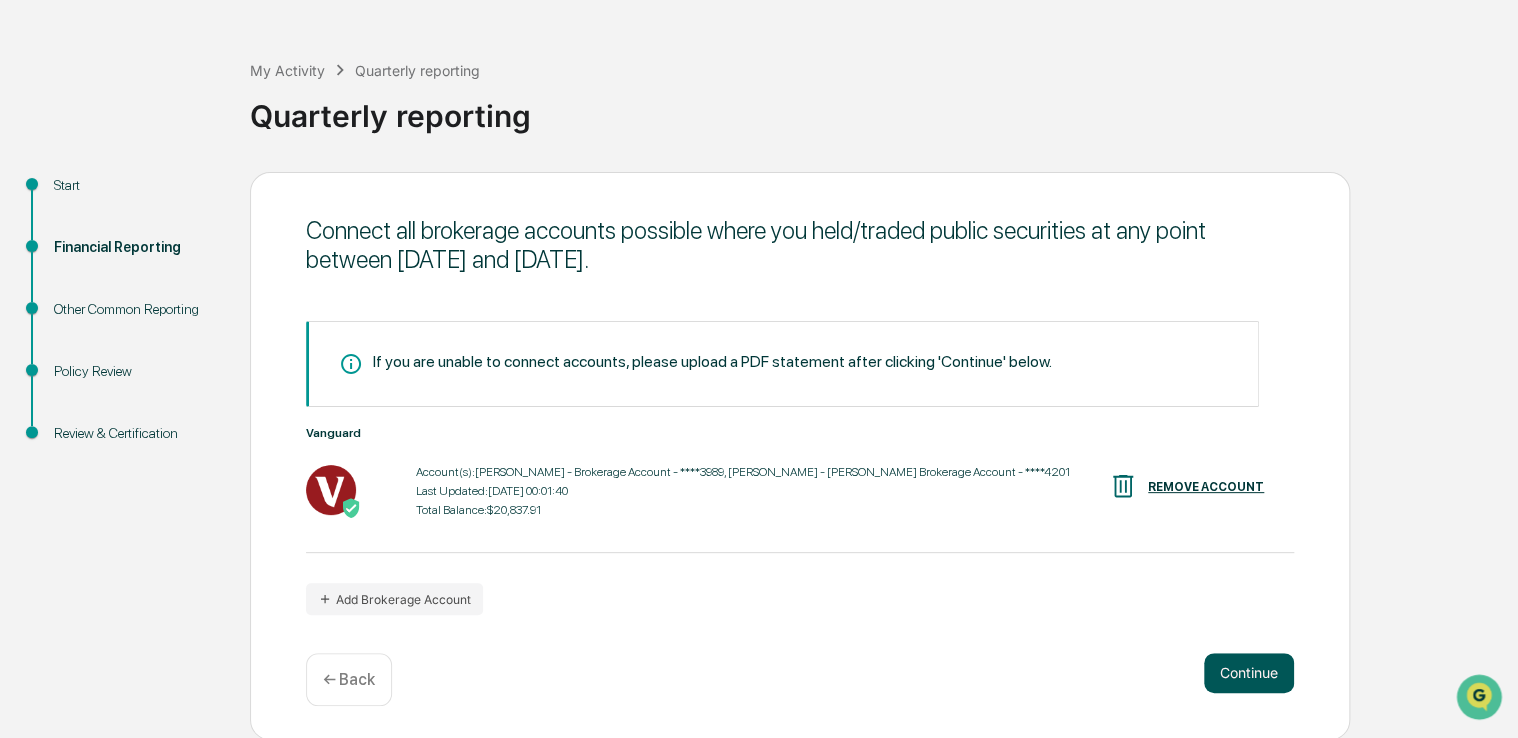 click on "Continue" at bounding box center (1249, 673) 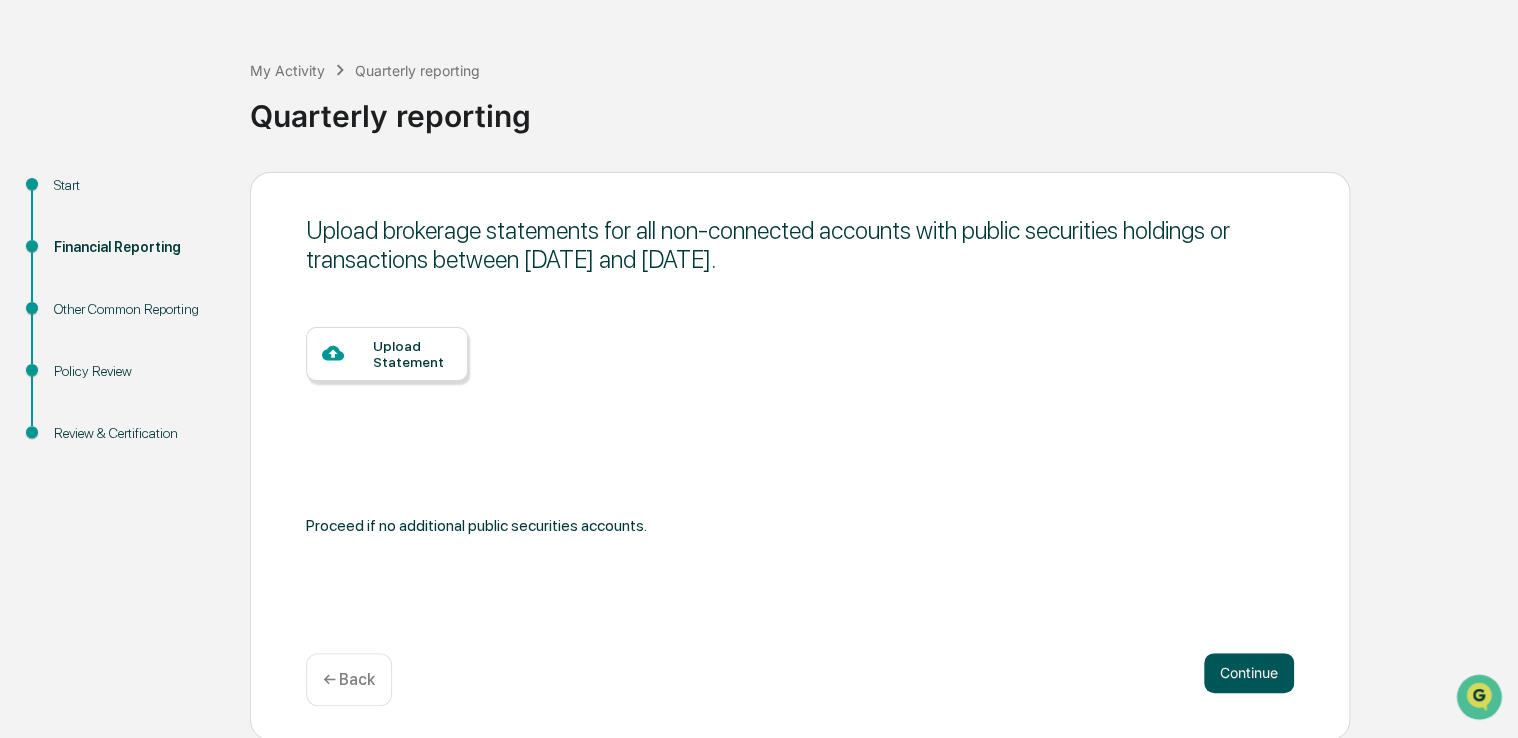 click on "Continue" at bounding box center (1249, 673) 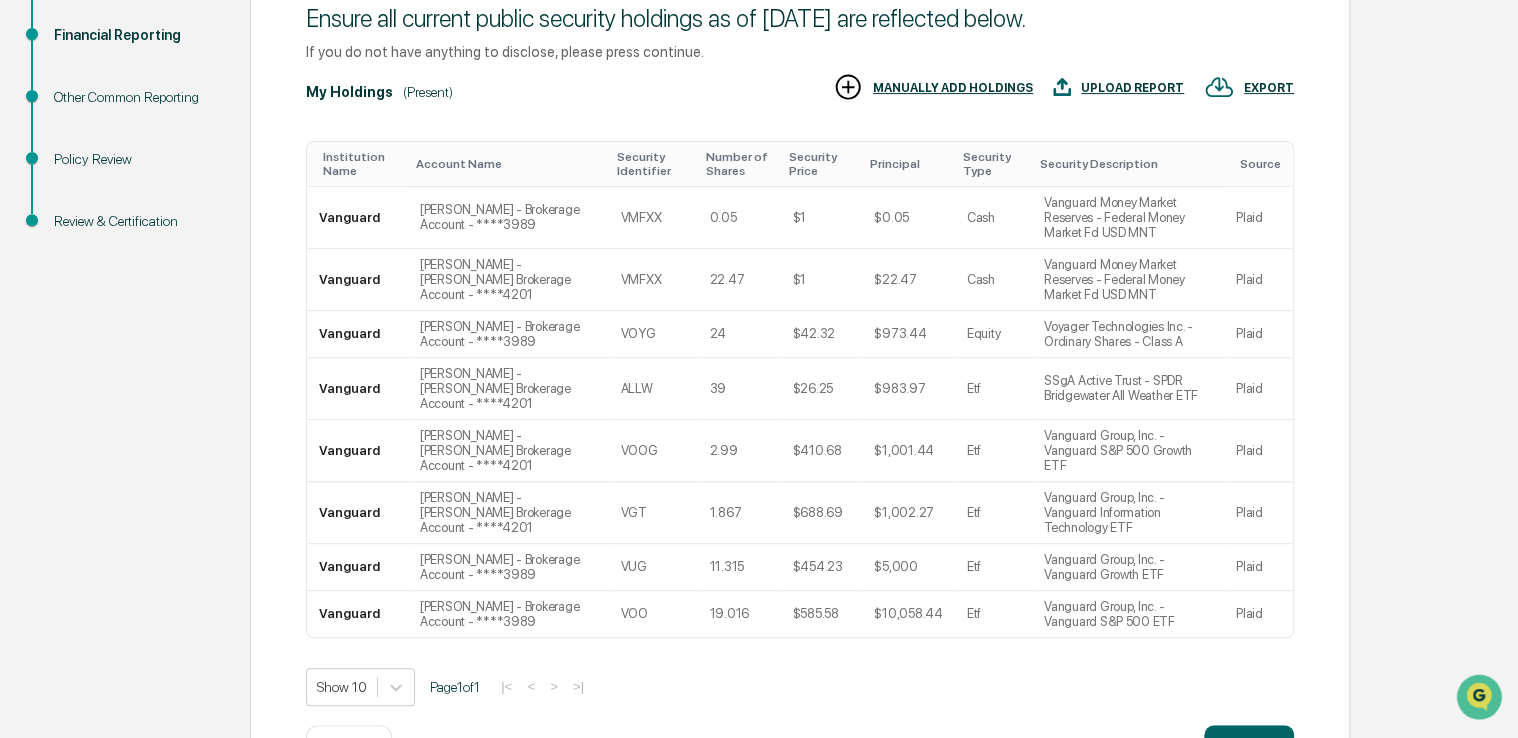 scroll, scrollTop: 78, scrollLeft: 0, axis: vertical 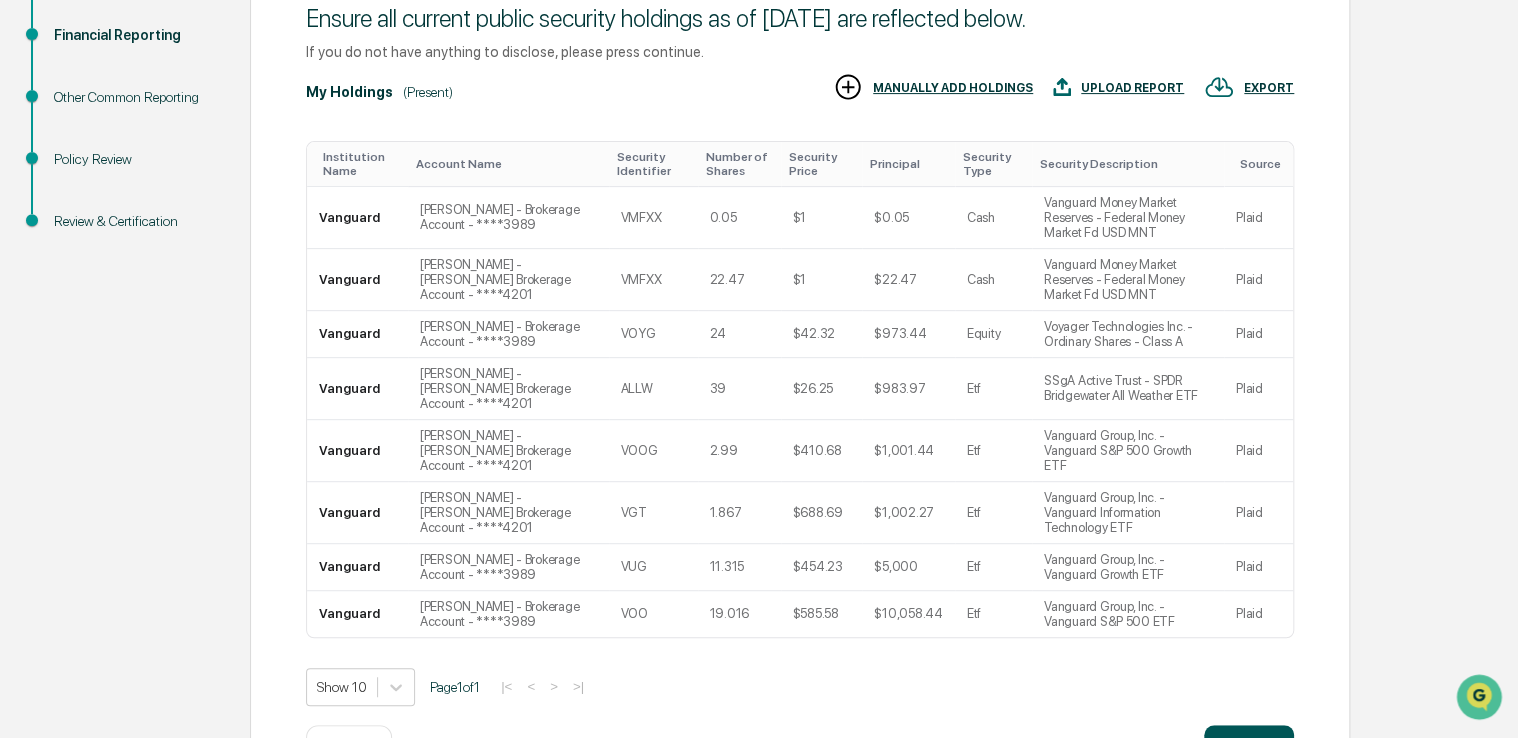 click on "Continue" at bounding box center (1249, 745) 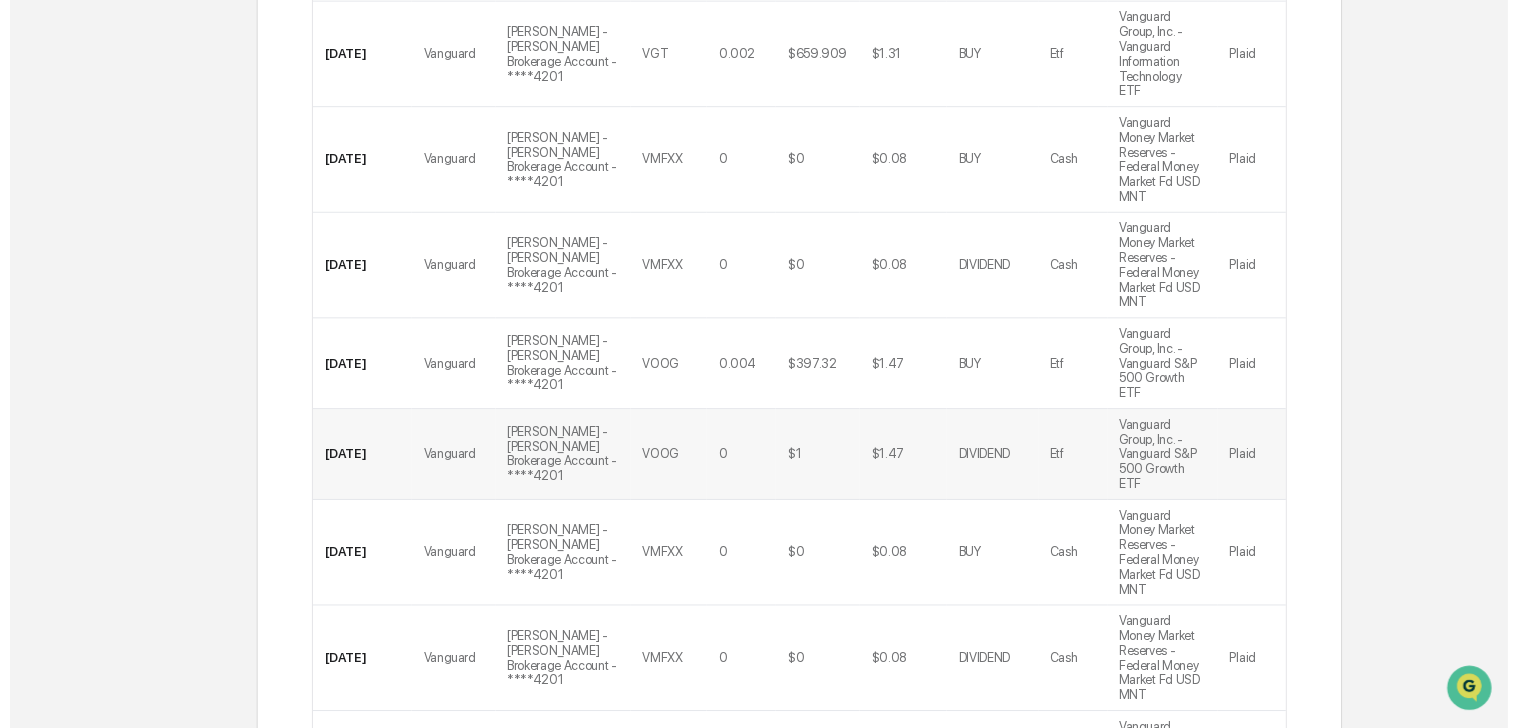 scroll, scrollTop: 556, scrollLeft: 0, axis: vertical 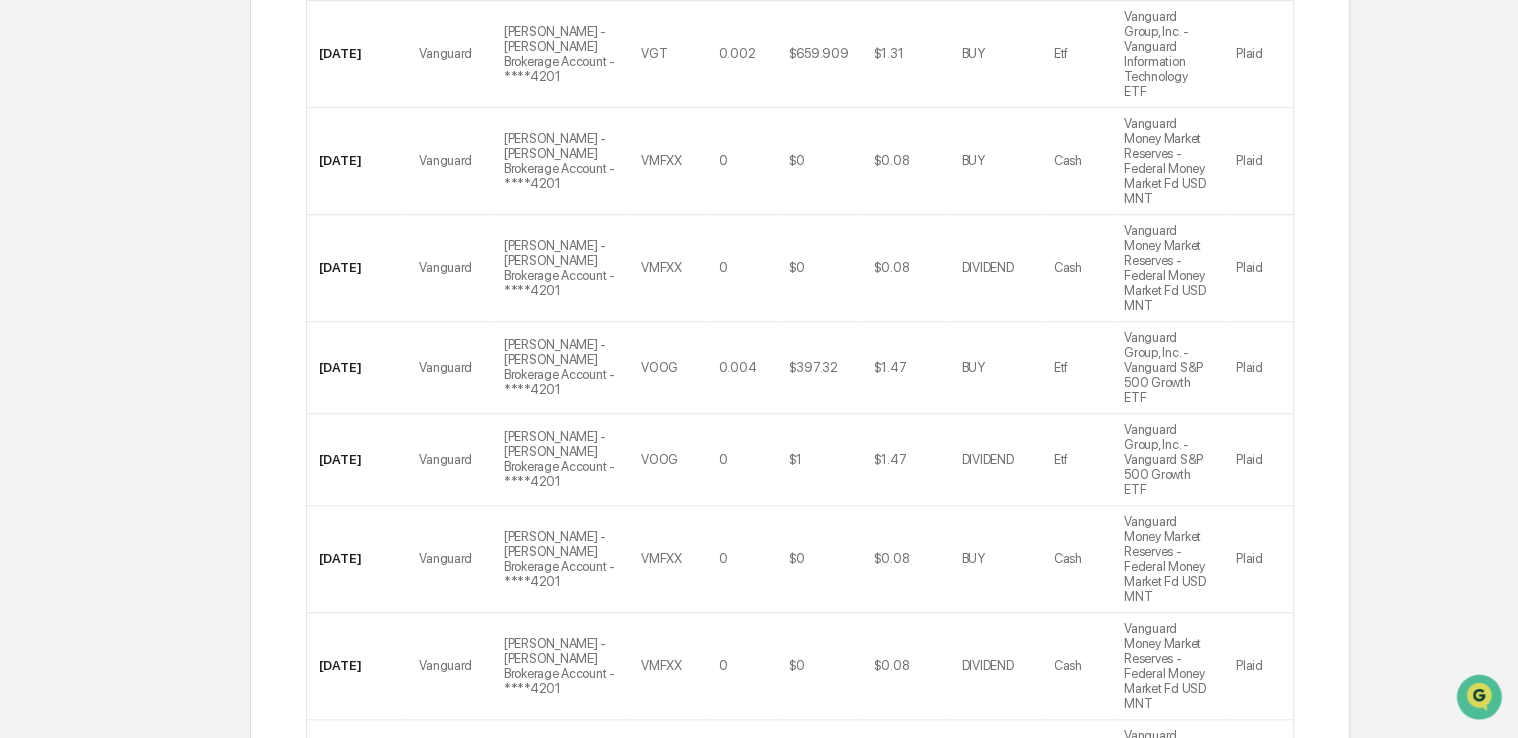 click on "Continue ← Back" at bounding box center (800, 1017) 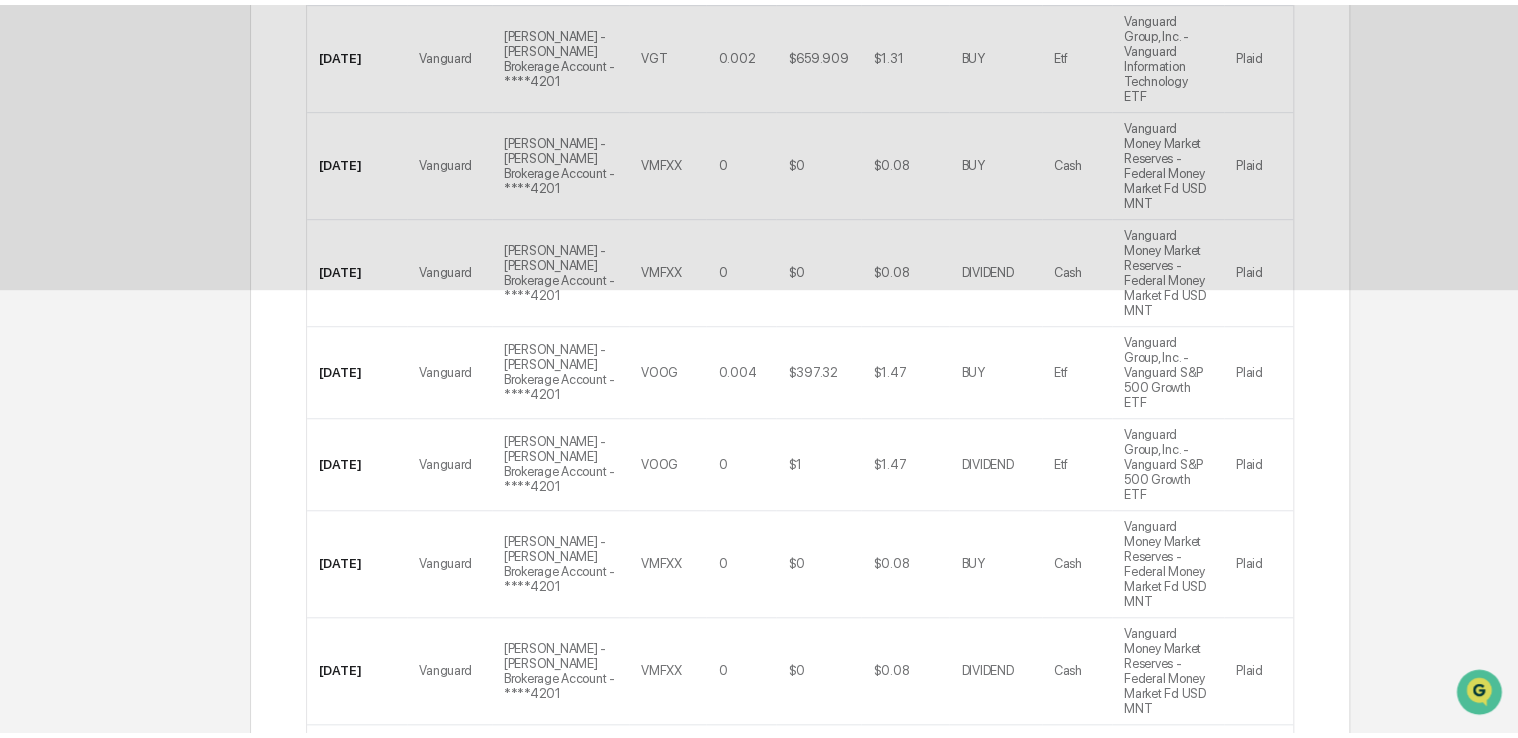 scroll, scrollTop: 66, scrollLeft: 0, axis: vertical 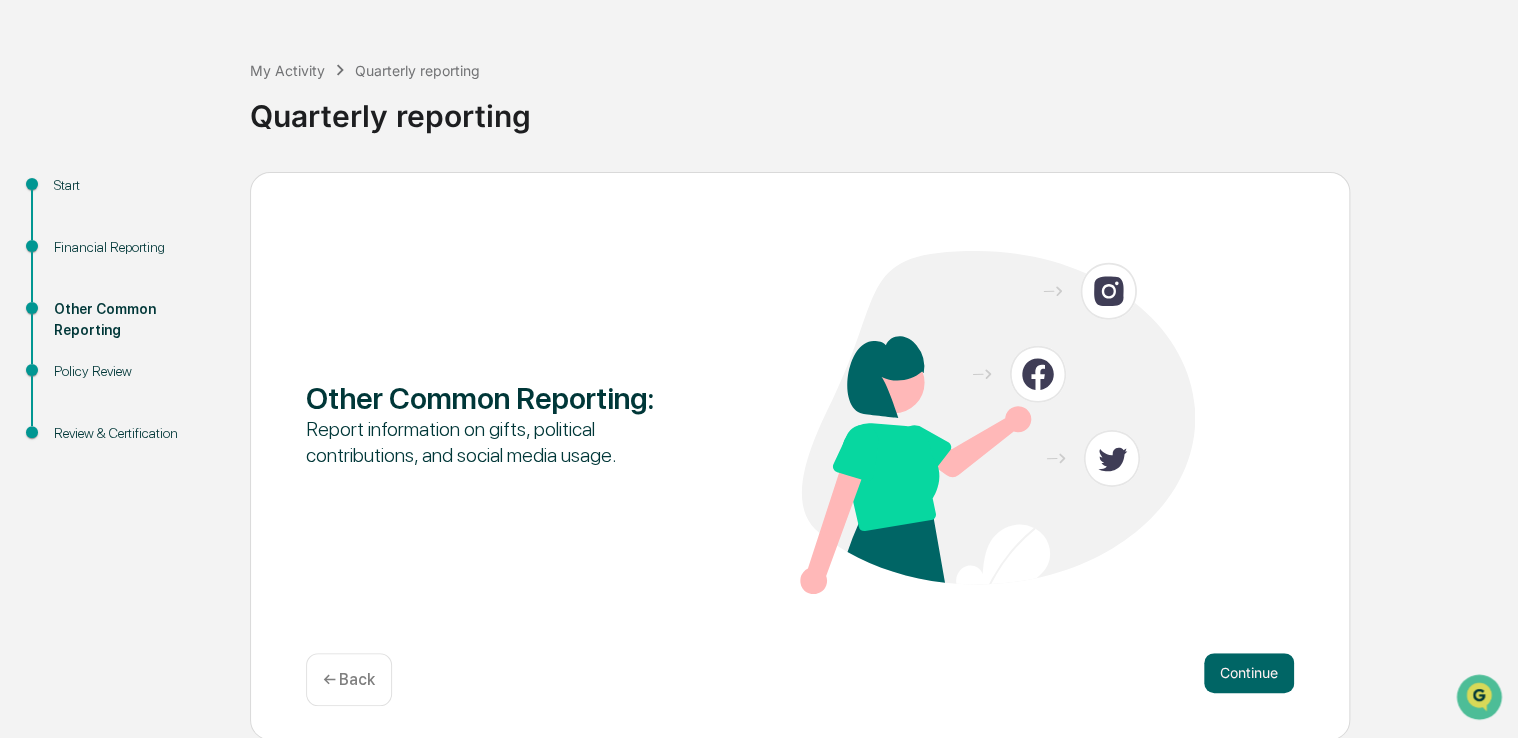 click on "Continue" at bounding box center (1249, 673) 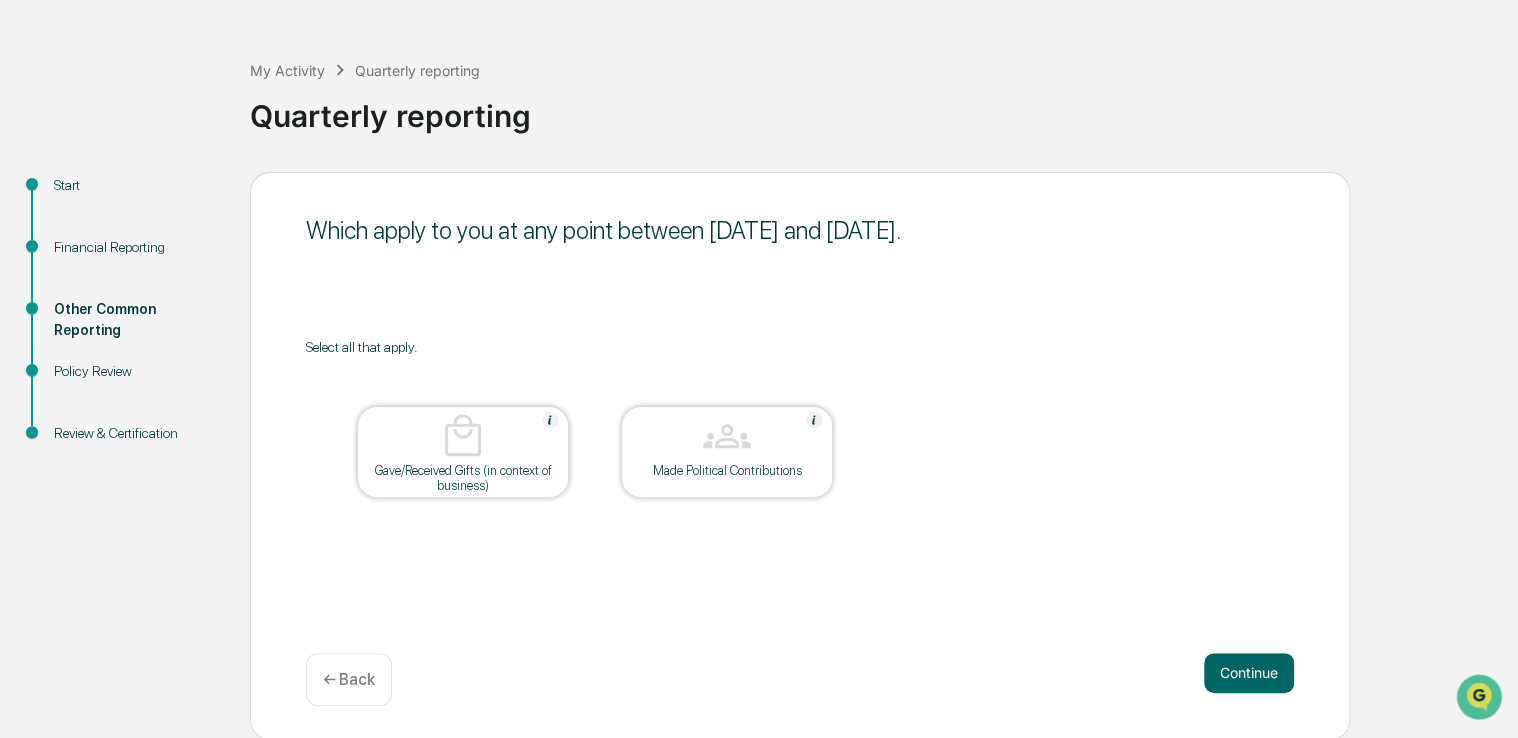click on "Continue" at bounding box center (1249, 673) 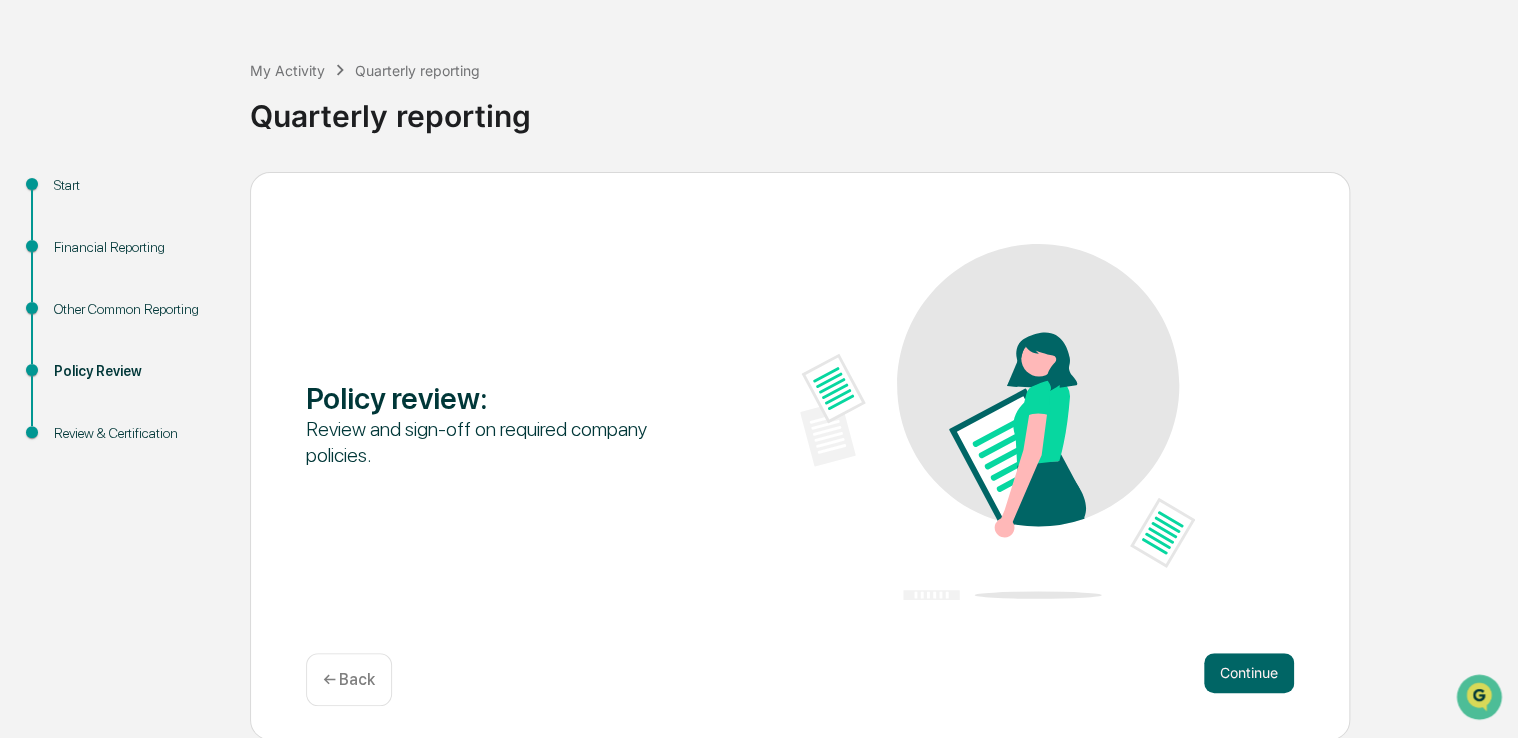click on "Start" at bounding box center [136, 185] 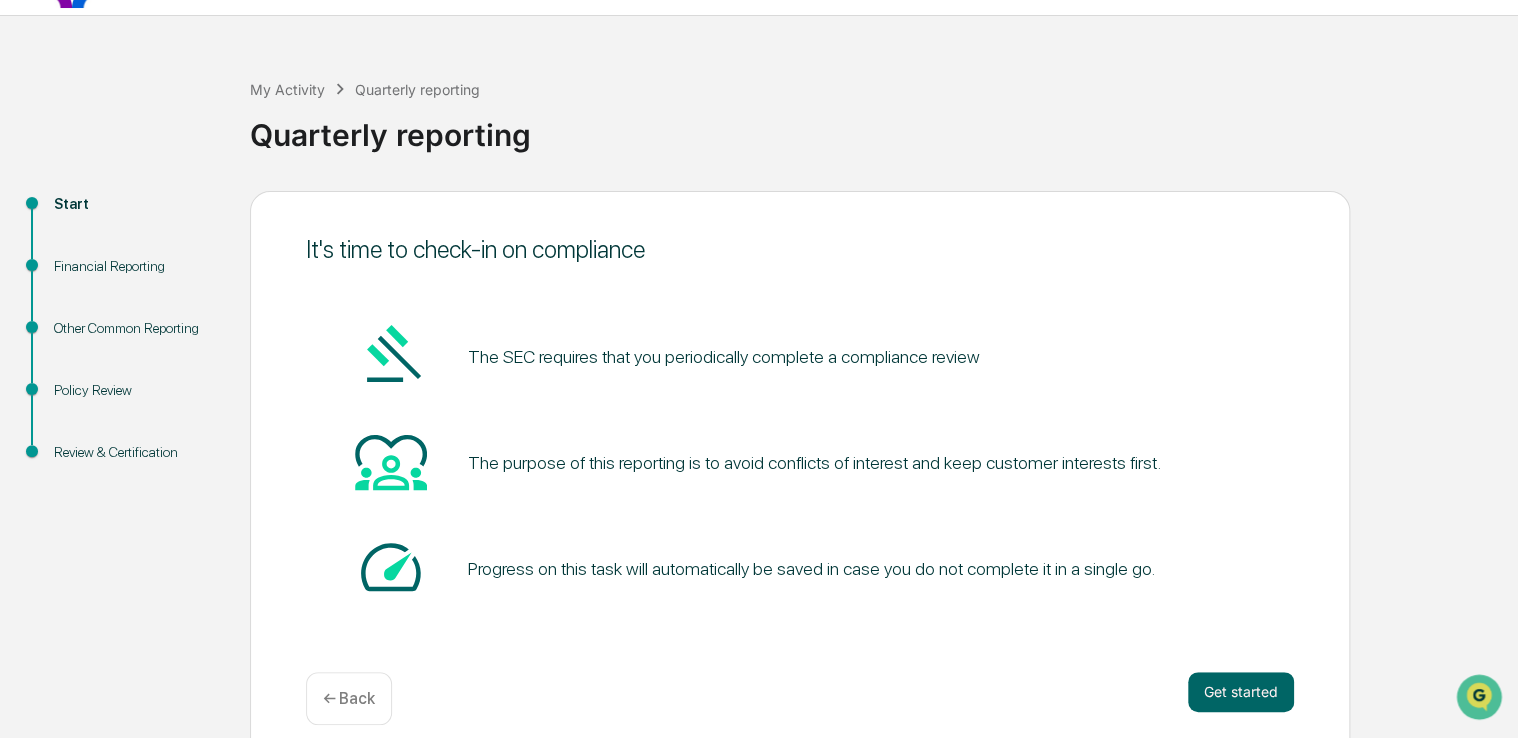 scroll, scrollTop: 66, scrollLeft: 0, axis: vertical 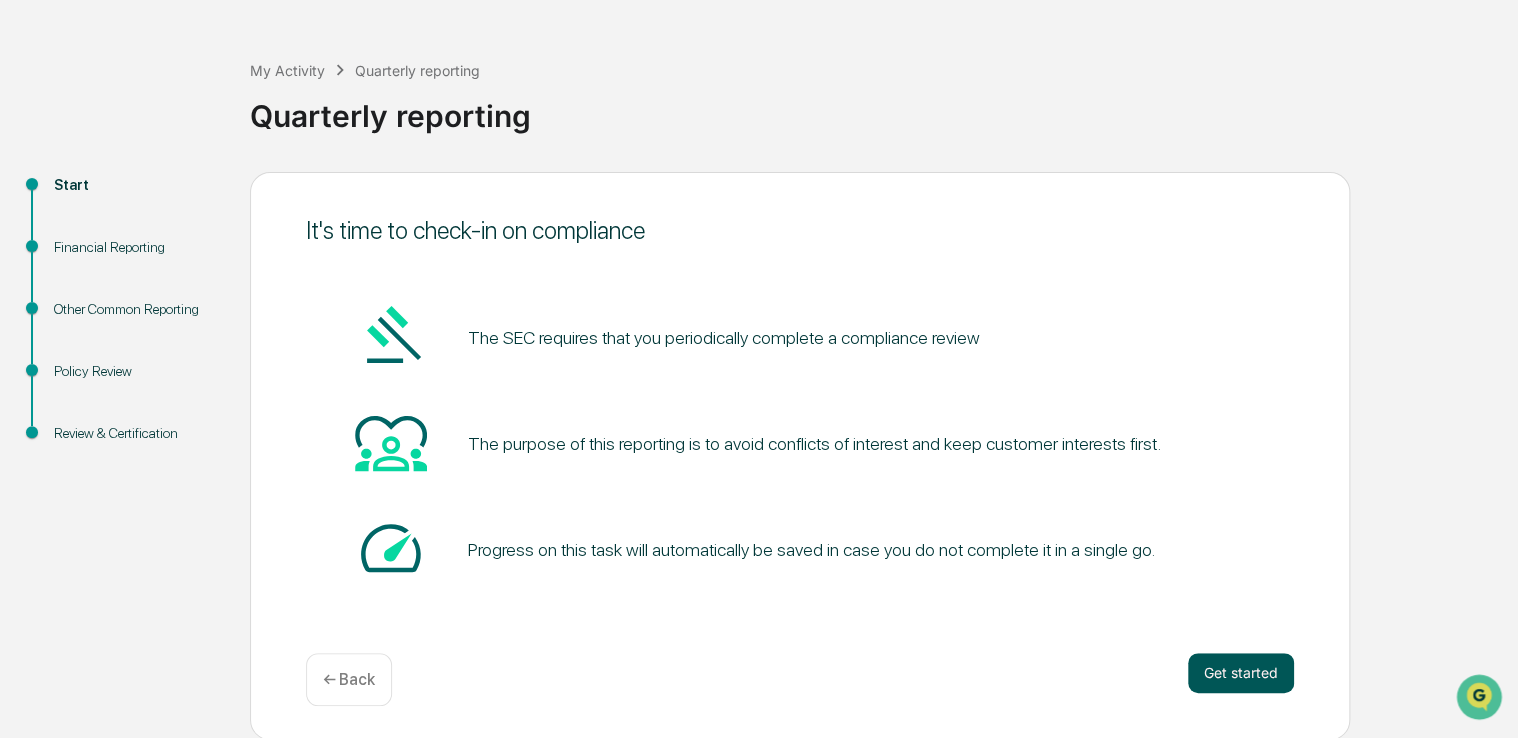 click on "Get started" at bounding box center [1241, 673] 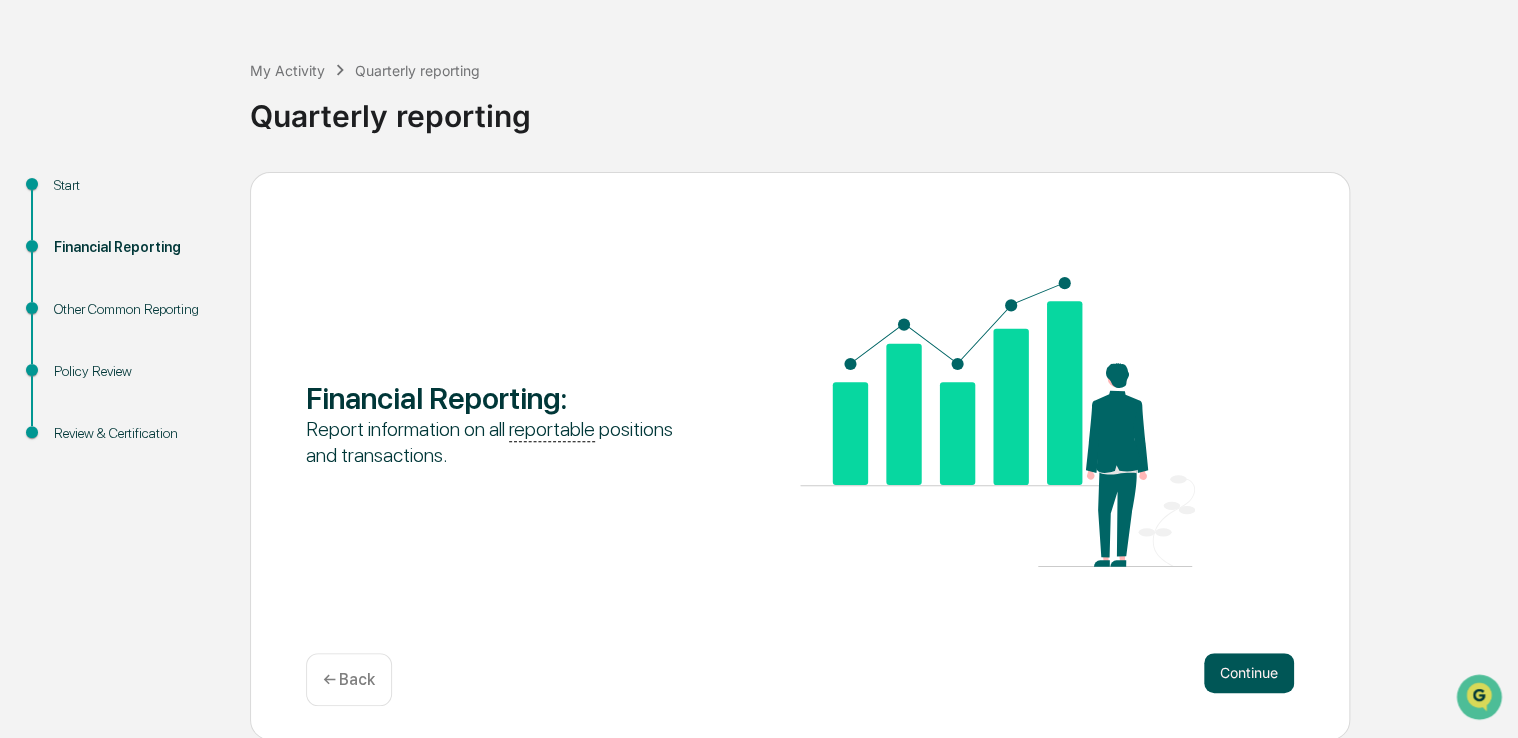 click on "Continue" at bounding box center (1249, 673) 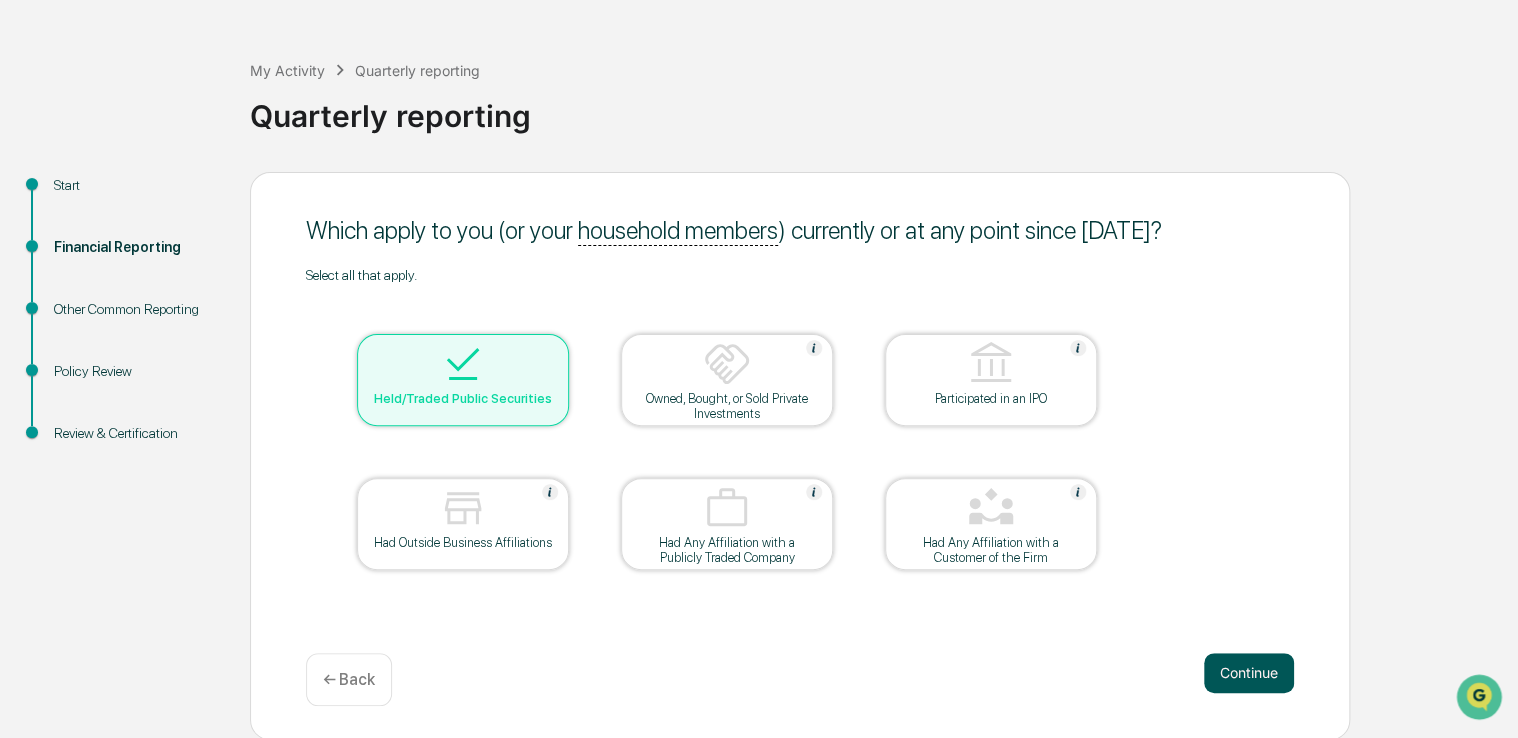 click on "Continue" at bounding box center (1249, 673) 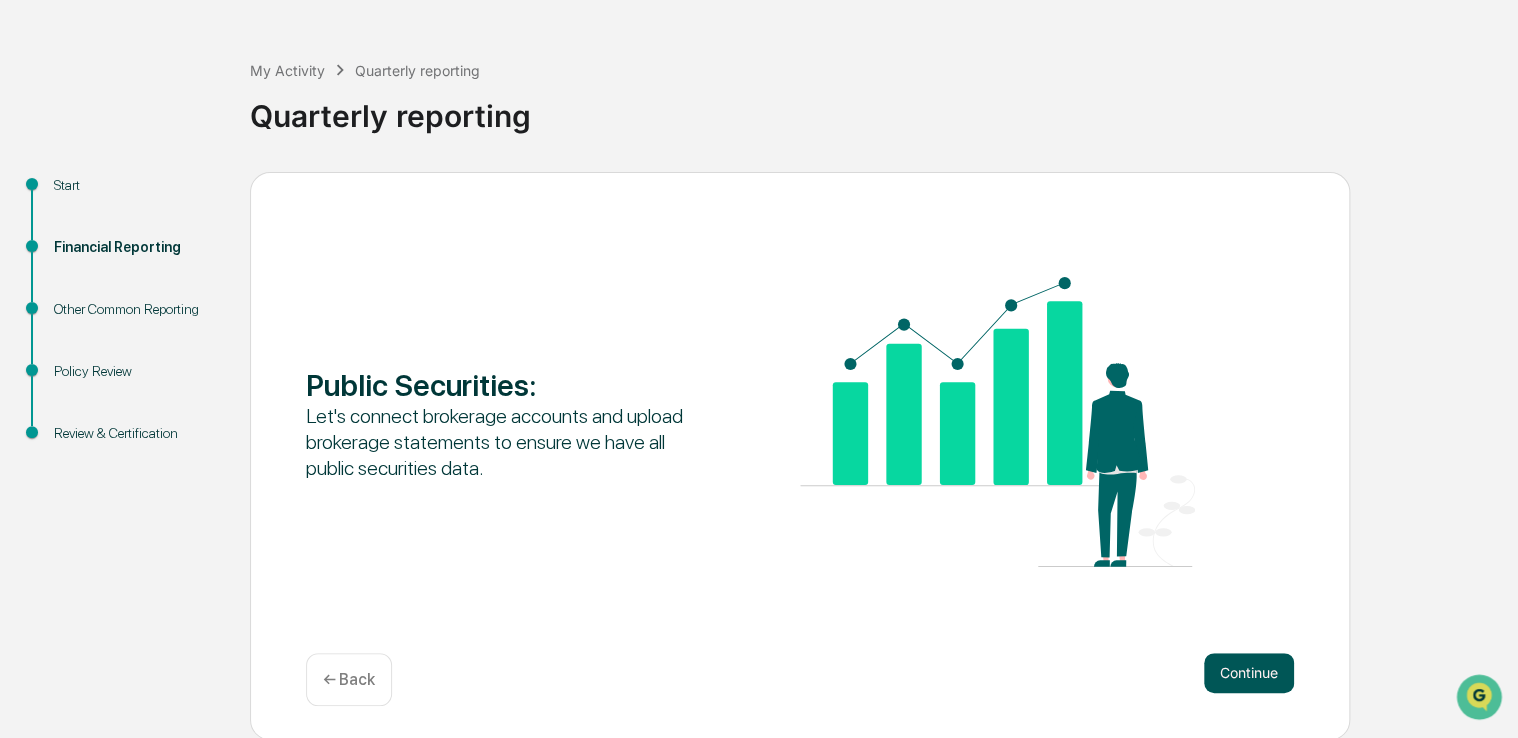 click on "Continue" at bounding box center (1249, 673) 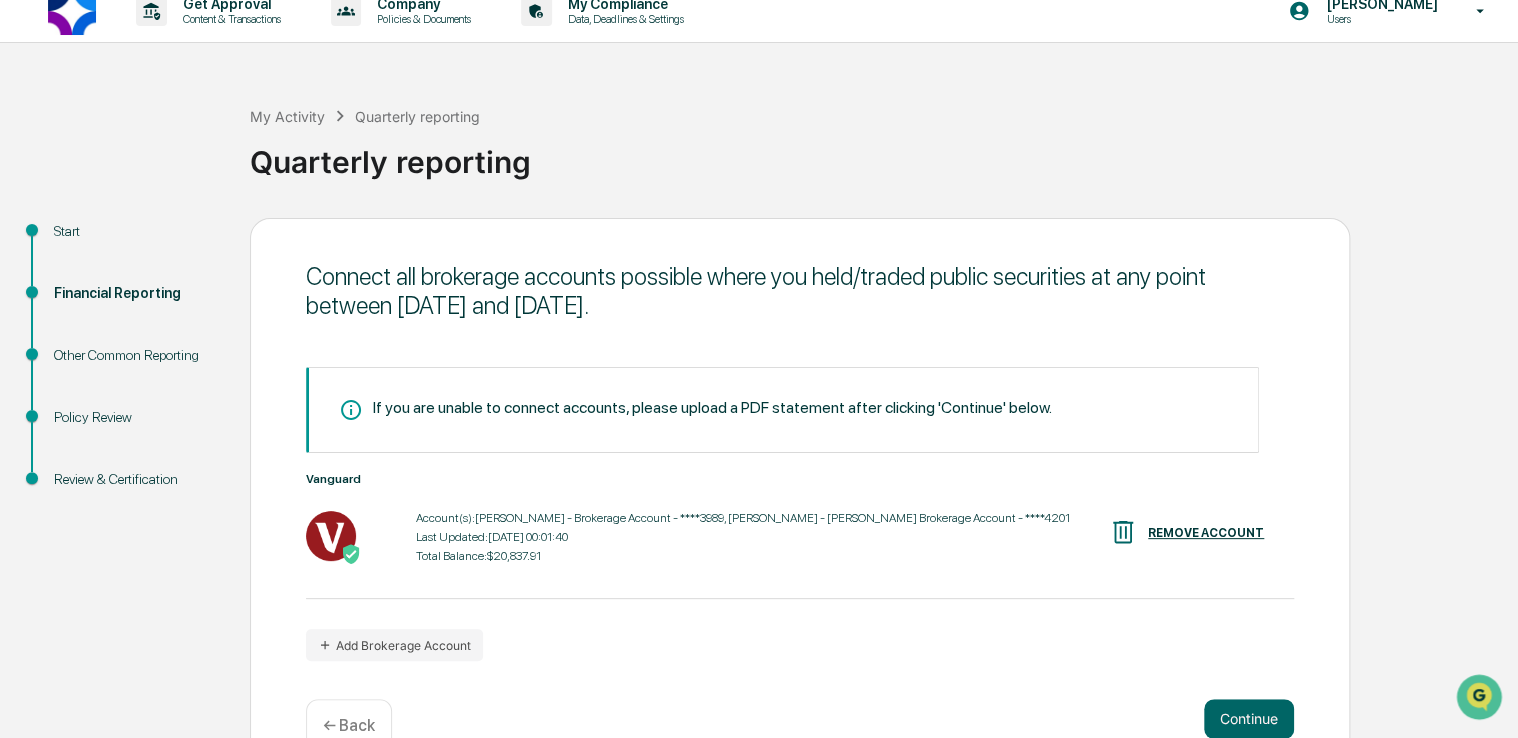 scroll, scrollTop: 0, scrollLeft: 0, axis: both 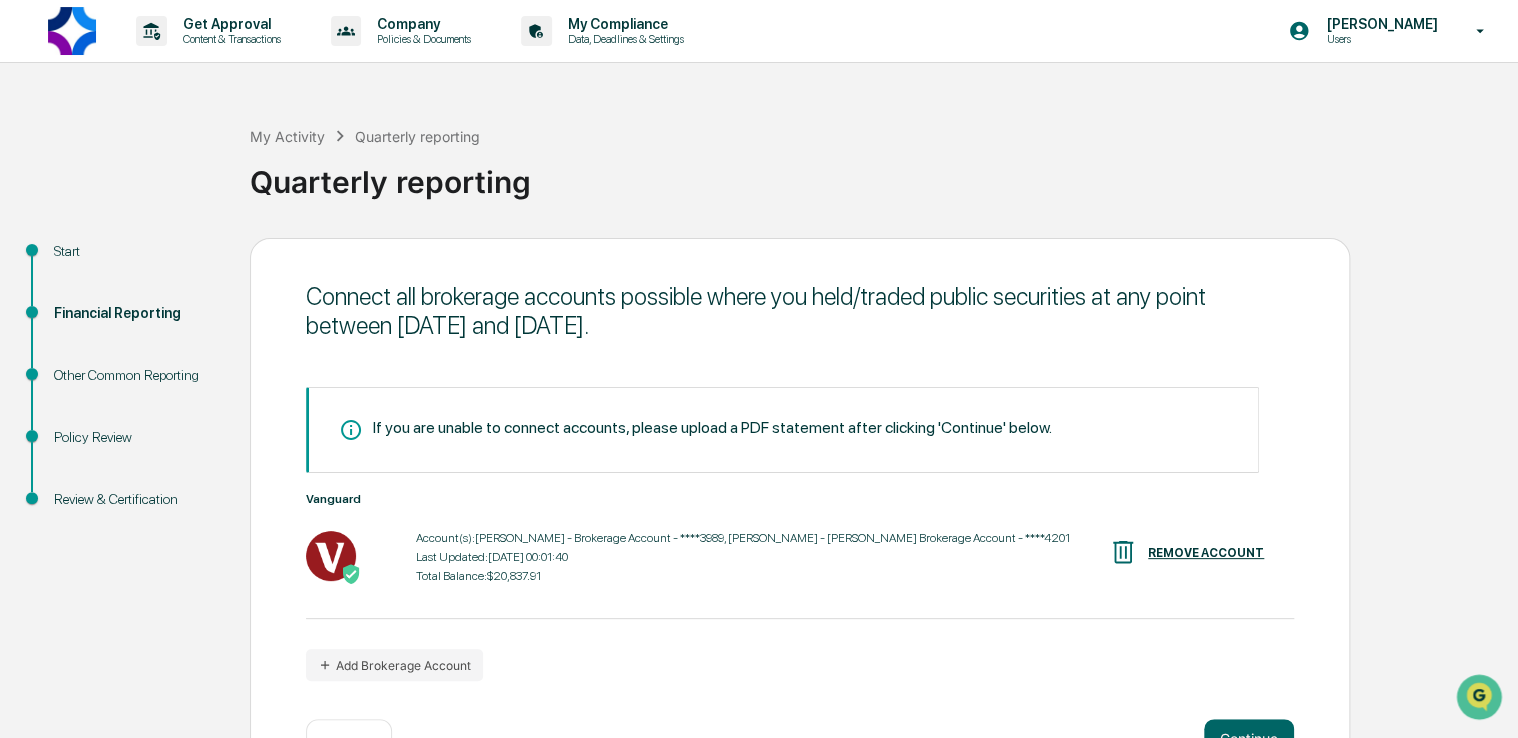 click on "Users" at bounding box center (1378, 39) 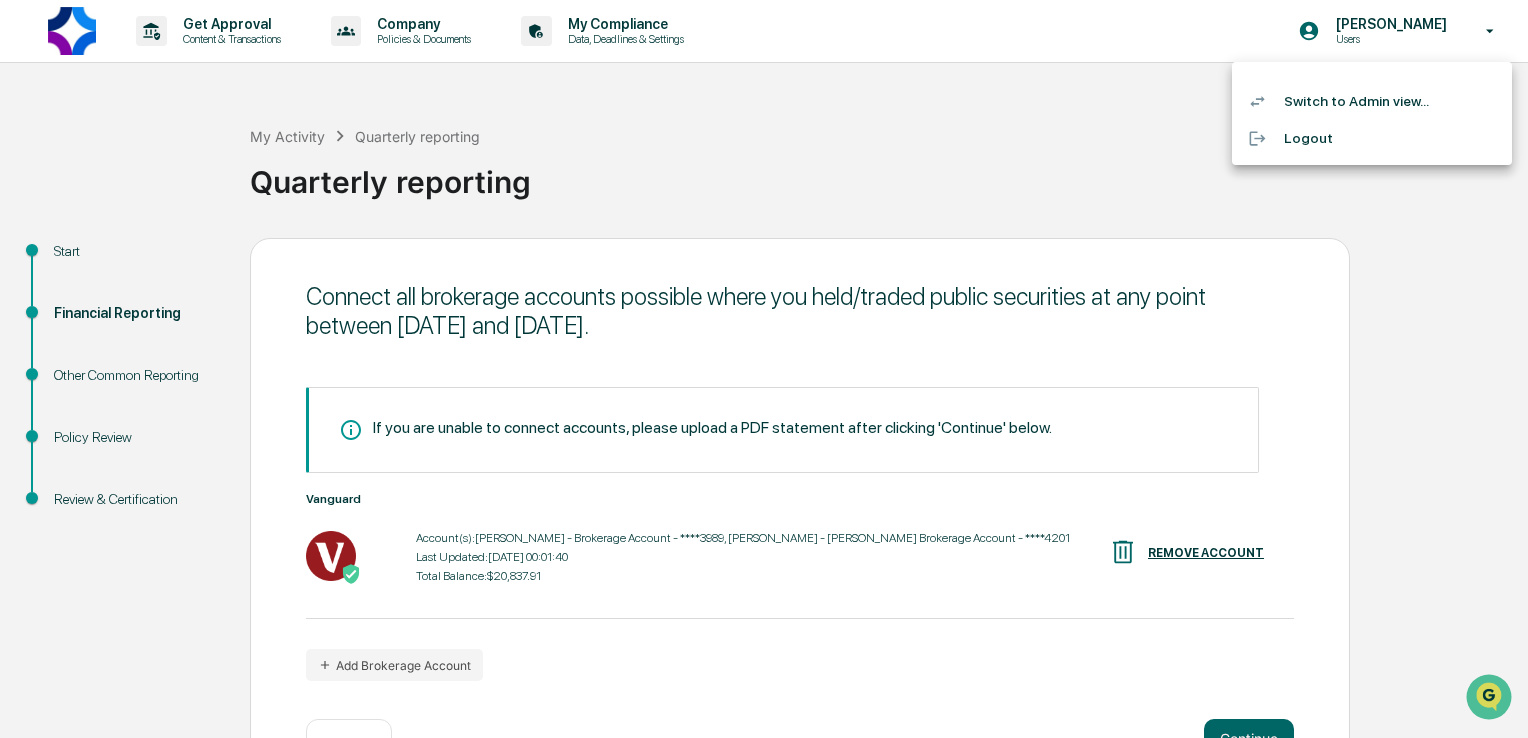 click on "Switch to Admin view..." at bounding box center (1372, 101) 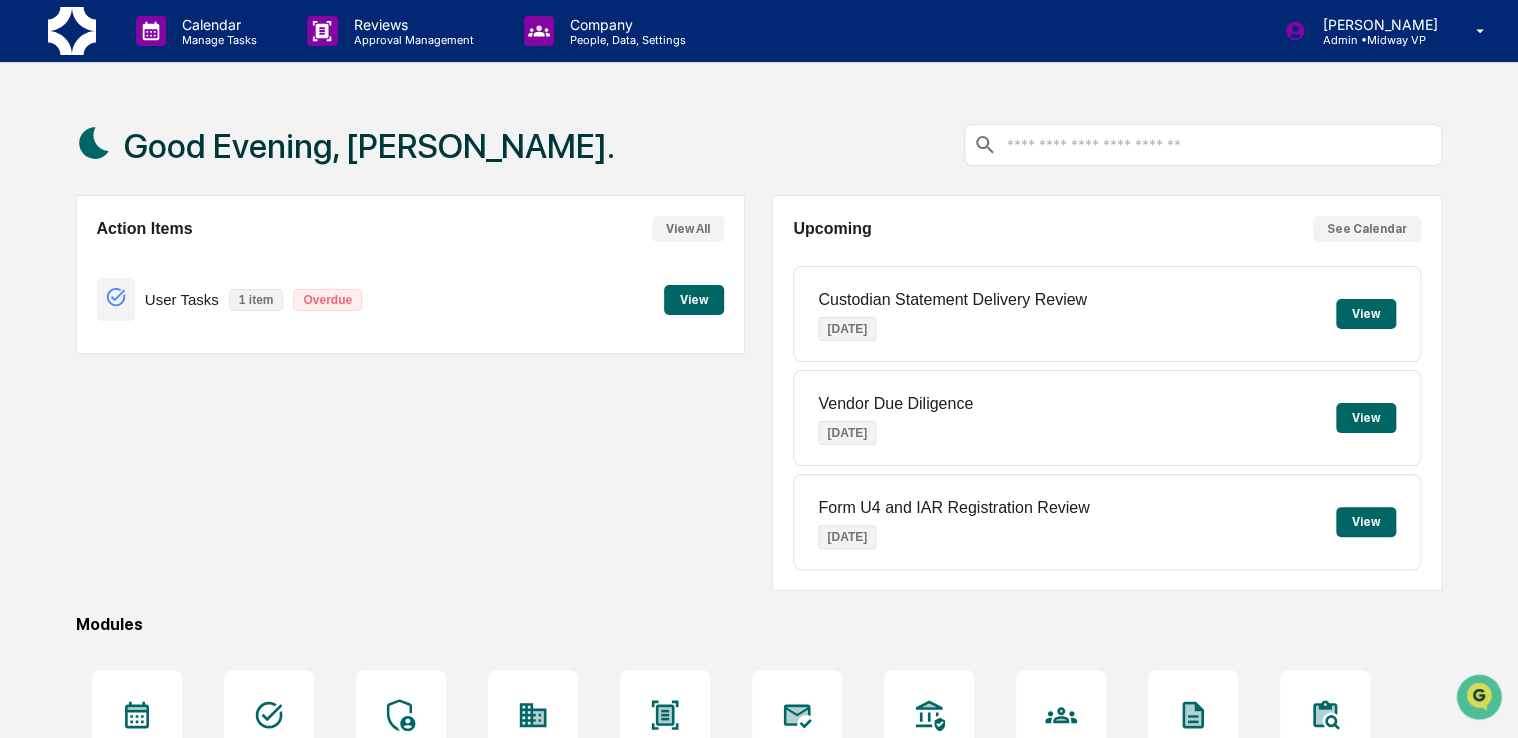 click on "Action Items View All User Tasks 1 item Overdue View" at bounding box center (410, 274) 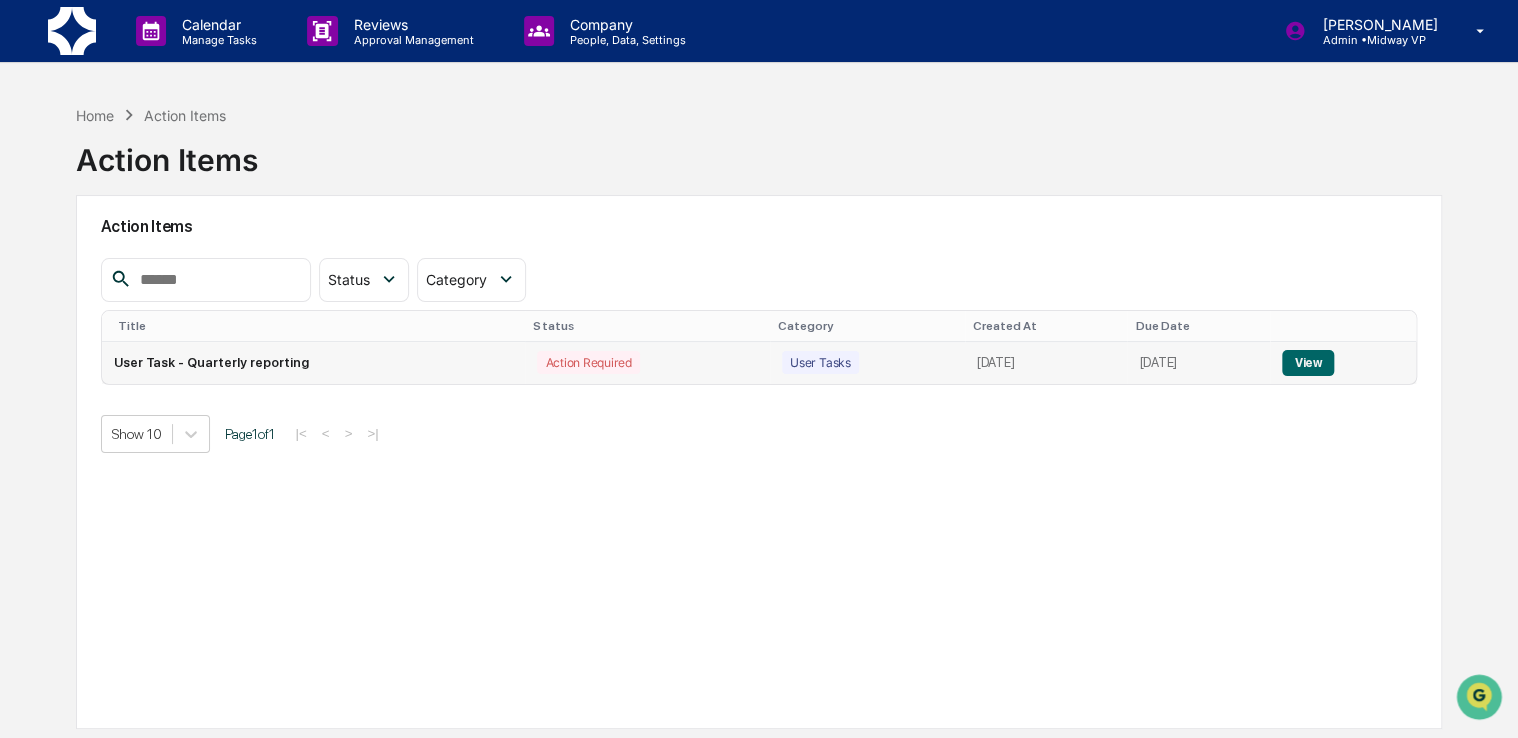 click on "User Task - Quarterly reporting" at bounding box center (314, 363) 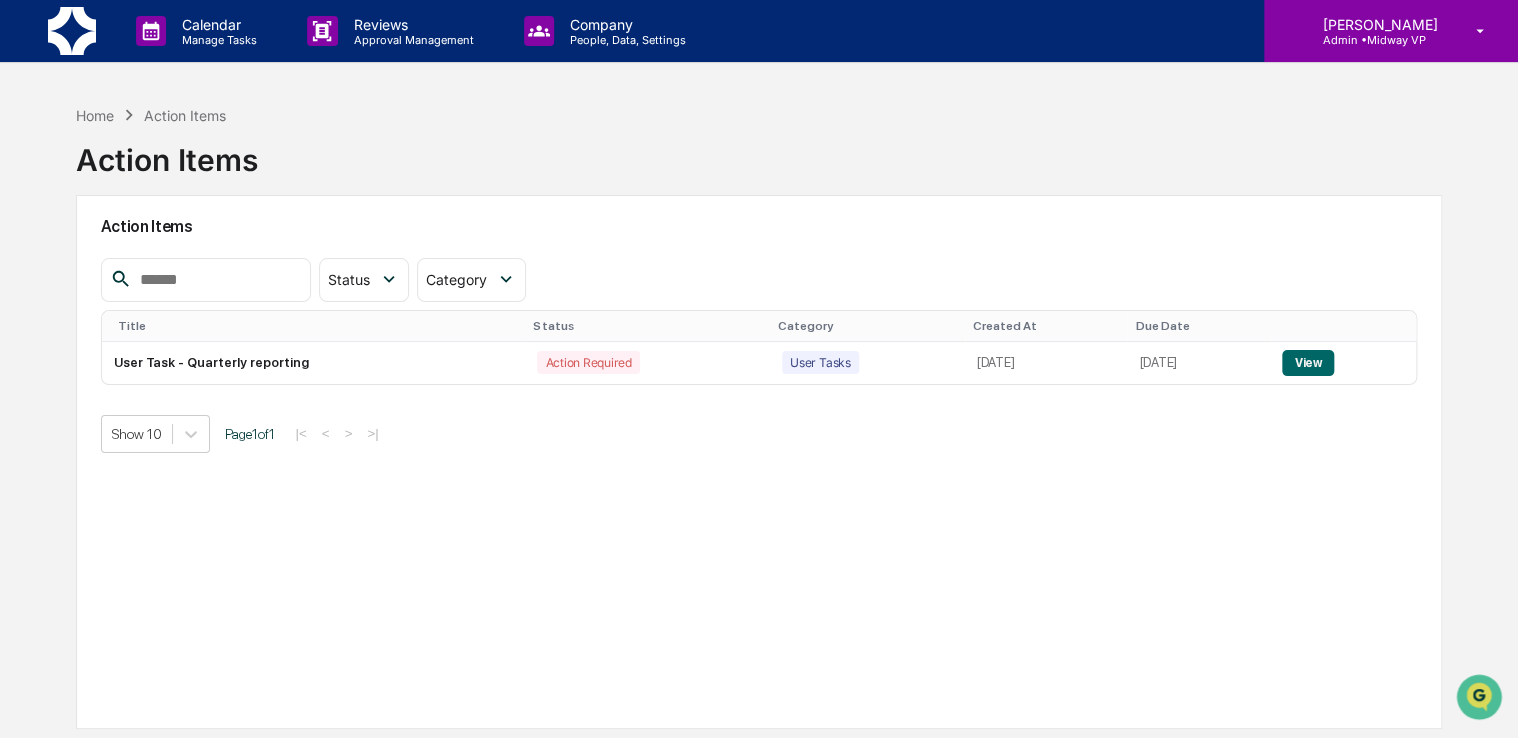 click on "[PERSON_NAME]" at bounding box center (1376, 24) 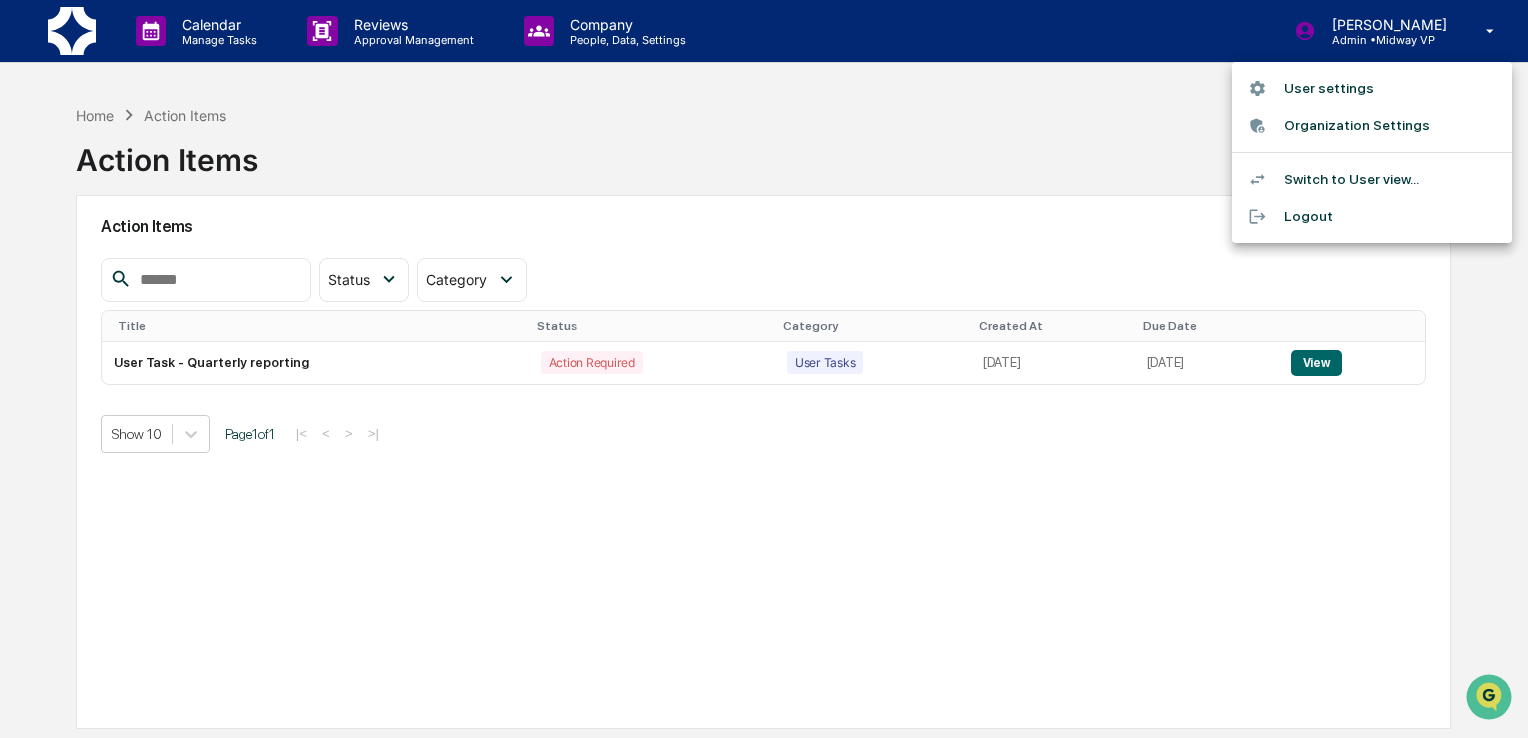 click at bounding box center (764, 369) 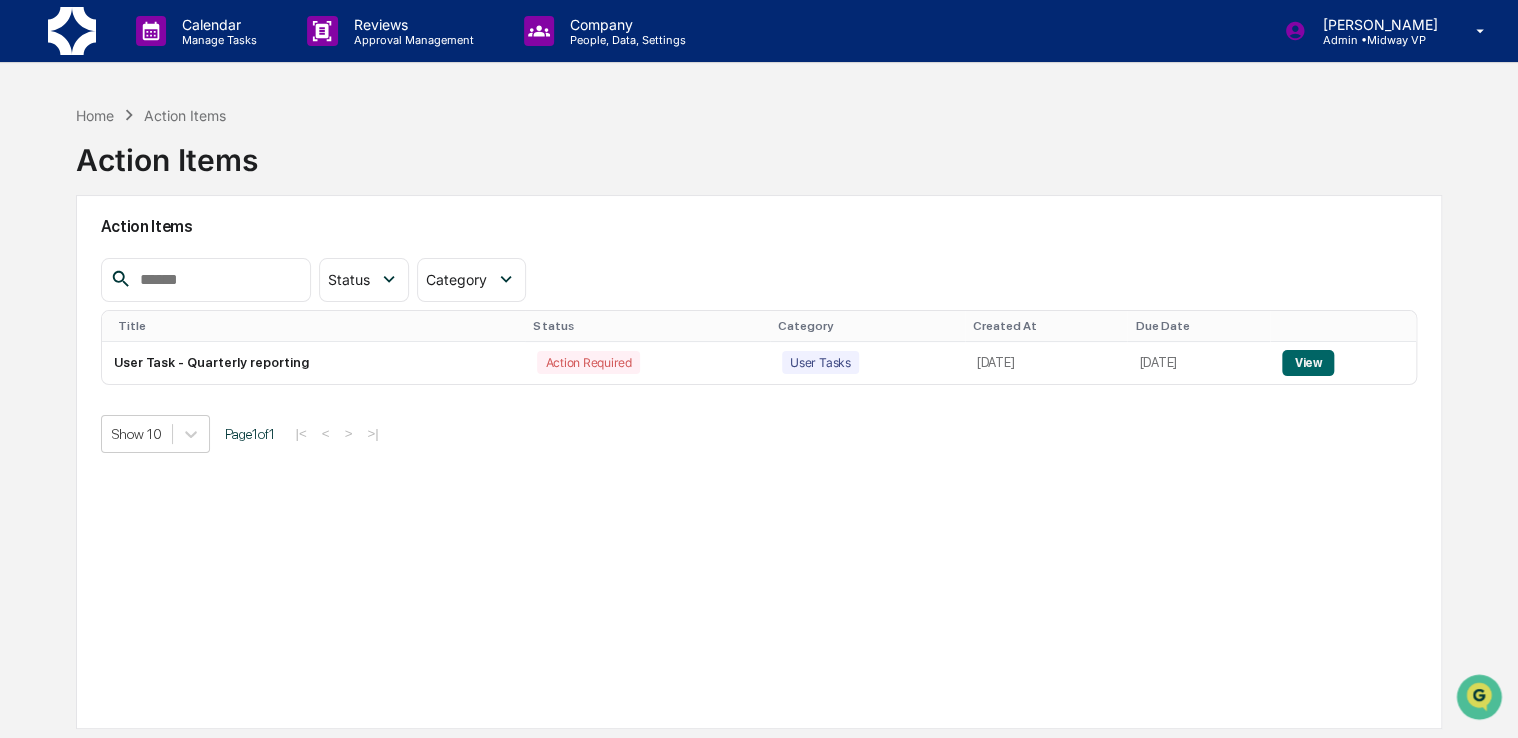 click at bounding box center [72, 31] 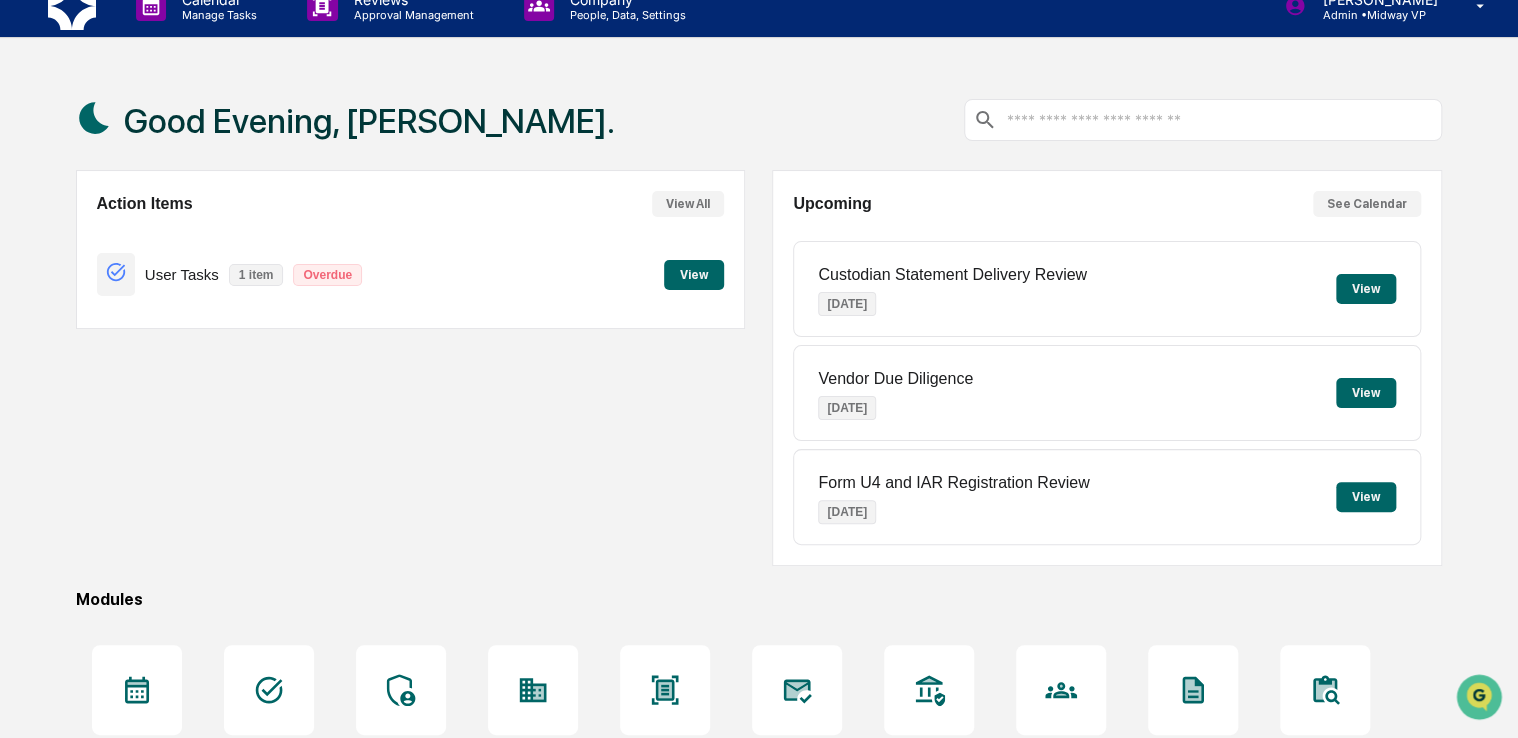 scroll, scrollTop: 0, scrollLeft: 0, axis: both 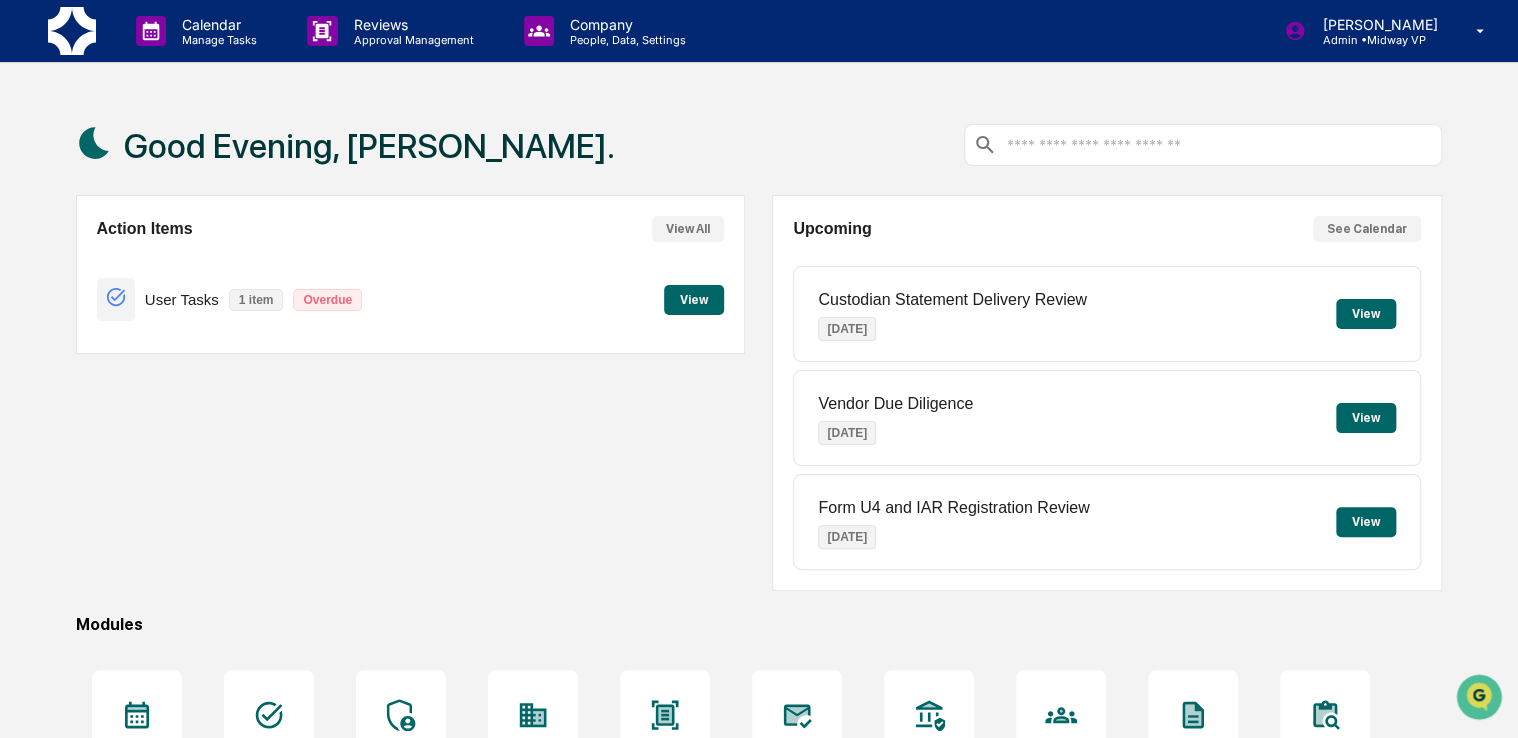 click on "View All" at bounding box center [688, 229] 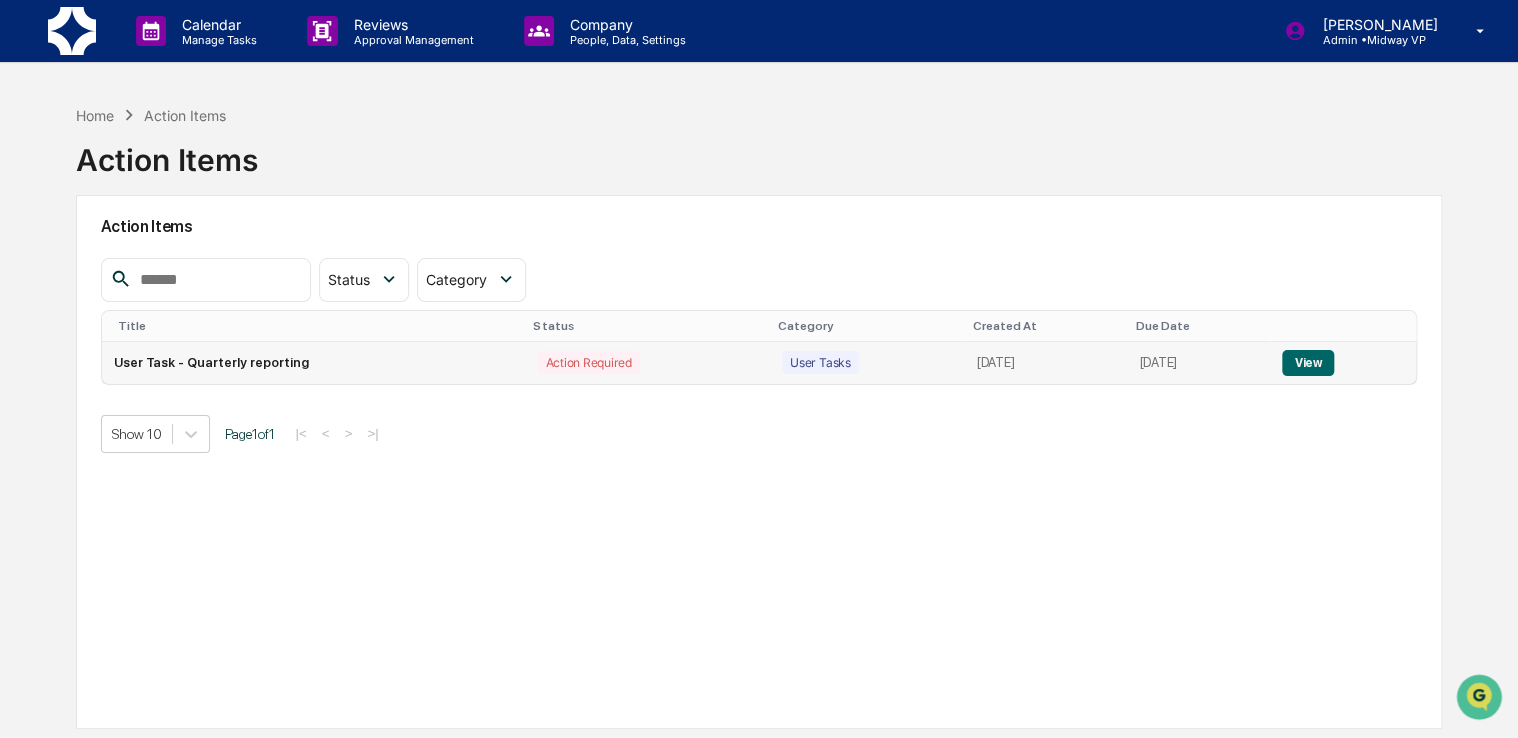 click on "View" at bounding box center [1307, 363] 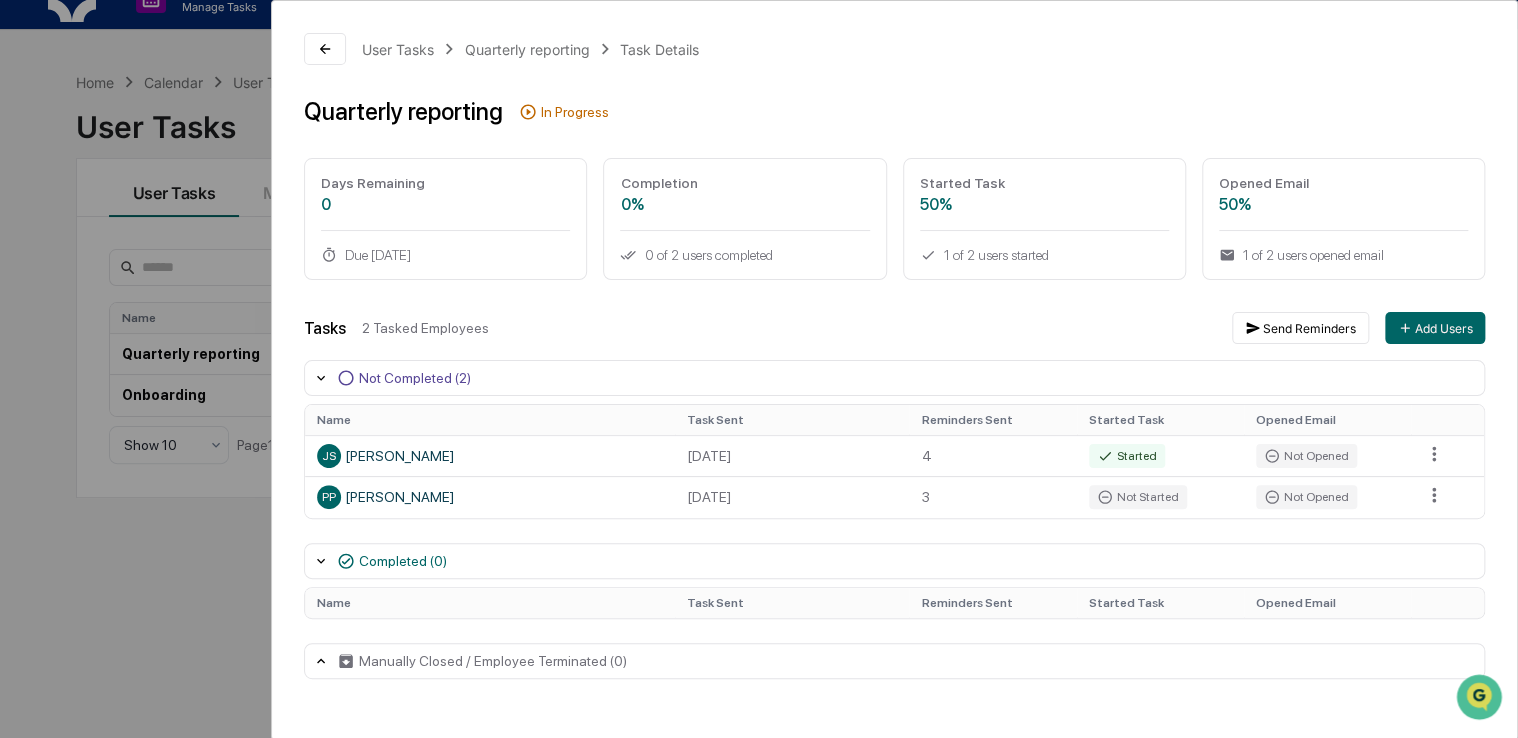 scroll, scrollTop: 0, scrollLeft: 0, axis: both 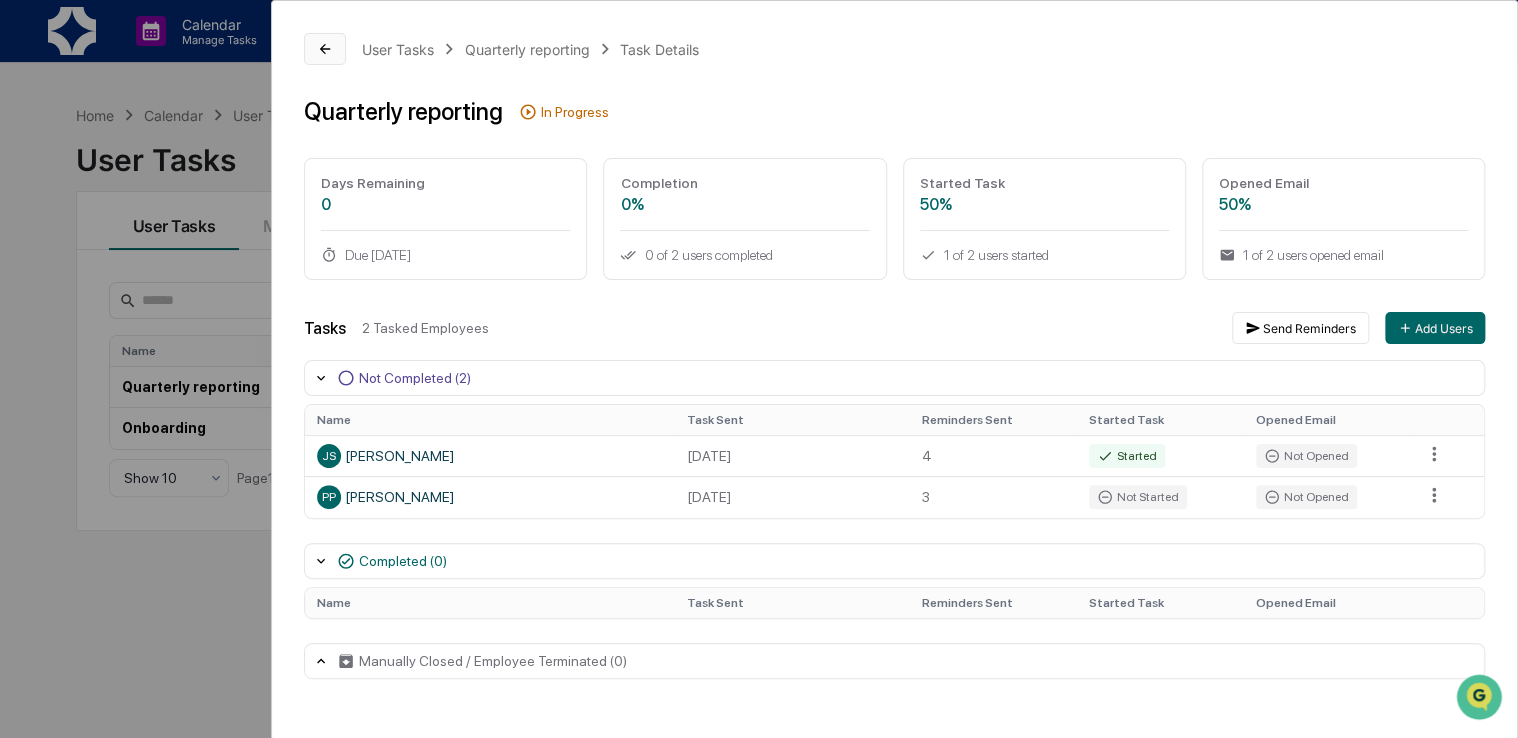 click at bounding box center (325, 49) 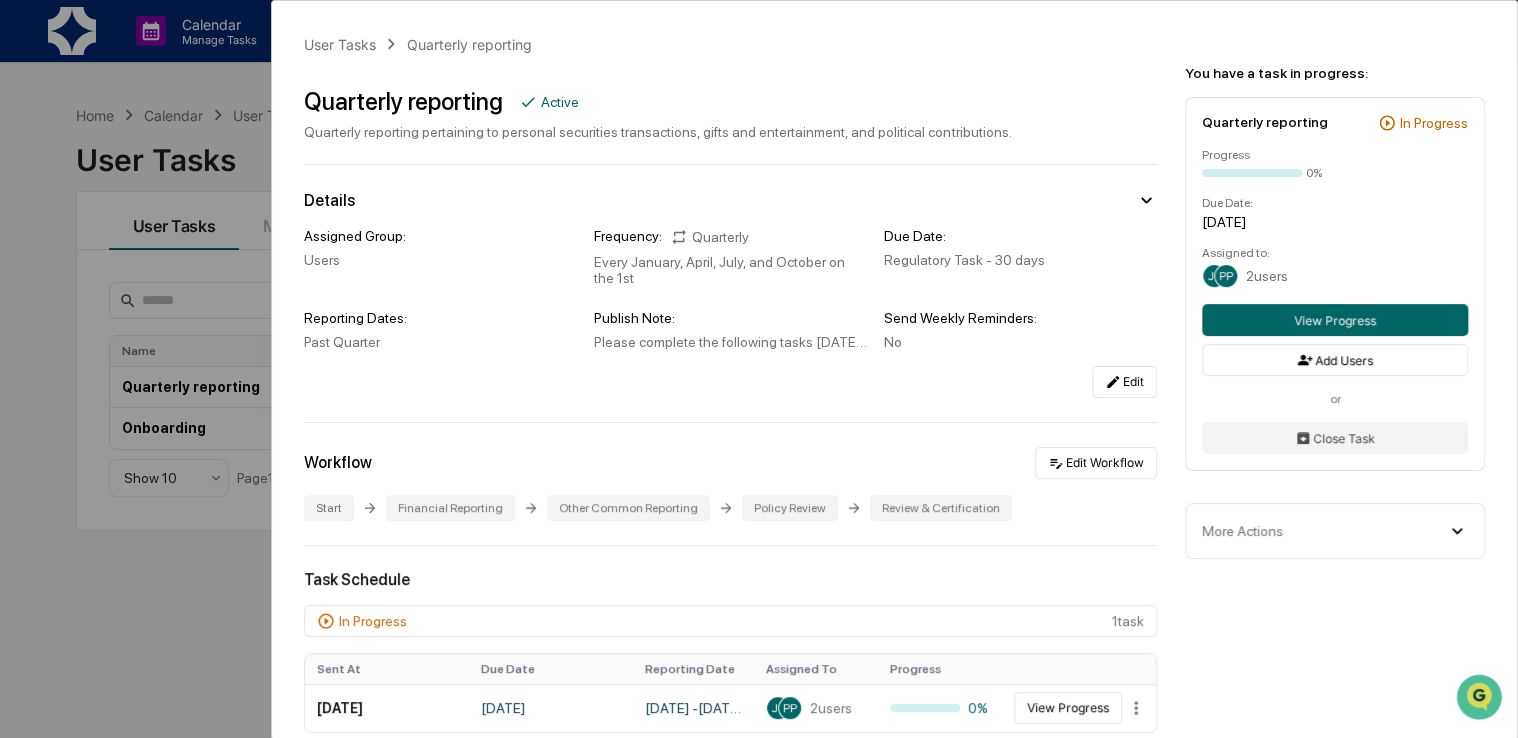 click on "User Tasks Quarterly reporting Quarterly reporting Active Quarterly reporting pertaining to personal securities transactions, gifts and entertainment, and political contributions. Details Assigned Group:  Users Frequency:    Quarterly Every January, April, July, and October on the 1st Due Date:  Regulatory Task - 30 days Reporting Dates:  Past Quarter Publish Note:  Please complete the following tasks [DATE] after the end of the calendar quarter. Send Weekly Reminders:  No Edit Workflow Edit Workflow Start Financial Reporting Other Common Reporting Policy Review Review & Certification Task Schedule In Progress   1  task Sent At Due Date Reporting Date Assigned To Progress [DATE] [DATE] April 1, 2025   -  [DATE] JS PP 2  users 0% View Progress Scheduled   11  task s Scheduled Due Date Reporting Date Assigned To [DATE] [DATE] July 1, 2025  -   [DATE] JS PP 2  users [DATE] [DATE] [DATE]  -   [DATE] JS PP 2  users  -" at bounding box center [894, 719] 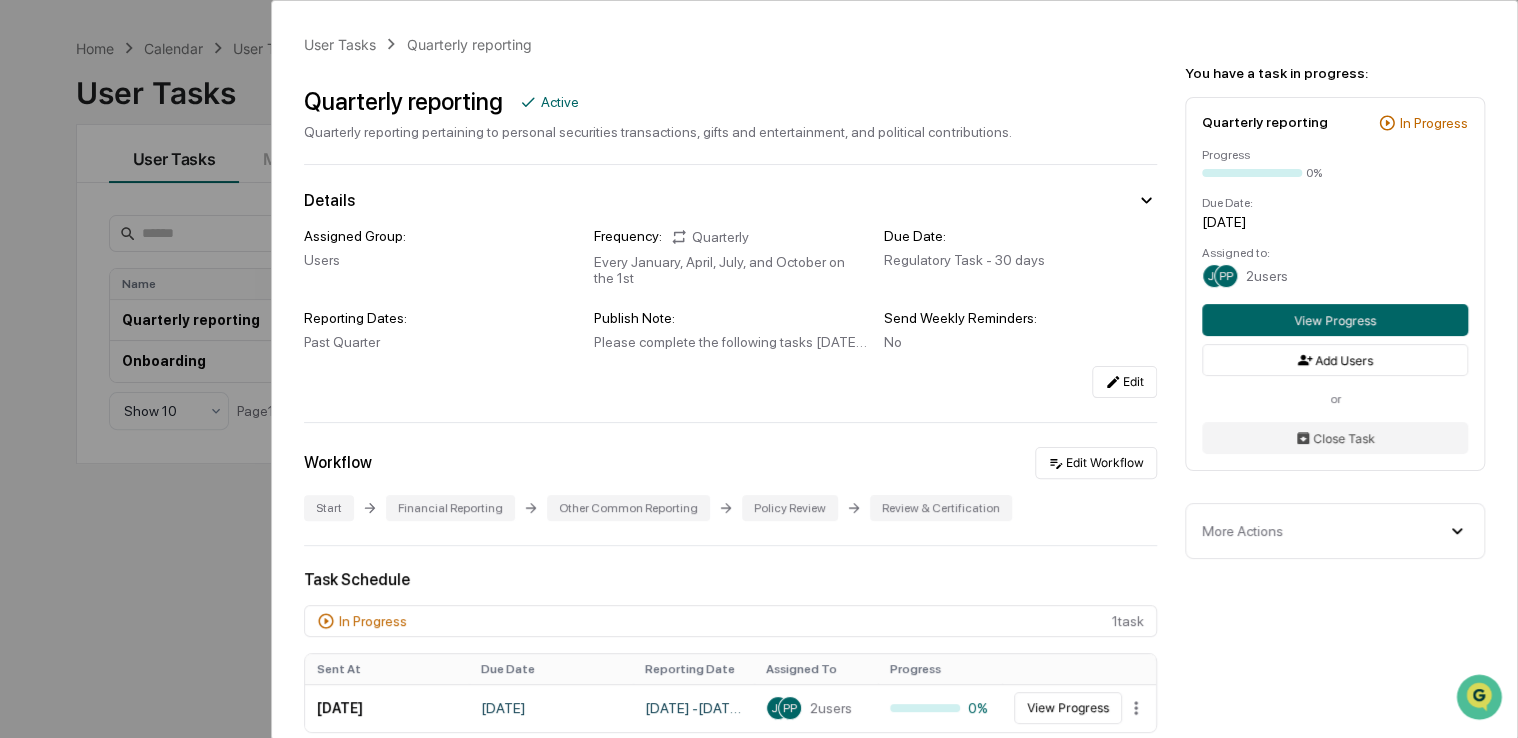 scroll, scrollTop: 95, scrollLeft: 0, axis: vertical 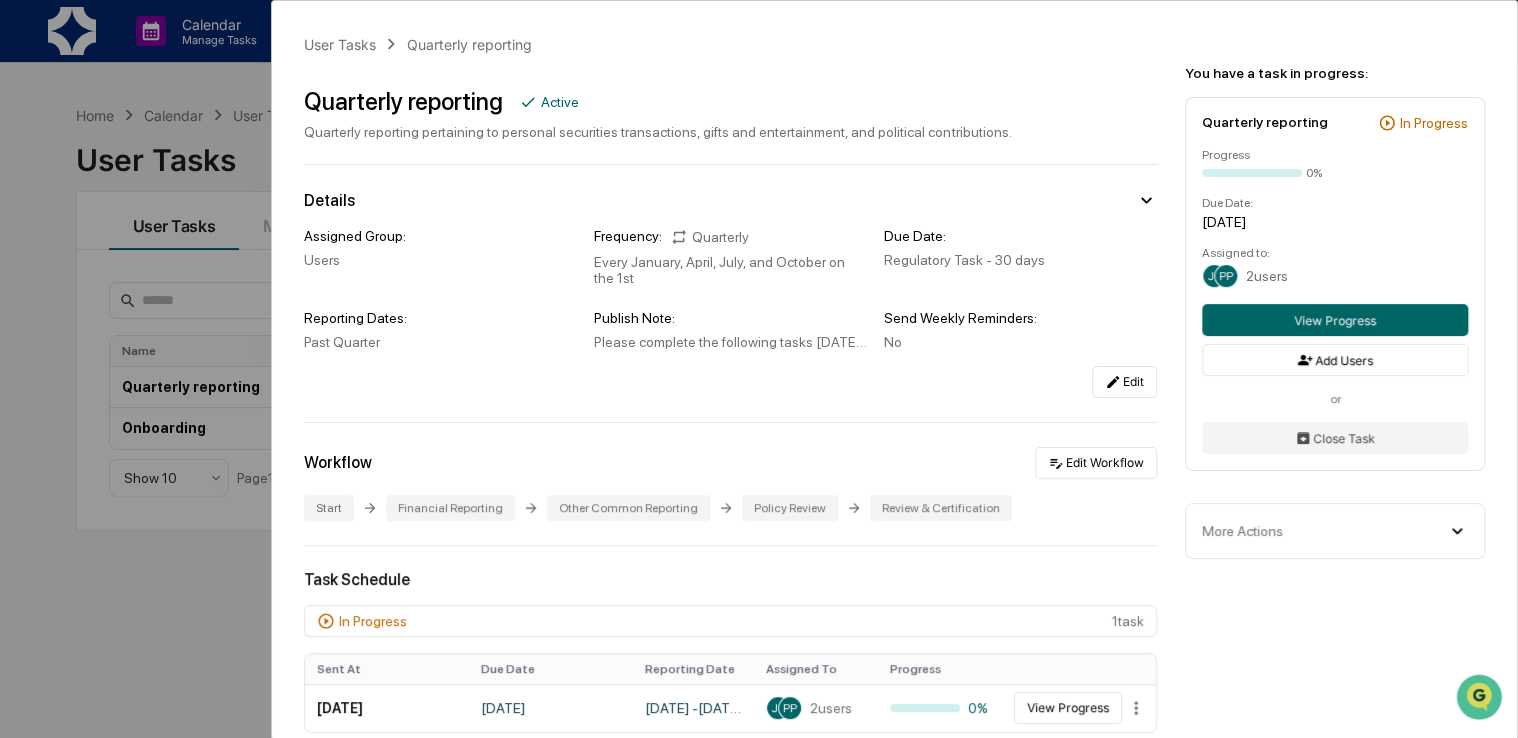 click on "User Tasks Quarterly reporting Quarterly reporting Active Quarterly reporting pertaining to personal securities transactions, gifts and entertainment, and political contributions. Details Assigned Group:  Users Frequency:    Quarterly Every January, April, July, and October on the 1st Due Date:  Regulatory Task - 30 days Reporting Dates:  Past Quarter Publish Note:  Please complete the following tasks [DATE] after the end of the calendar quarter. Send Weekly Reminders:  No Edit Workflow Edit Workflow Start Financial Reporting Other Common Reporting Policy Review Review & Certification Task Schedule In Progress   1  task Sent At Due Date Reporting Date Assigned To Progress [DATE] [DATE] April 1, 2025   -  [DATE] JS PP 2  users 0% View Progress Scheduled   11  task s Scheduled Due Date Reporting Date Assigned To [DATE] [DATE] July 1, 2025  -   [DATE] JS PP 2  users [DATE] [DATE] [DATE]  -   [DATE] JS PP 2  users  -" at bounding box center [759, 369] 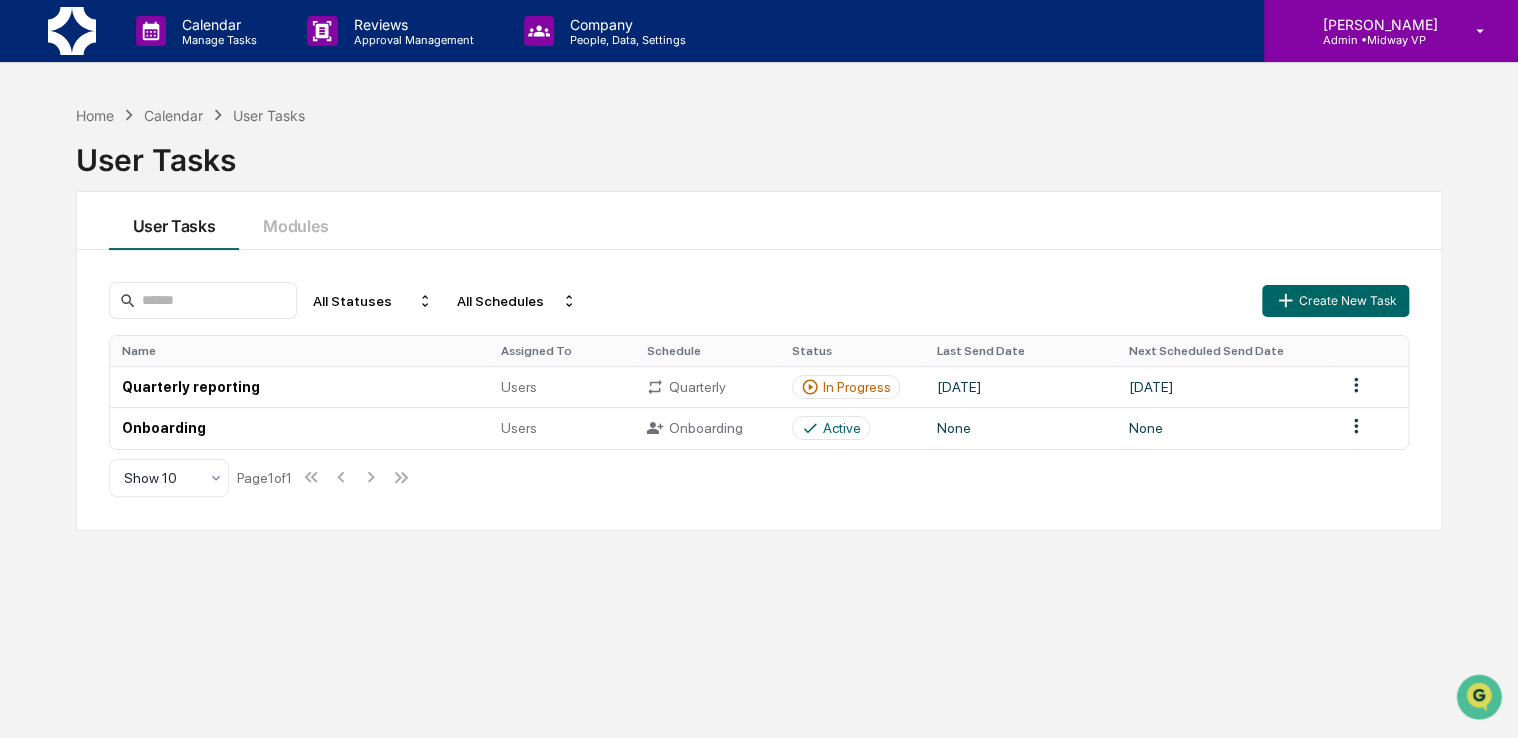 click on "Admin •  Midway VP" at bounding box center [1376, 40] 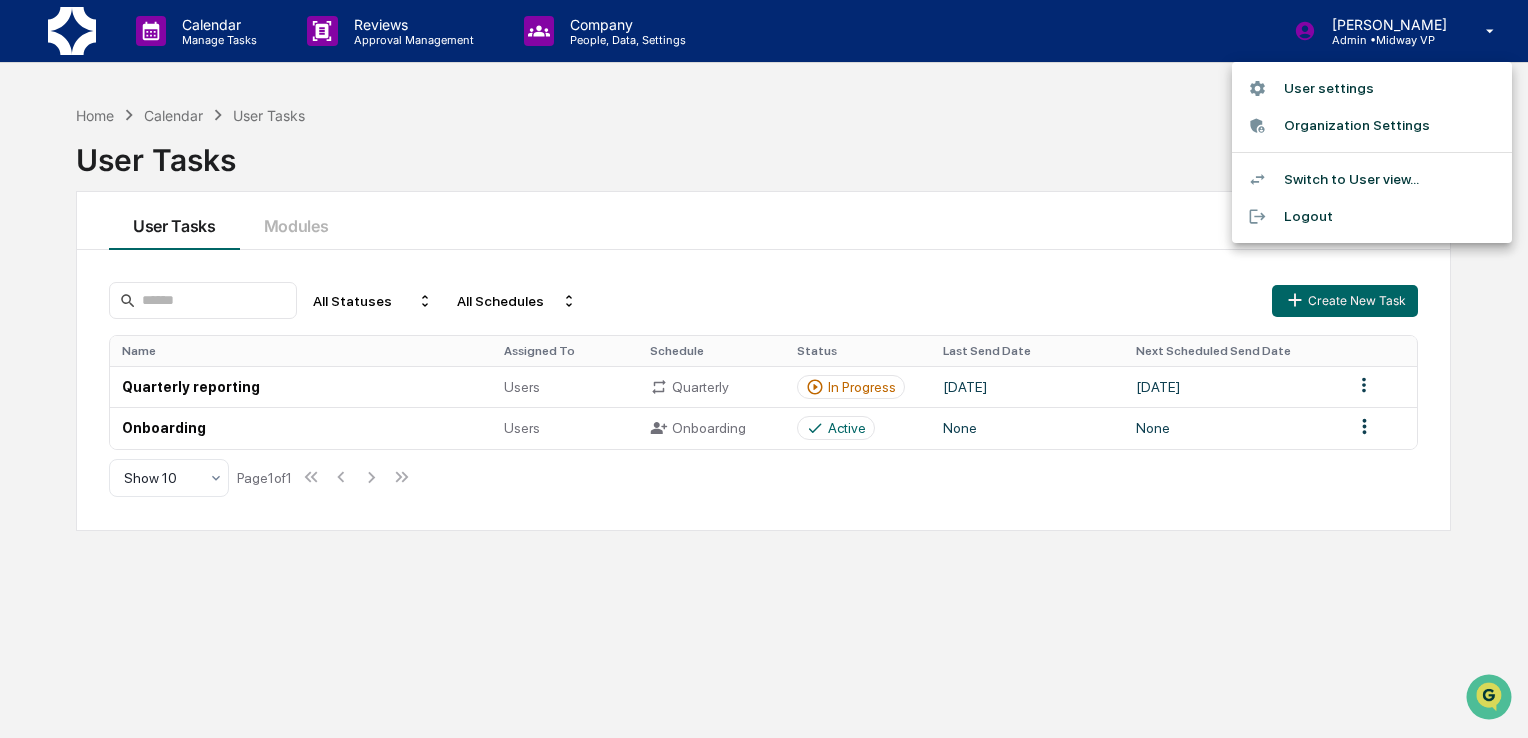 click on "User settings" at bounding box center [1372, 88] 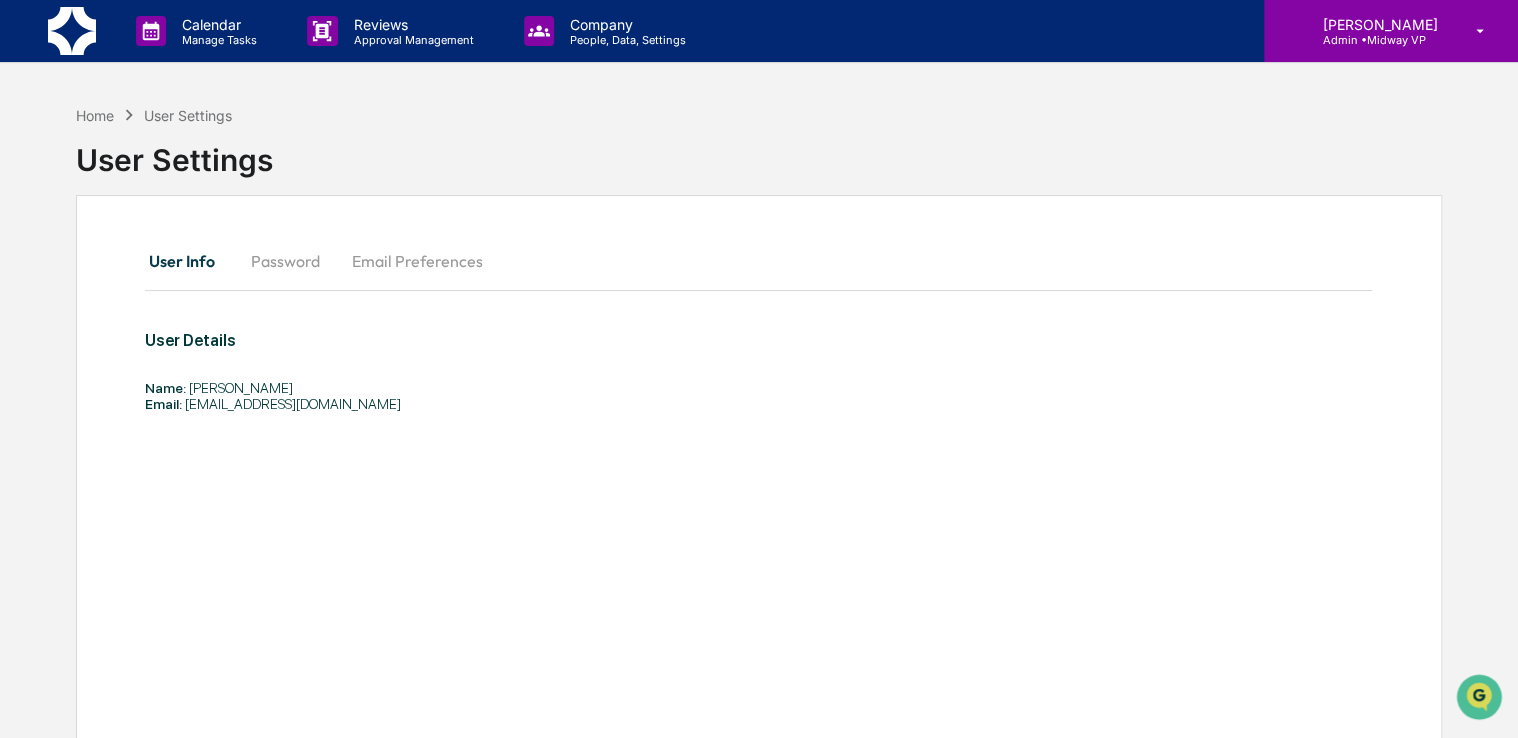 click on "[PERSON_NAME]" at bounding box center (1376, 24) 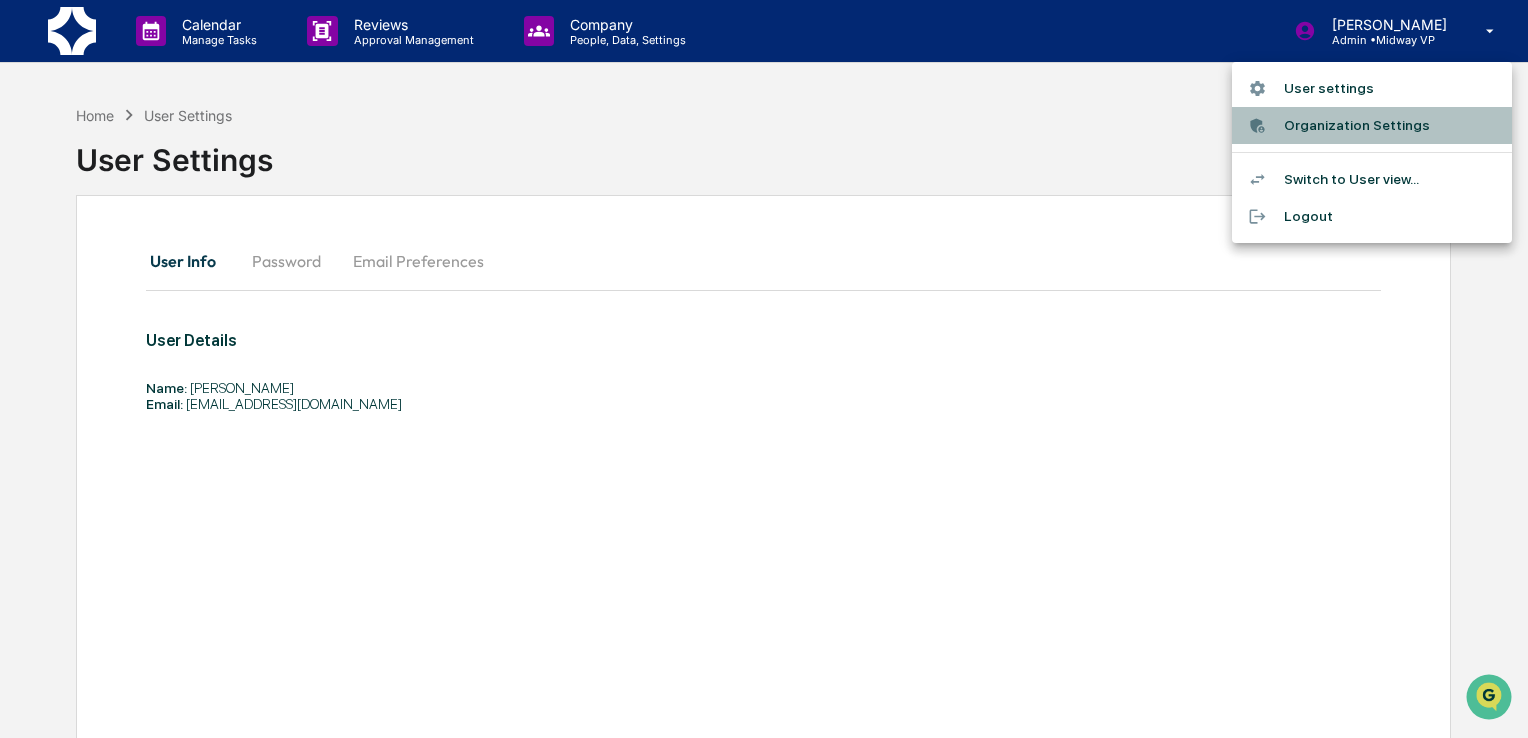 click on "Organization Settings" at bounding box center [1372, 125] 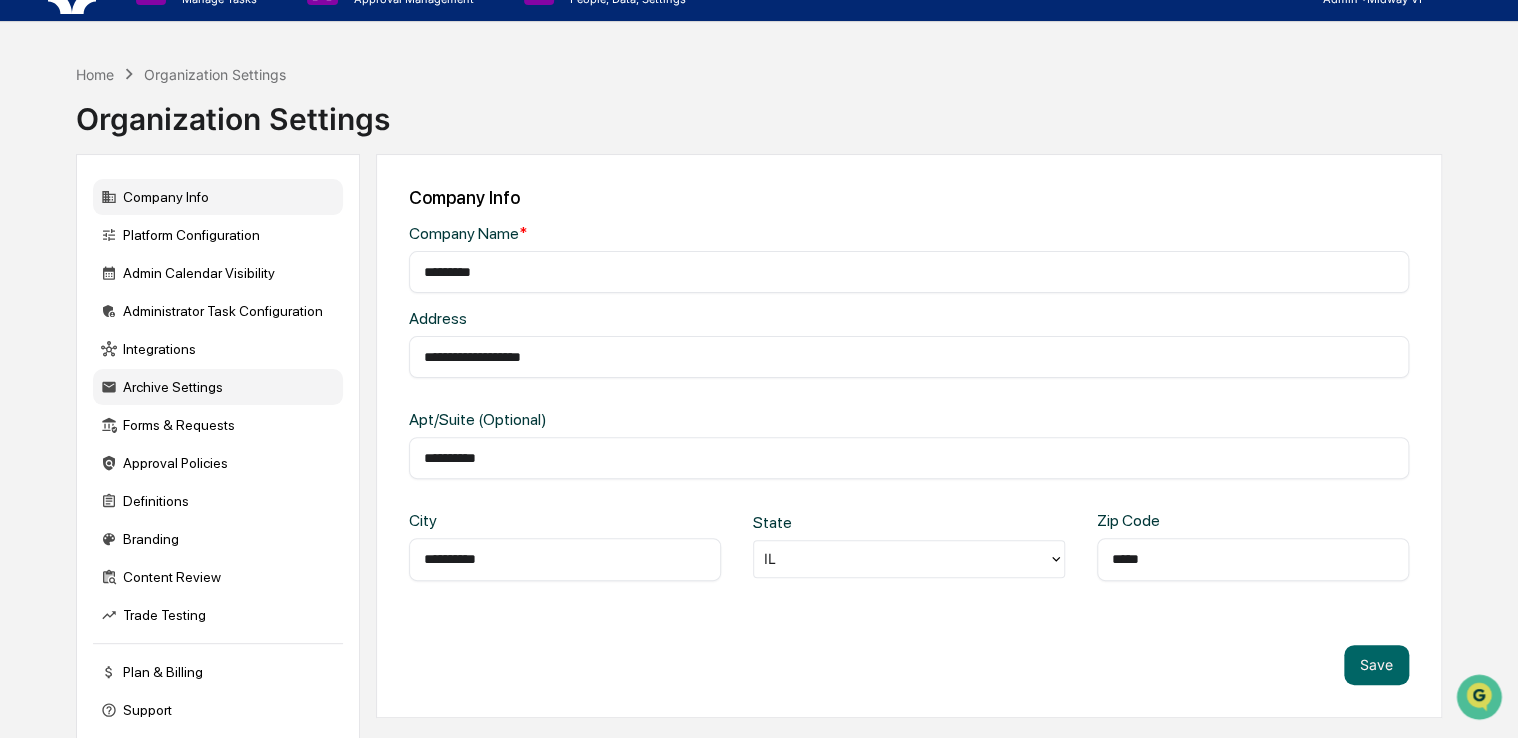 scroll, scrollTop: 0, scrollLeft: 0, axis: both 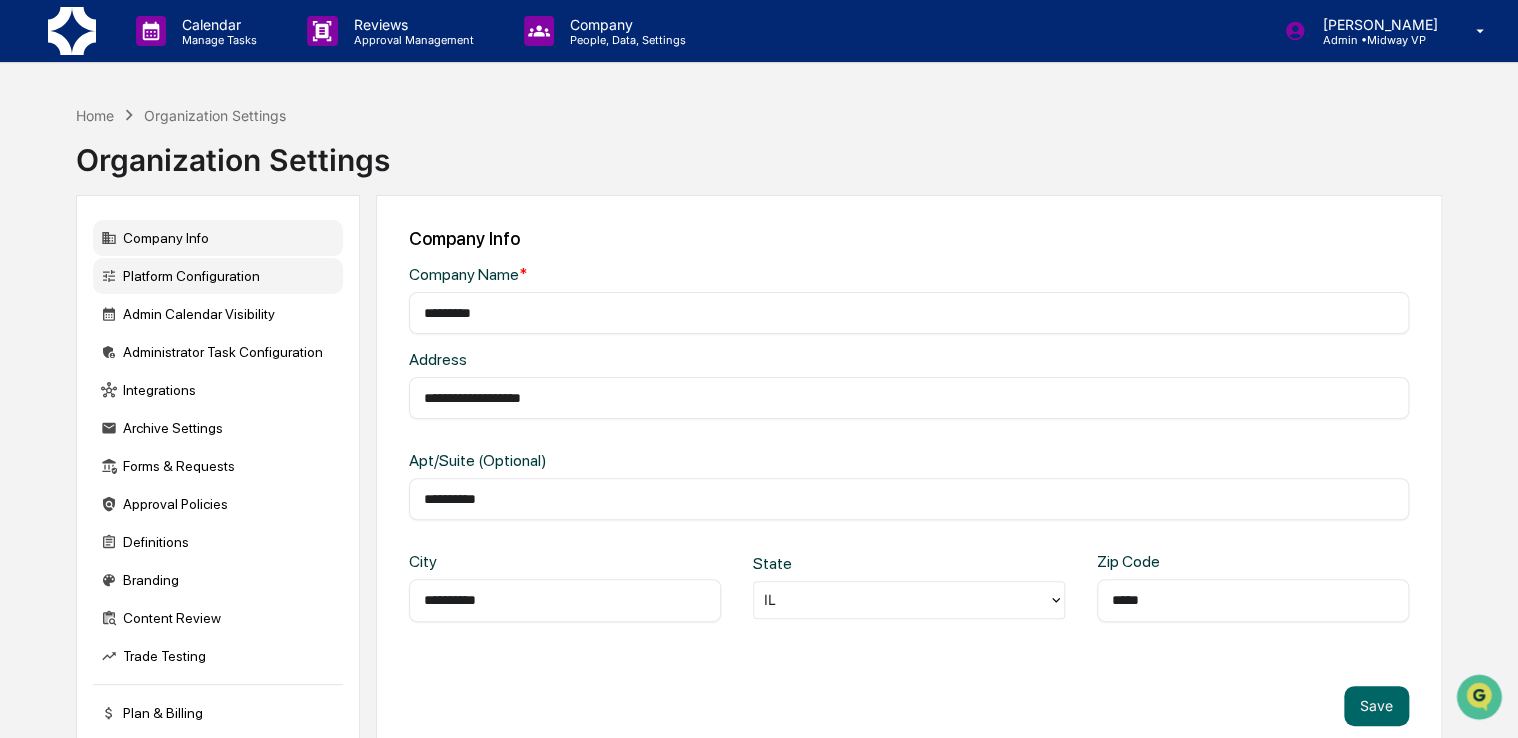 click on "Platform Configuration" at bounding box center (218, 276) 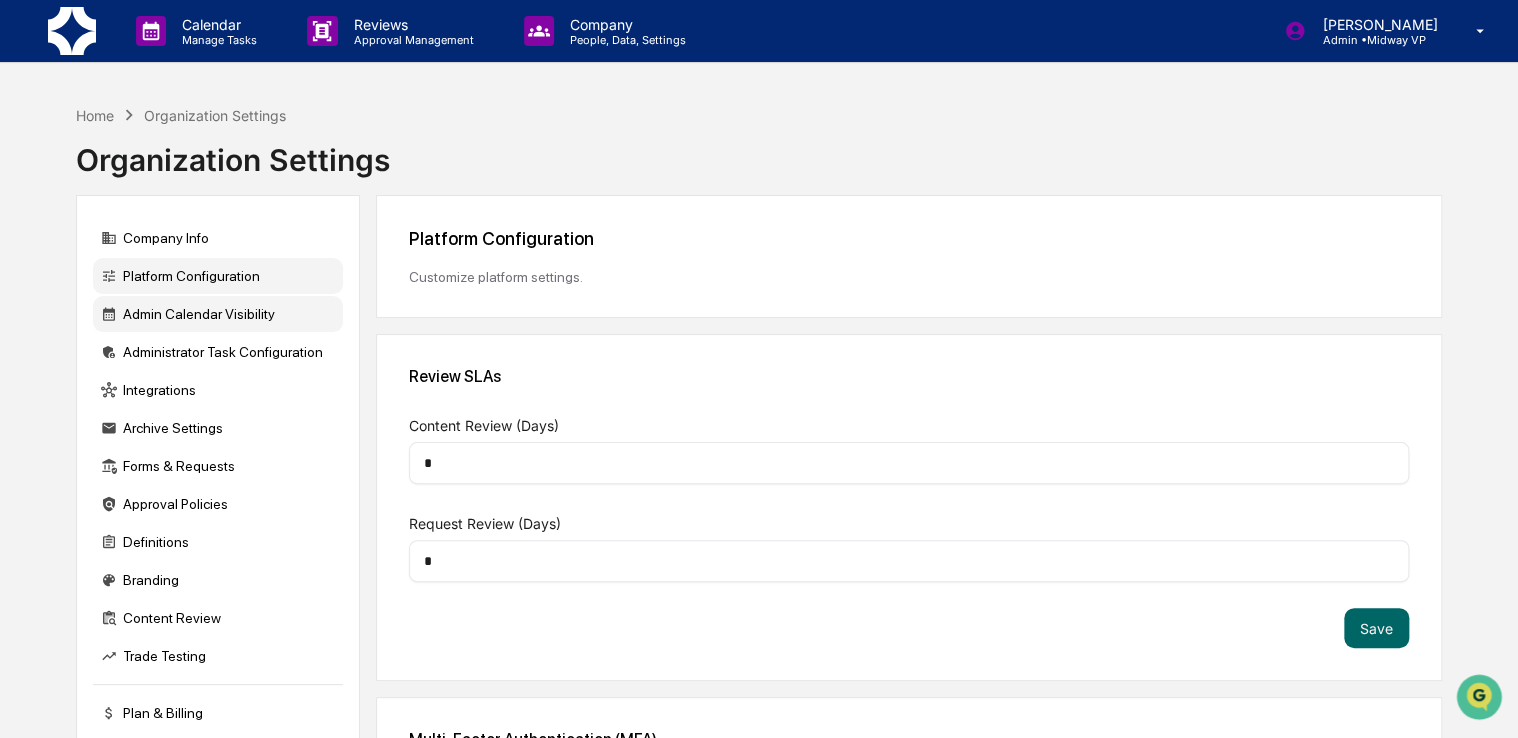 click on "Admin Calendar Visibility" at bounding box center (218, 314) 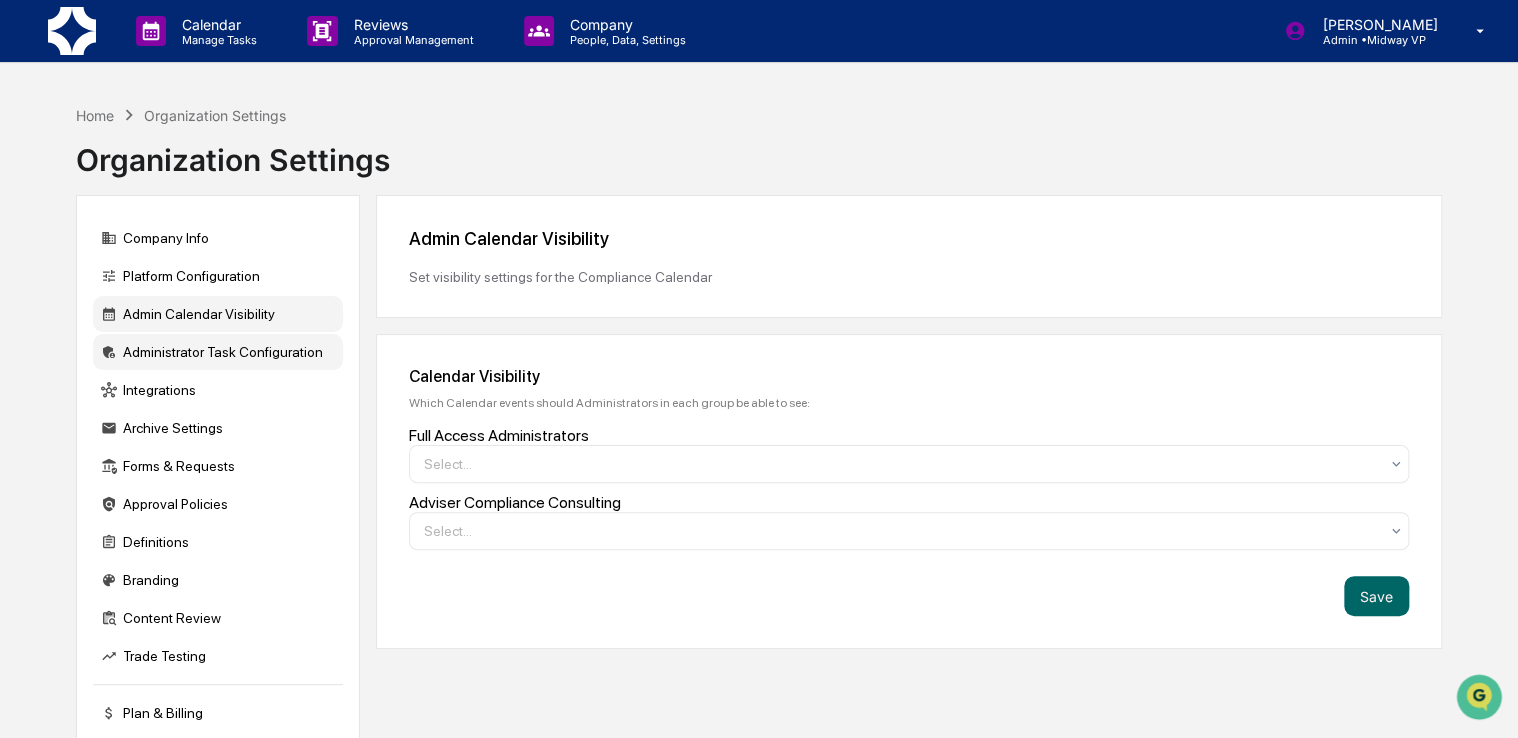 click on "Administrator Task Configuration" at bounding box center (218, 352) 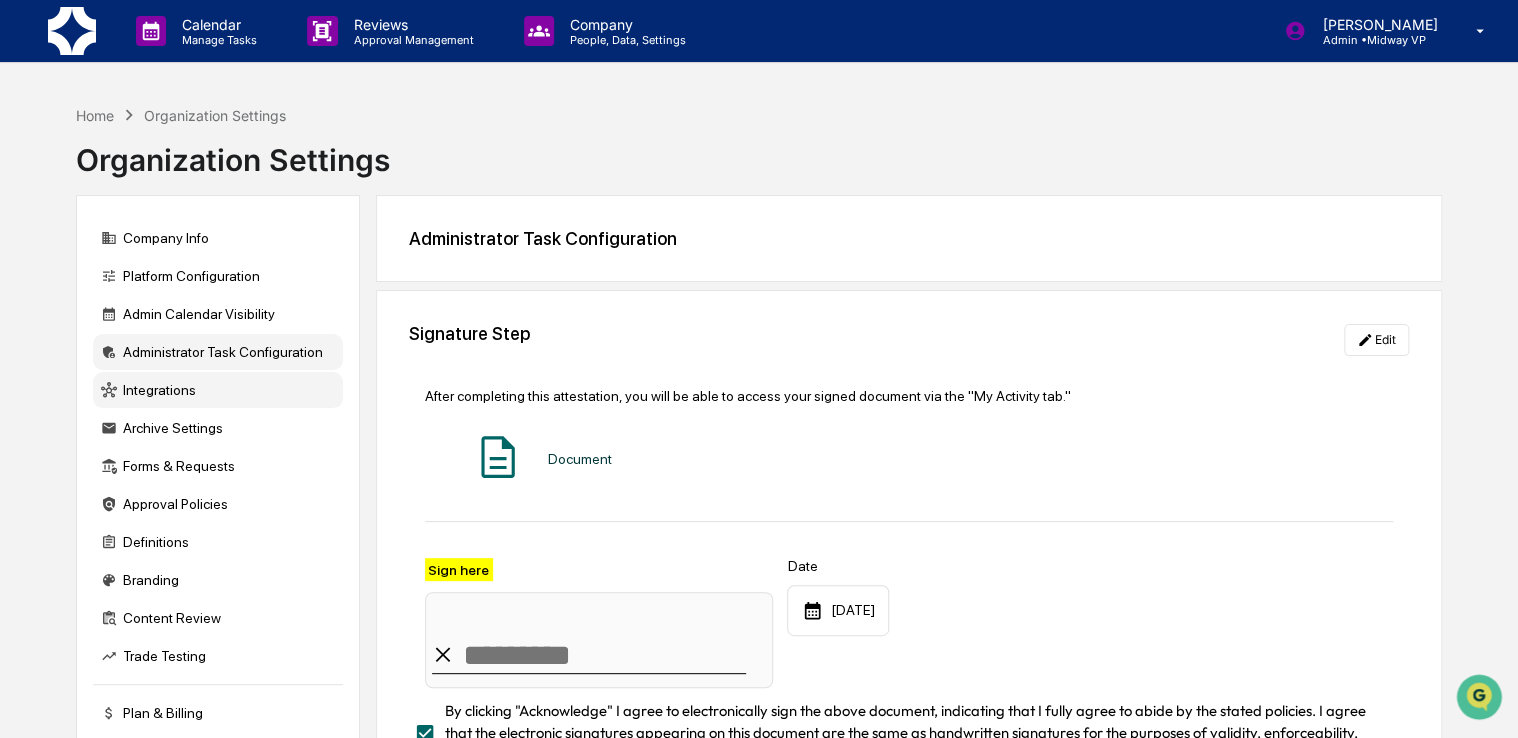 click on "Integrations" at bounding box center (218, 390) 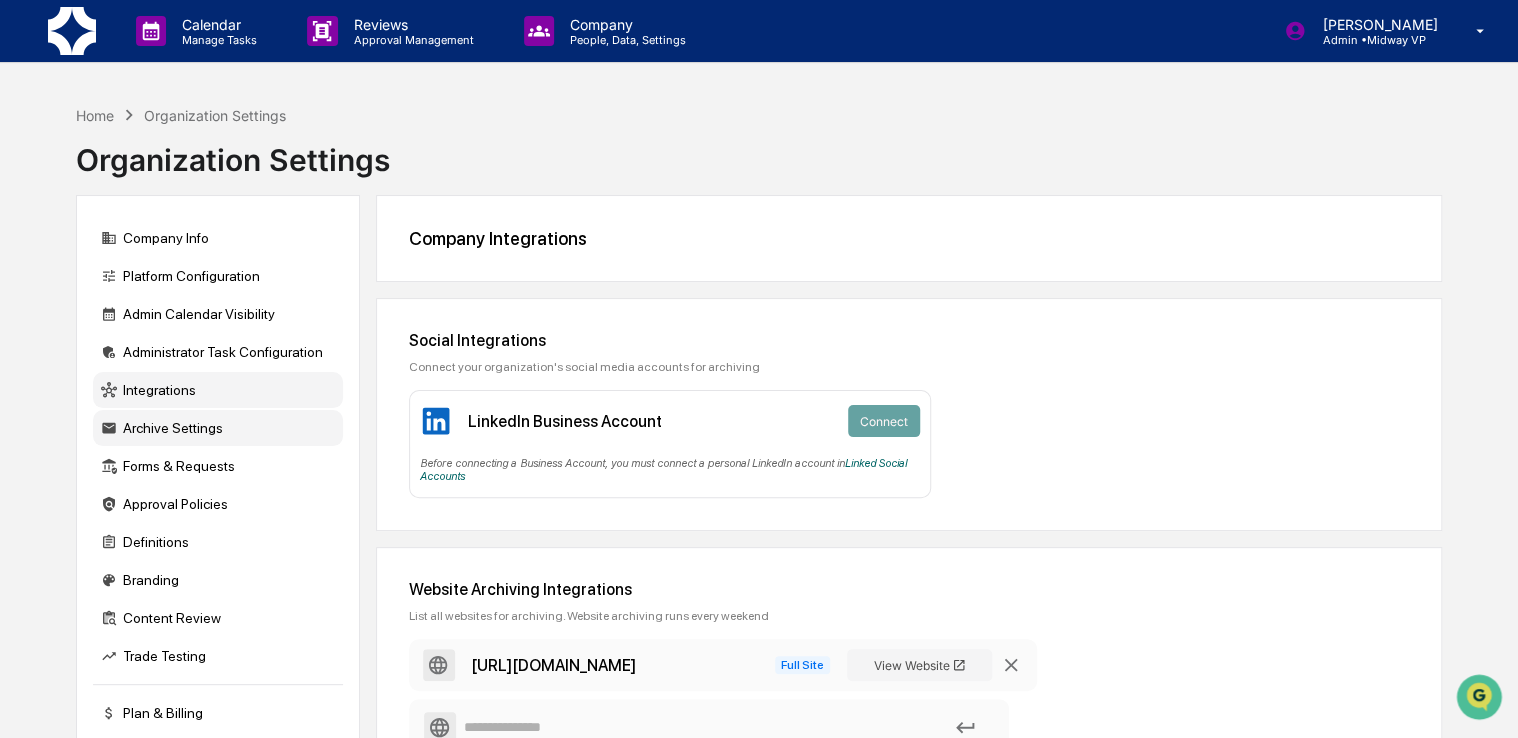 click on "Archive Settings" at bounding box center [218, 428] 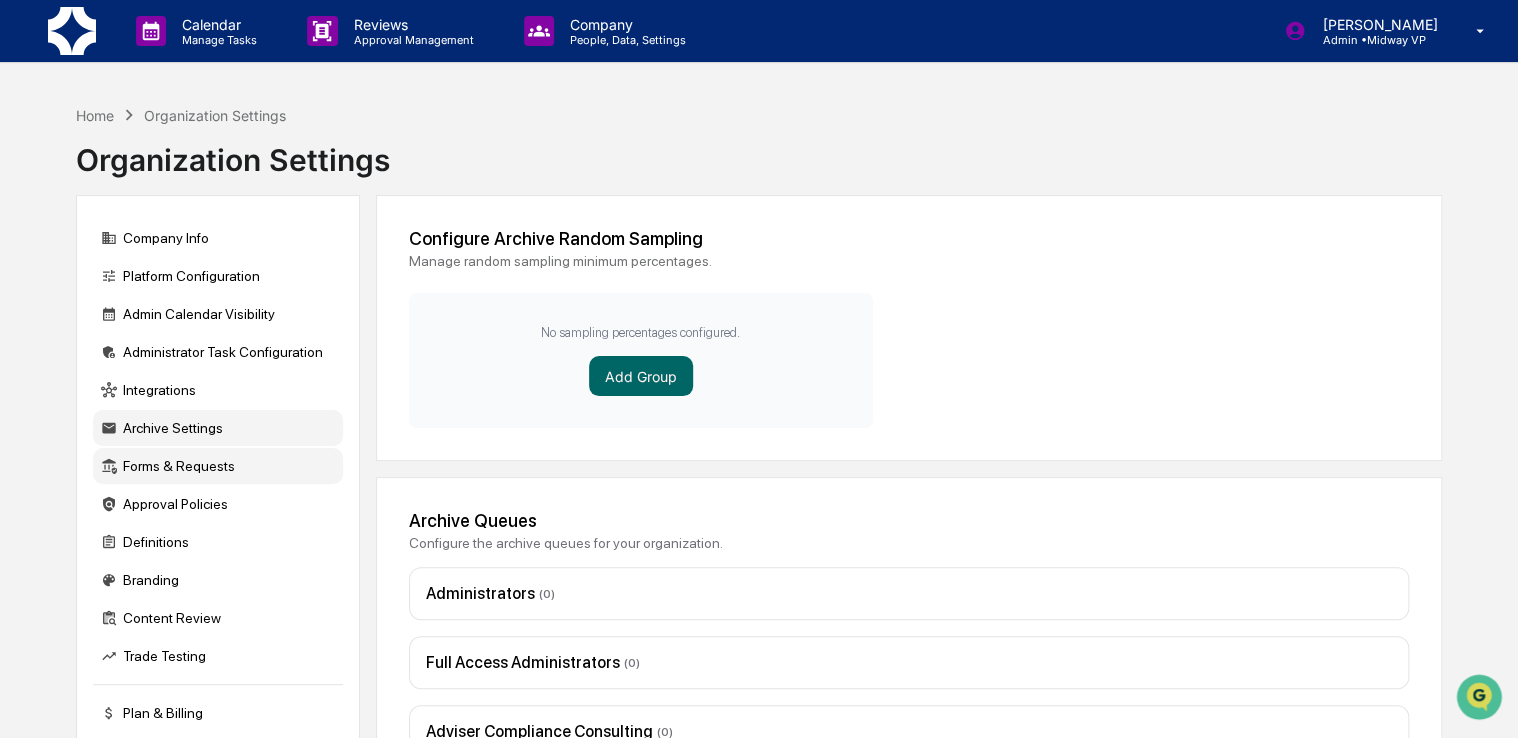 click on "Forms & Requests" at bounding box center [218, 466] 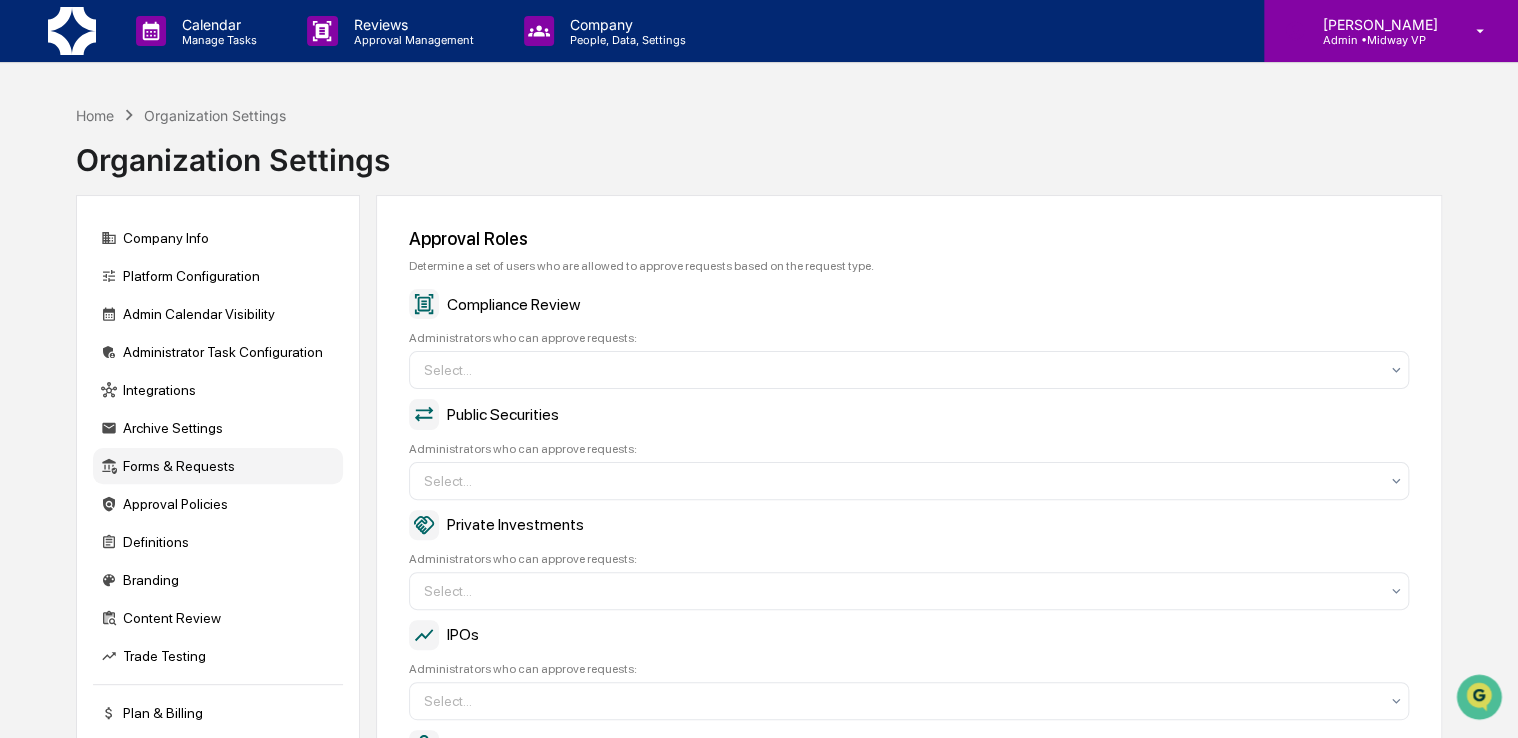 click on "[PERSON_NAME] Admin •  Midway VP" at bounding box center (1391, 31) 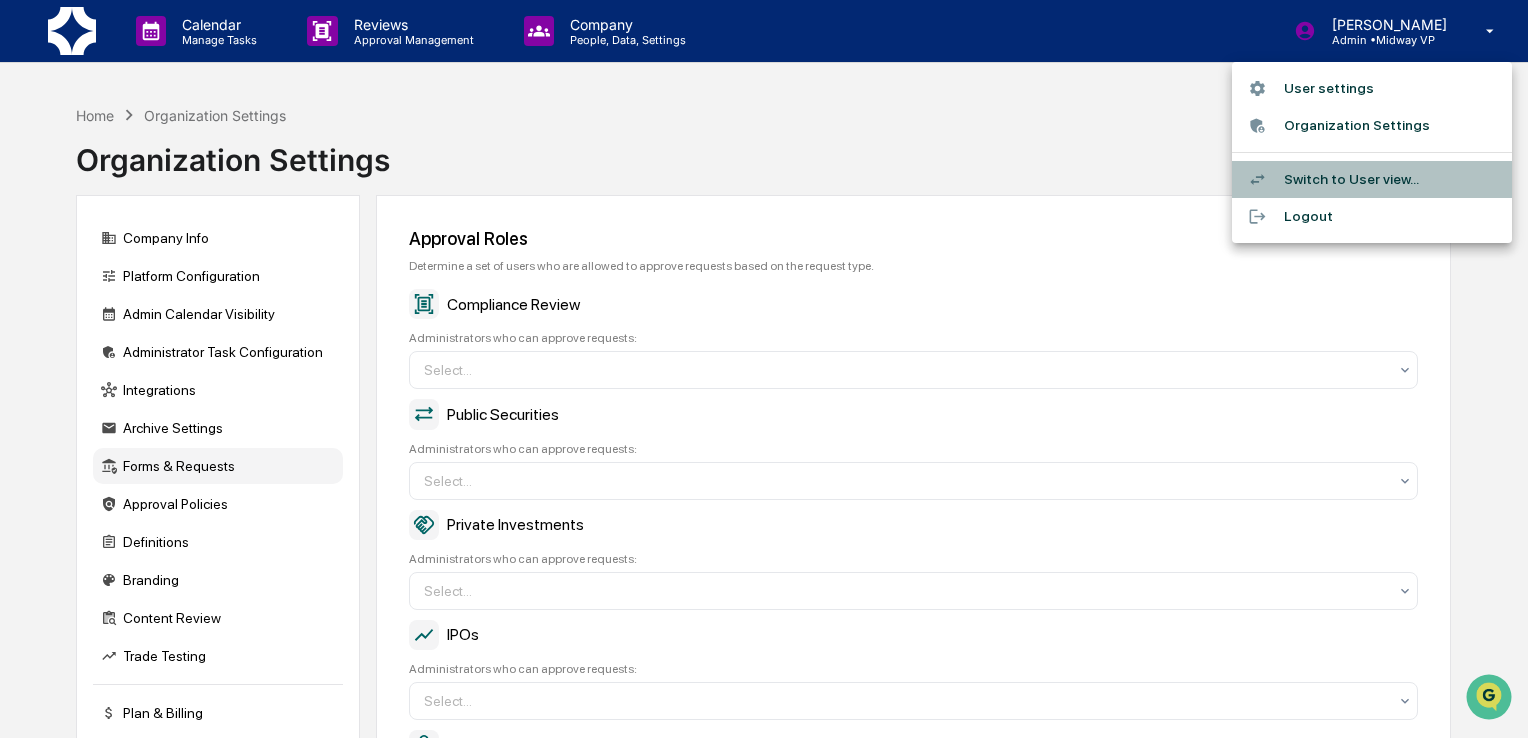 click on "Switch to User view..." at bounding box center [1372, 179] 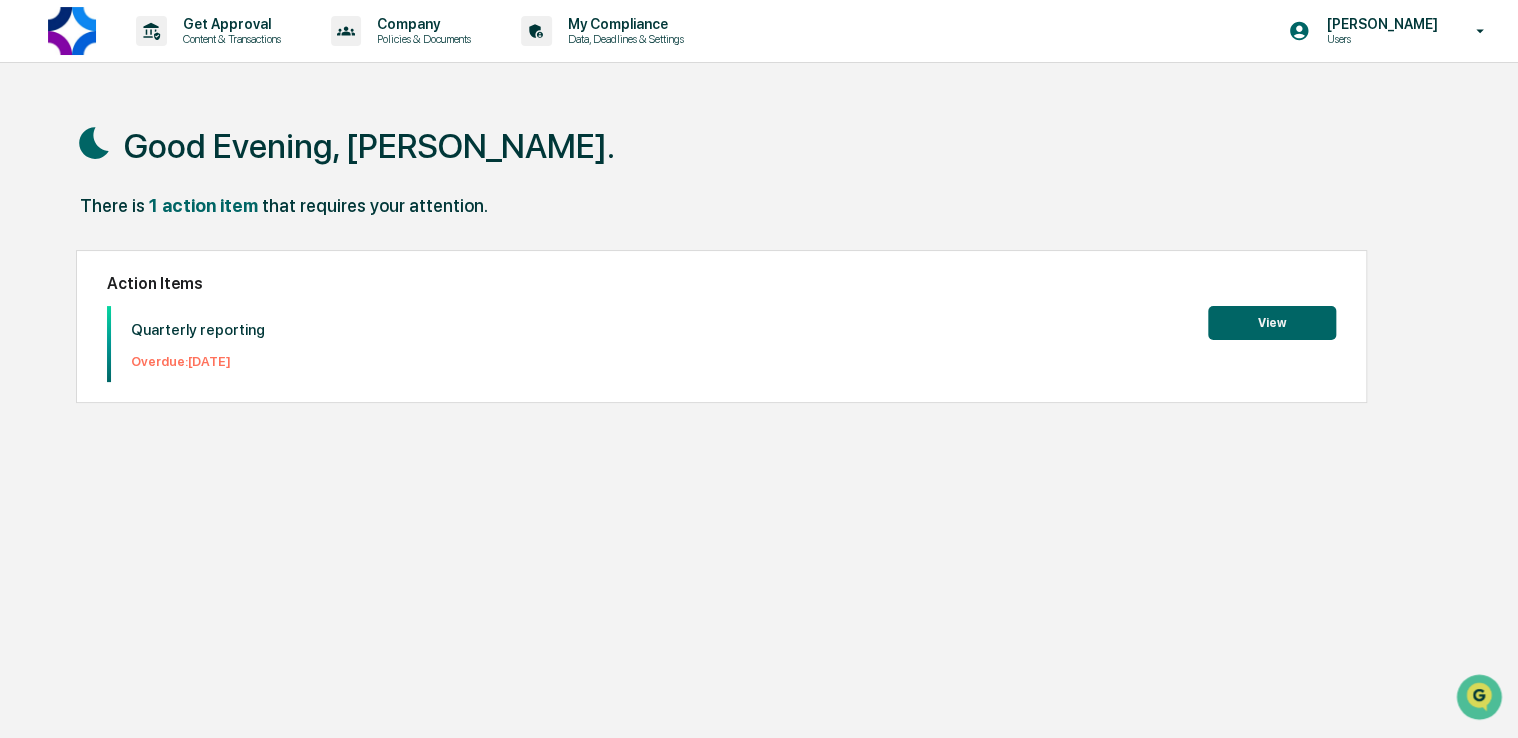 click on "View" at bounding box center [1272, 323] 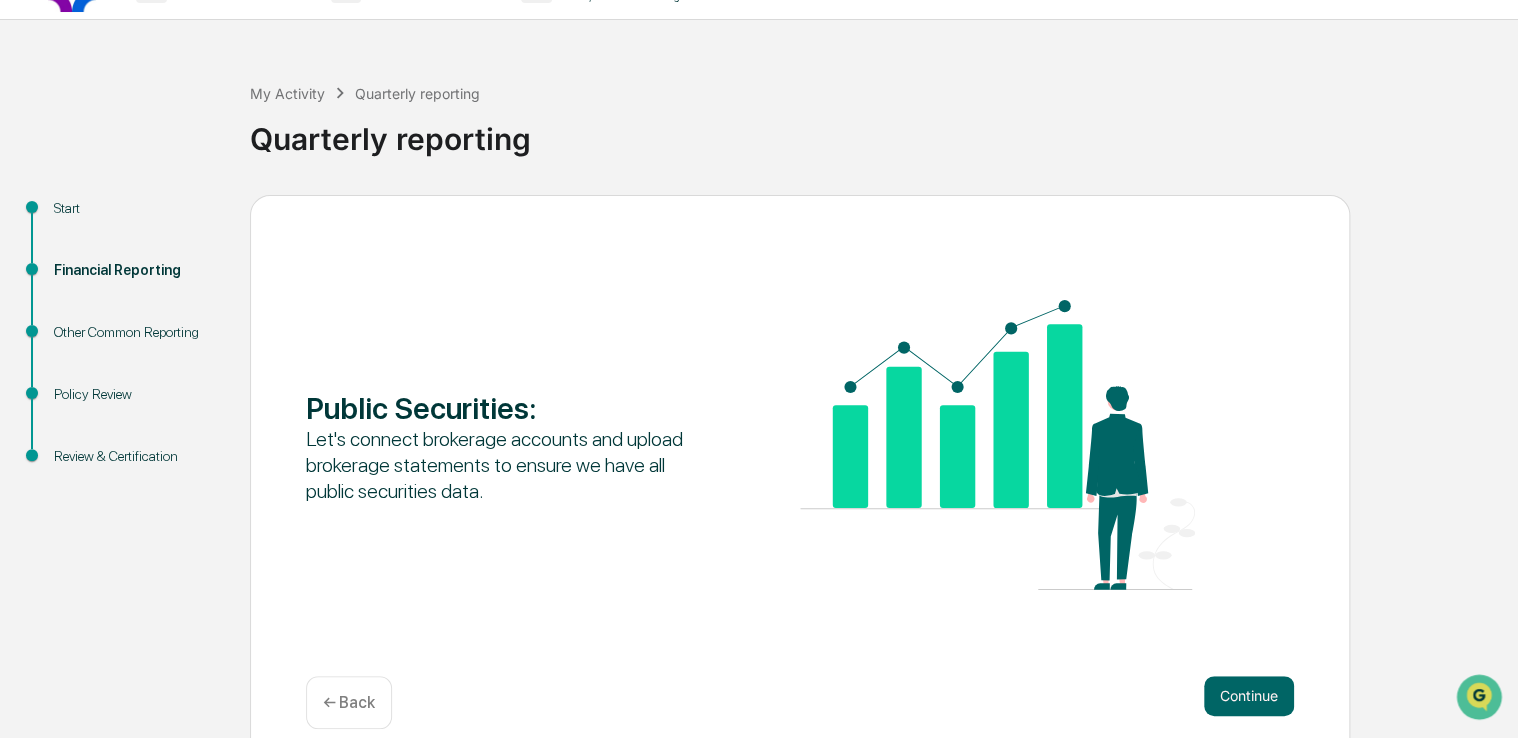 scroll, scrollTop: 66, scrollLeft: 0, axis: vertical 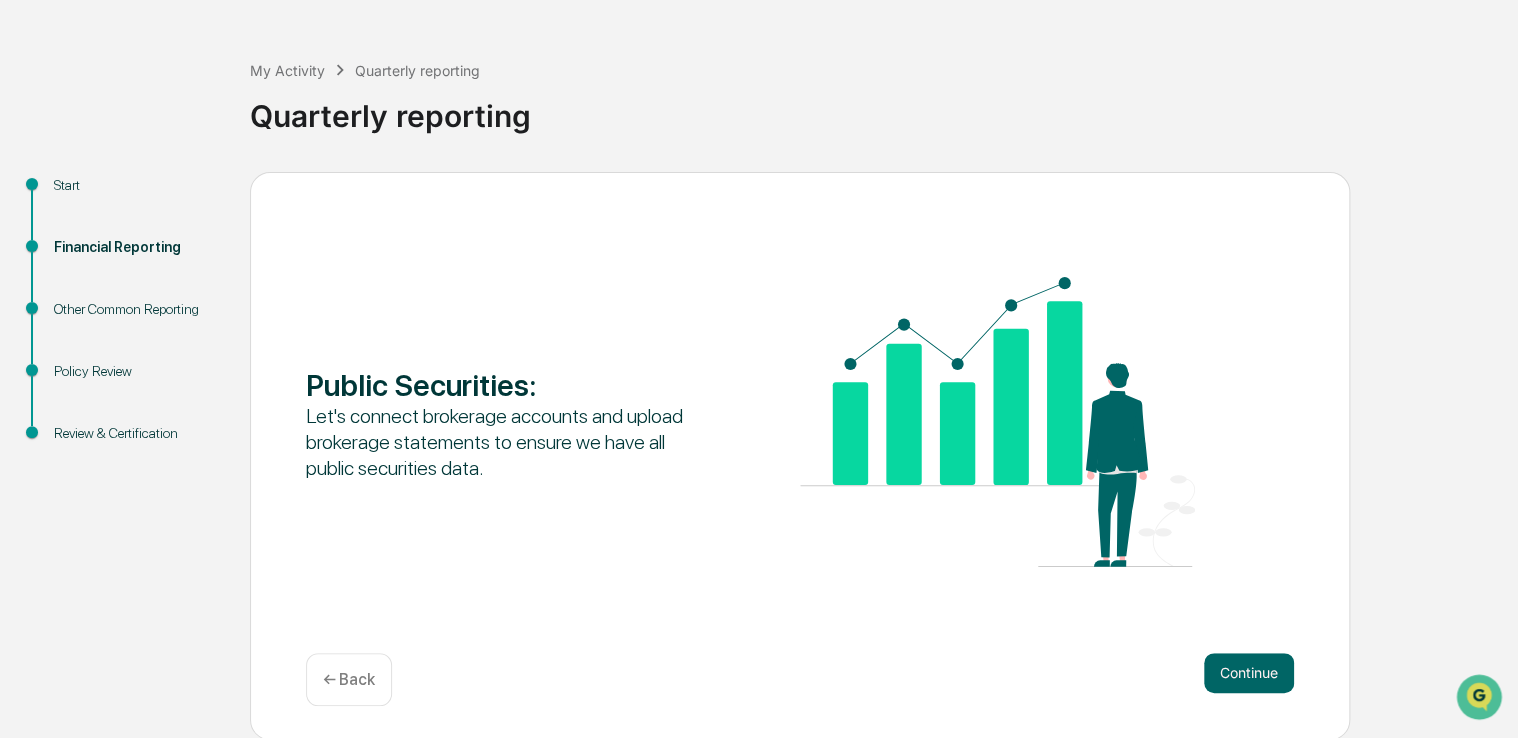 click on "← Back" at bounding box center [349, 679] 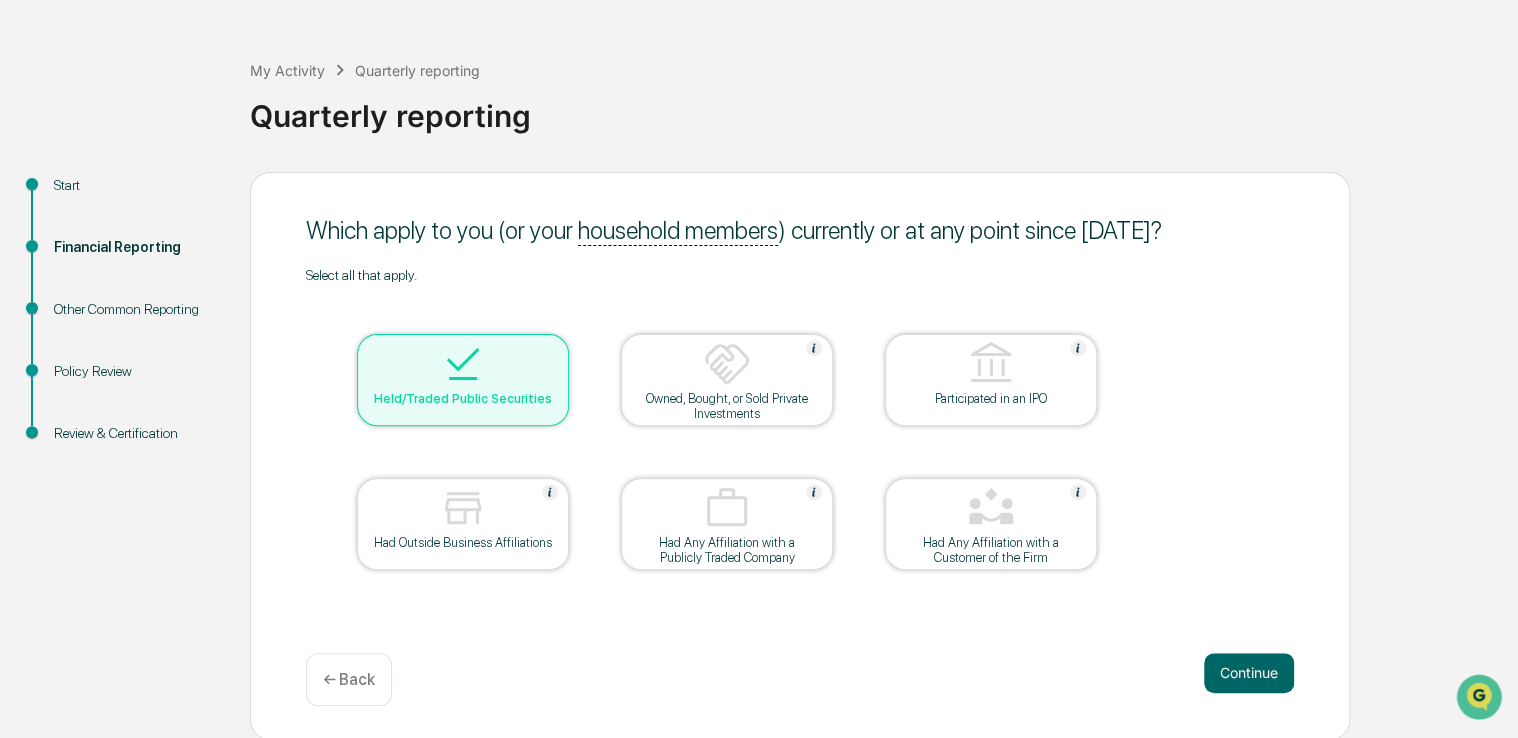 click on "← Back" at bounding box center (349, 679) 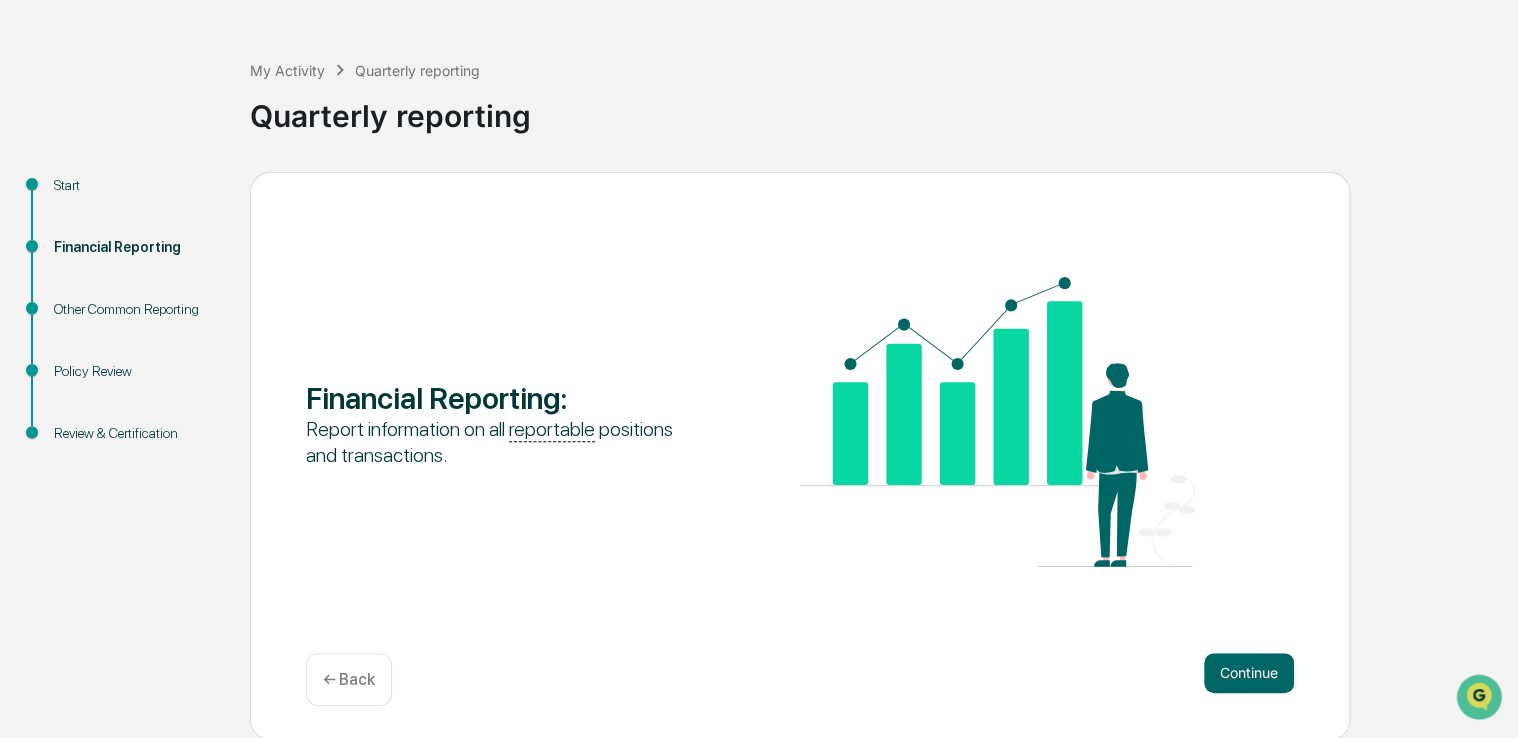 click on "← Back" at bounding box center [349, 679] 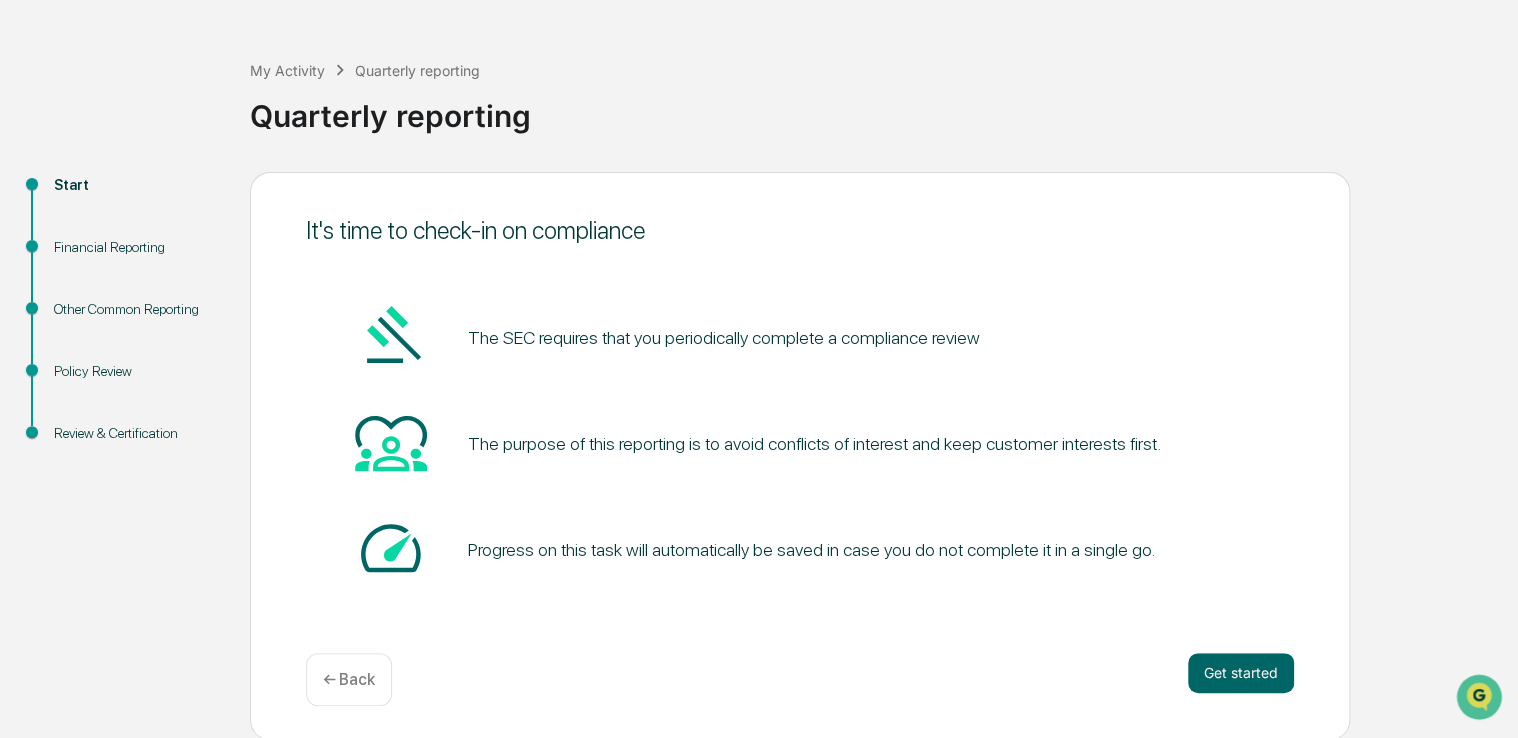 click on "← Back" at bounding box center [349, 679] 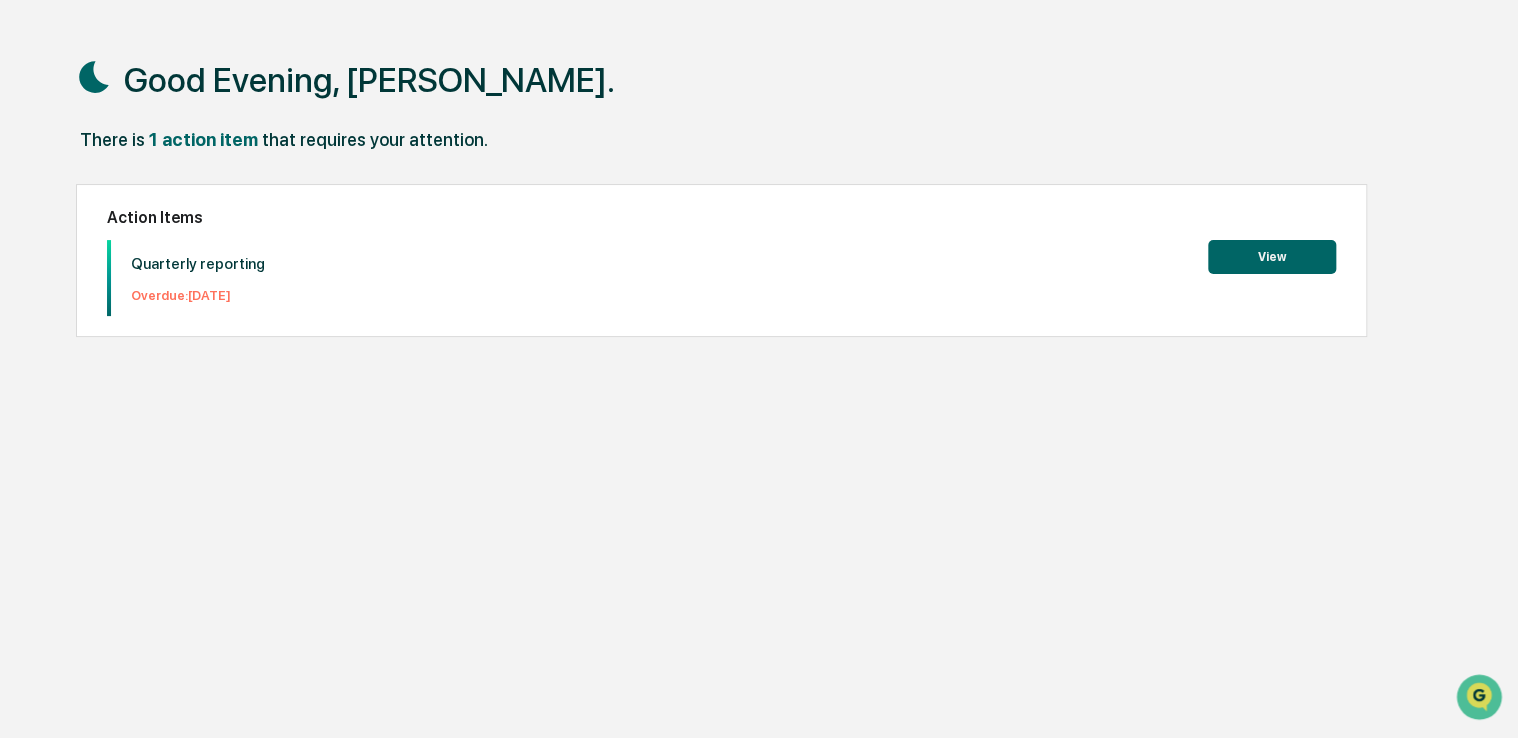 click on "View" at bounding box center [1272, 257] 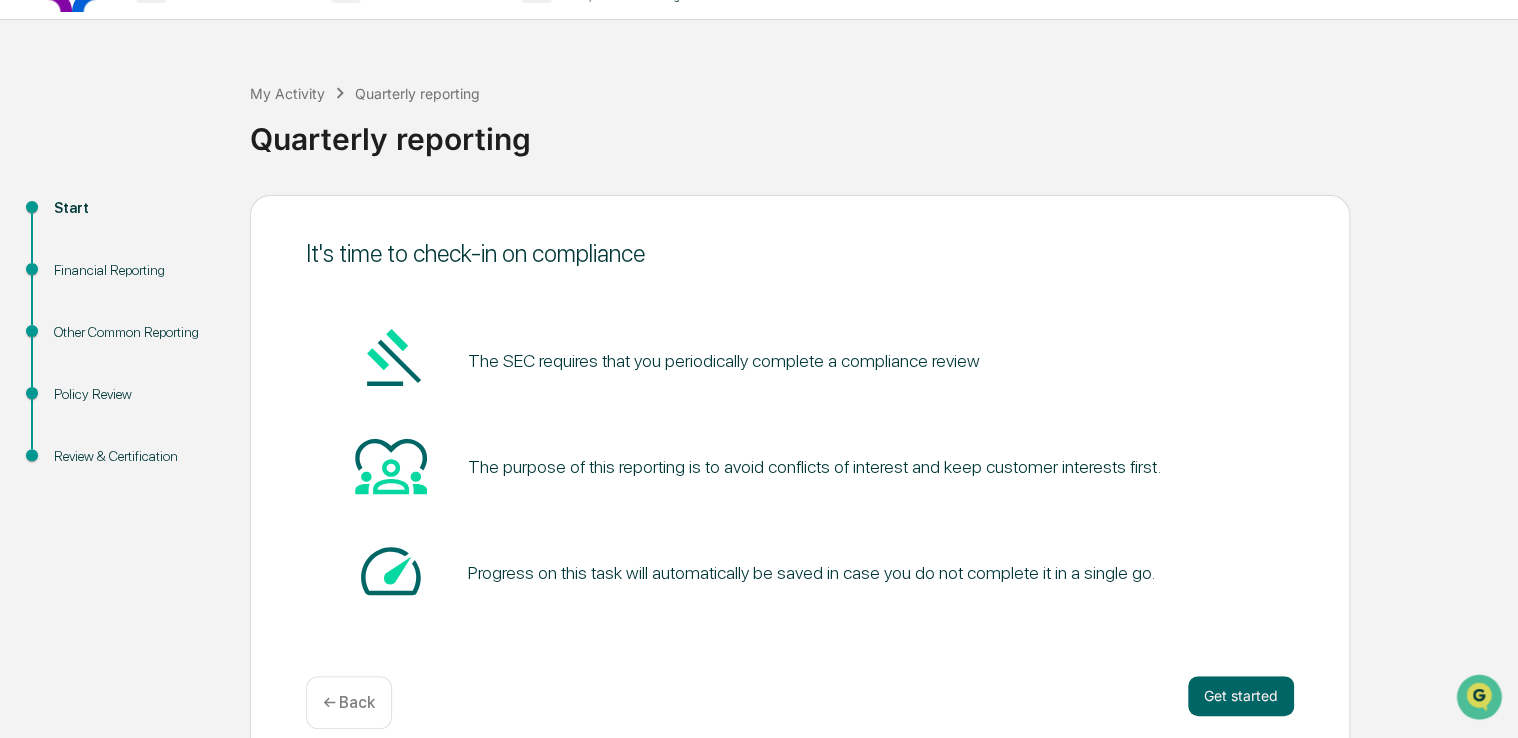 scroll, scrollTop: 66, scrollLeft: 0, axis: vertical 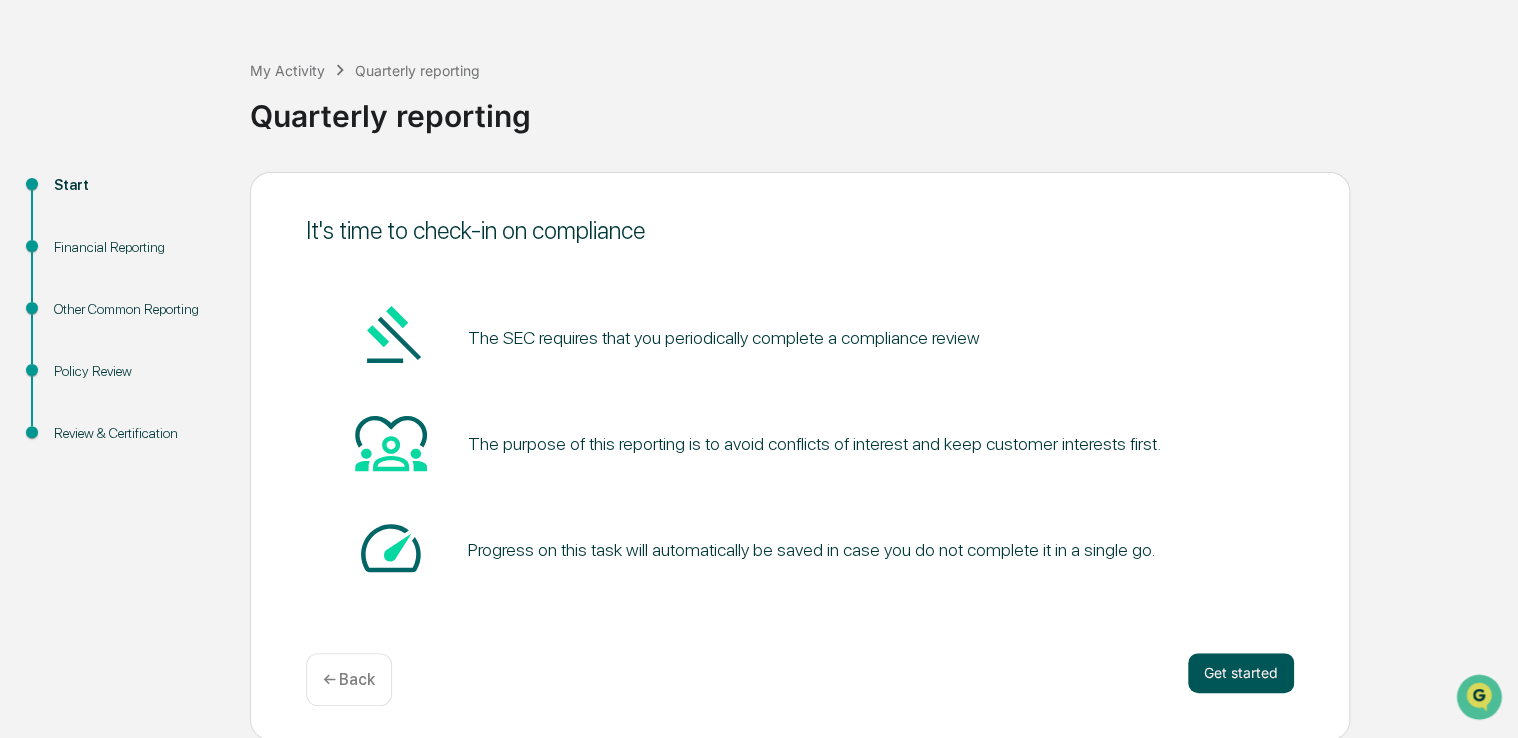 click on "Get started" at bounding box center (1241, 673) 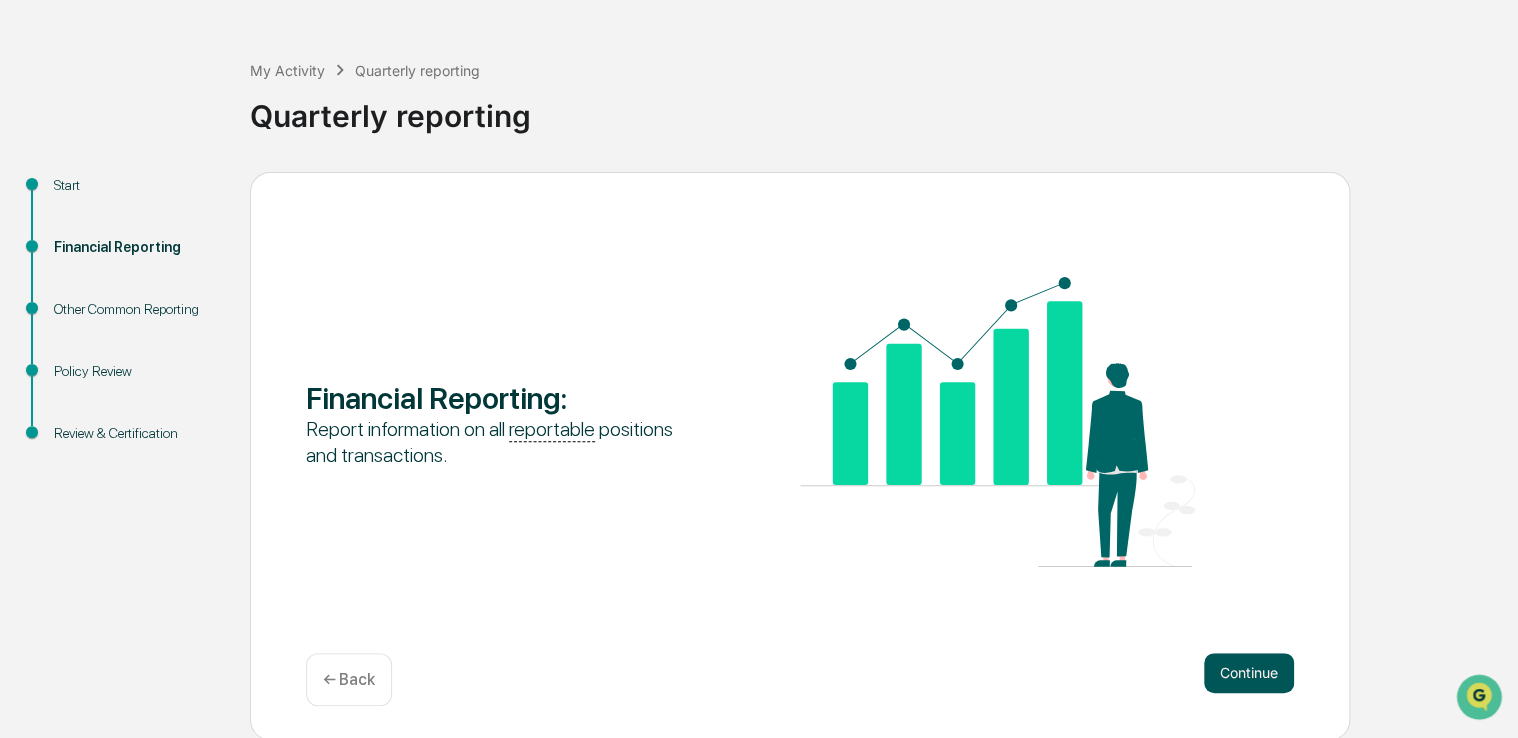click on "Continue" at bounding box center (1249, 673) 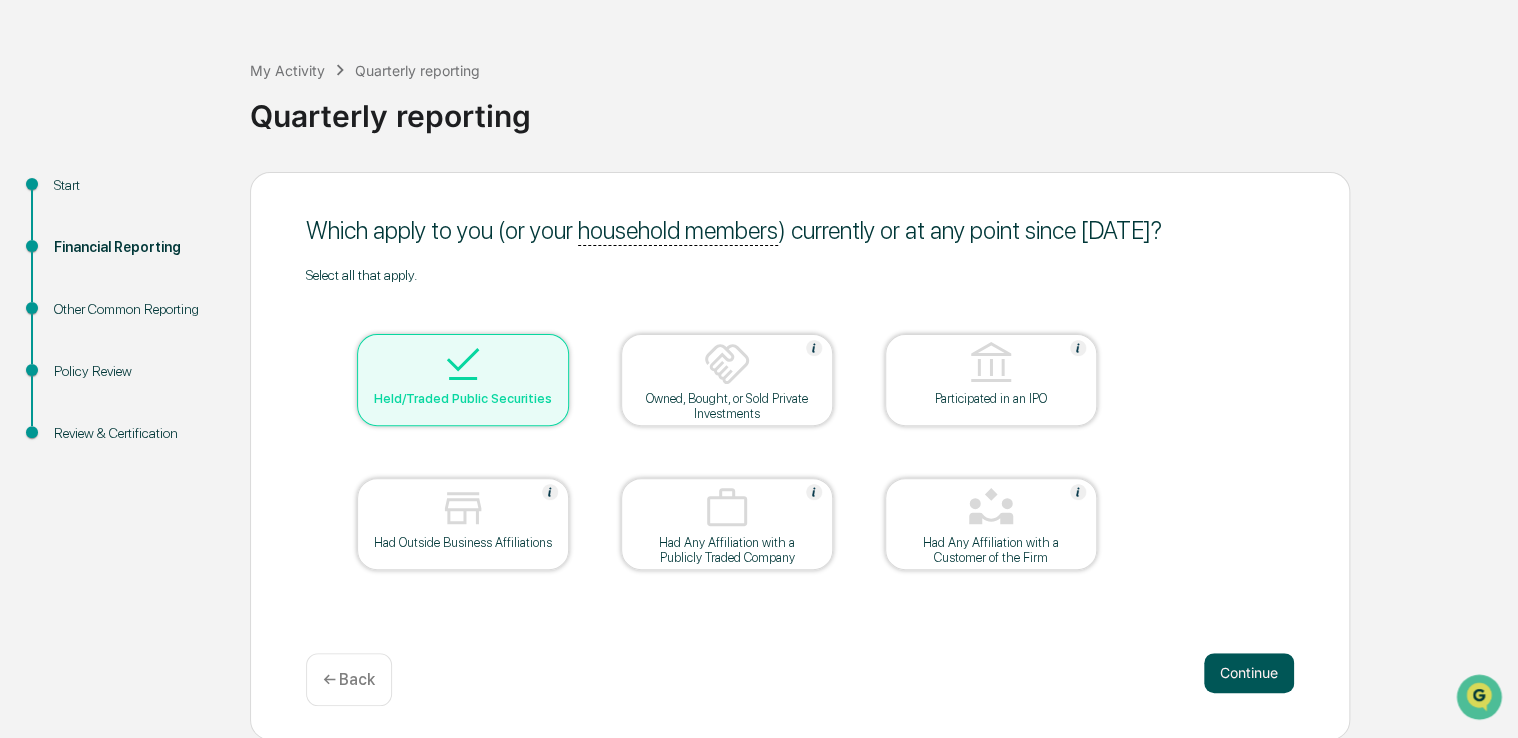 click on "Continue" at bounding box center (1249, 673) 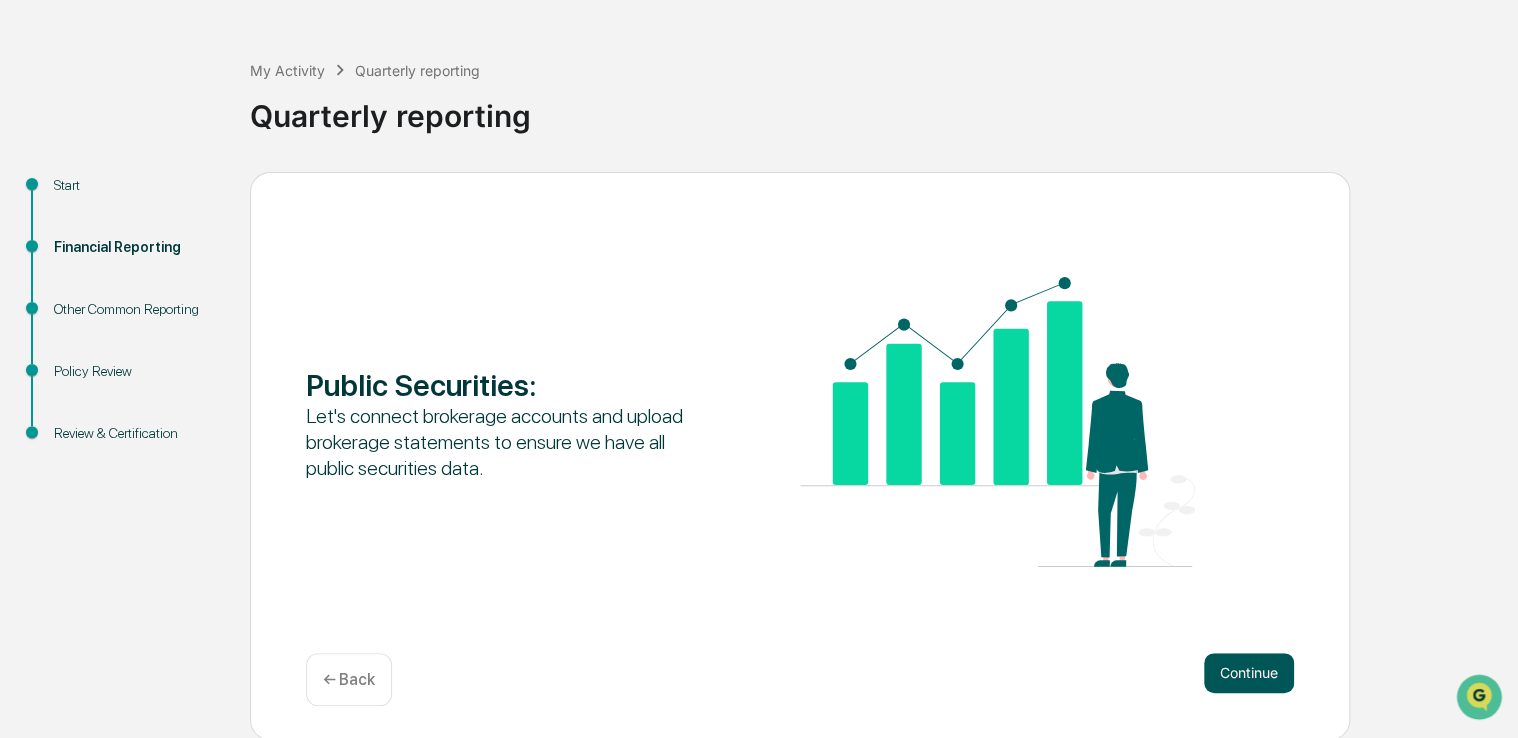 click on "Continue" at bounding box center [1249, 673] 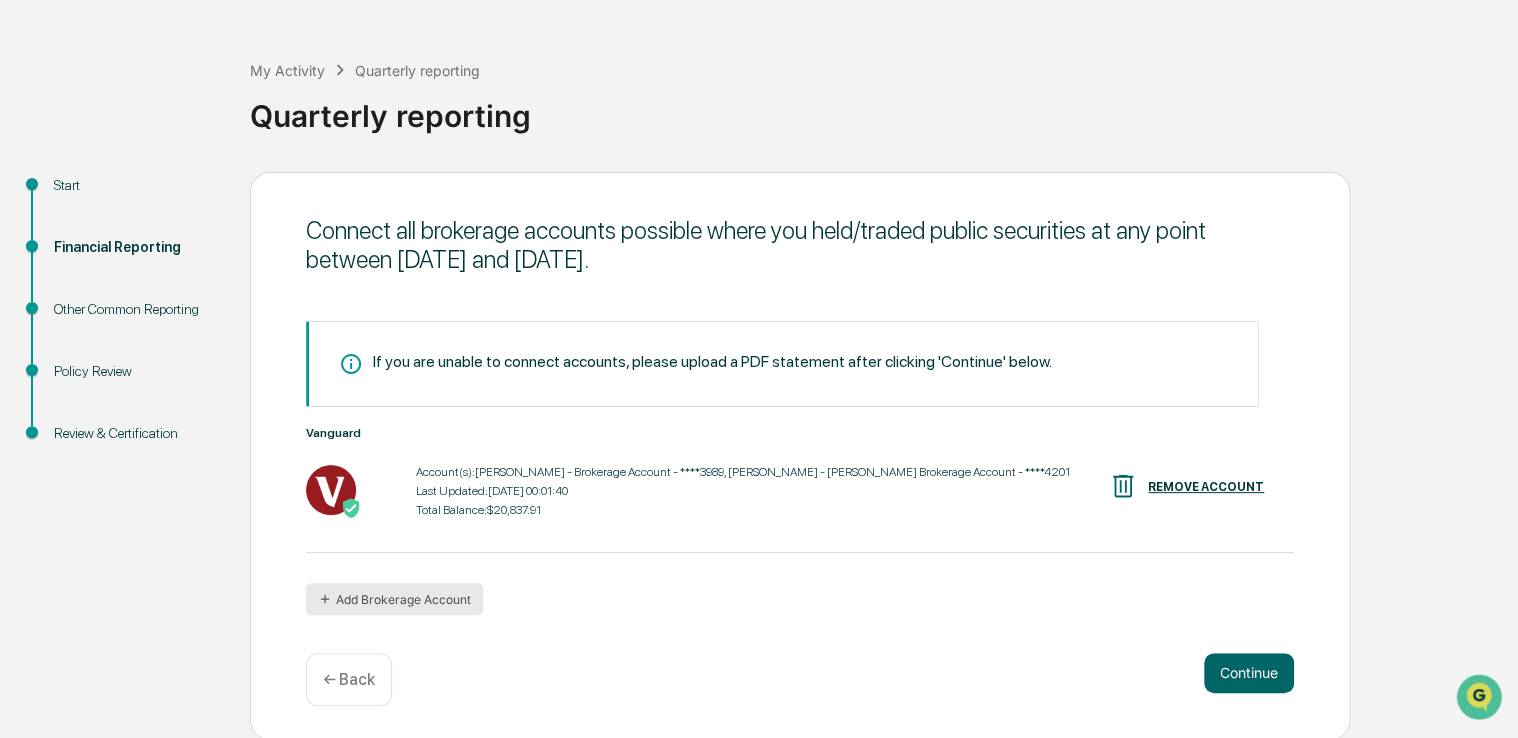 click on "Add Brokerage Account" at bounding box center (394, 599) 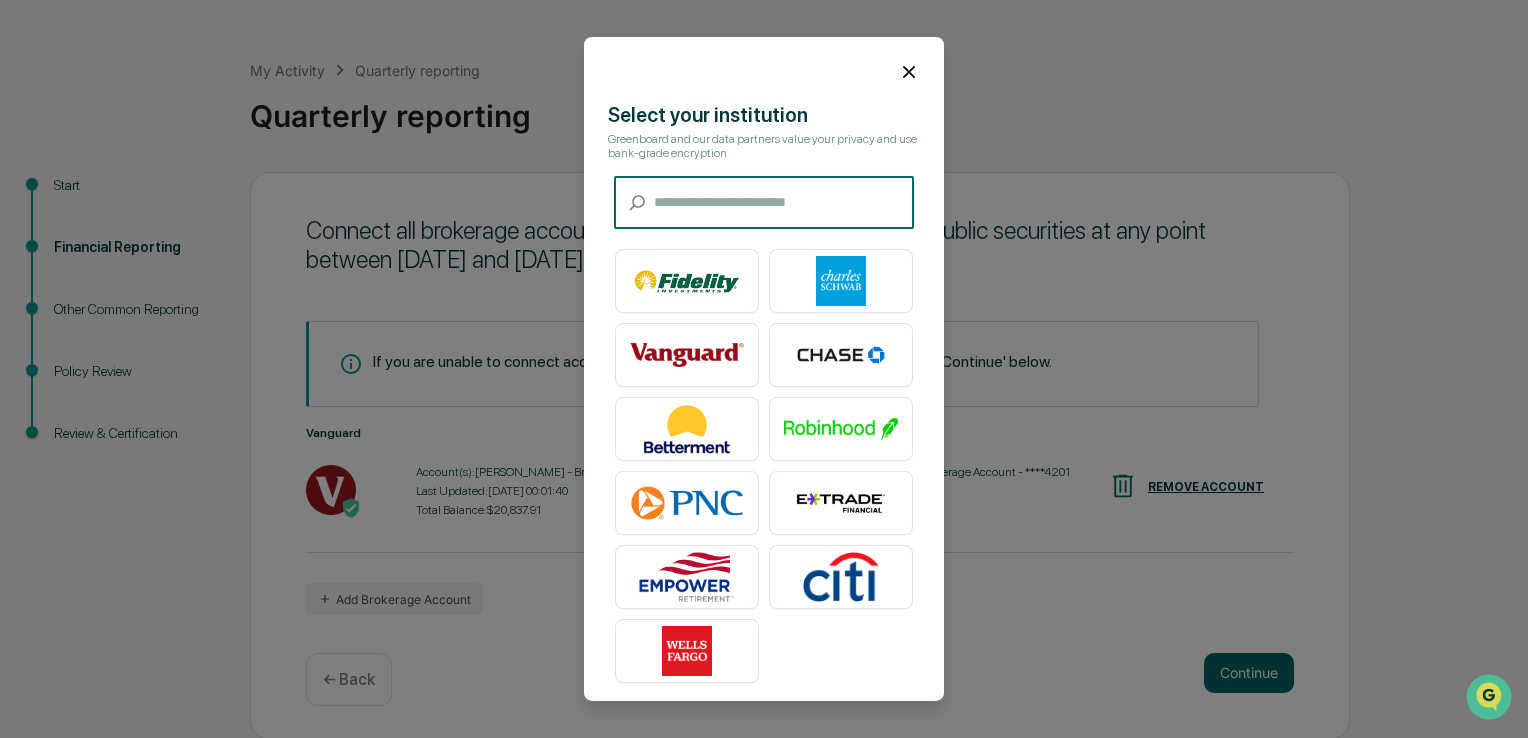 click at bounding box center [687, 355] 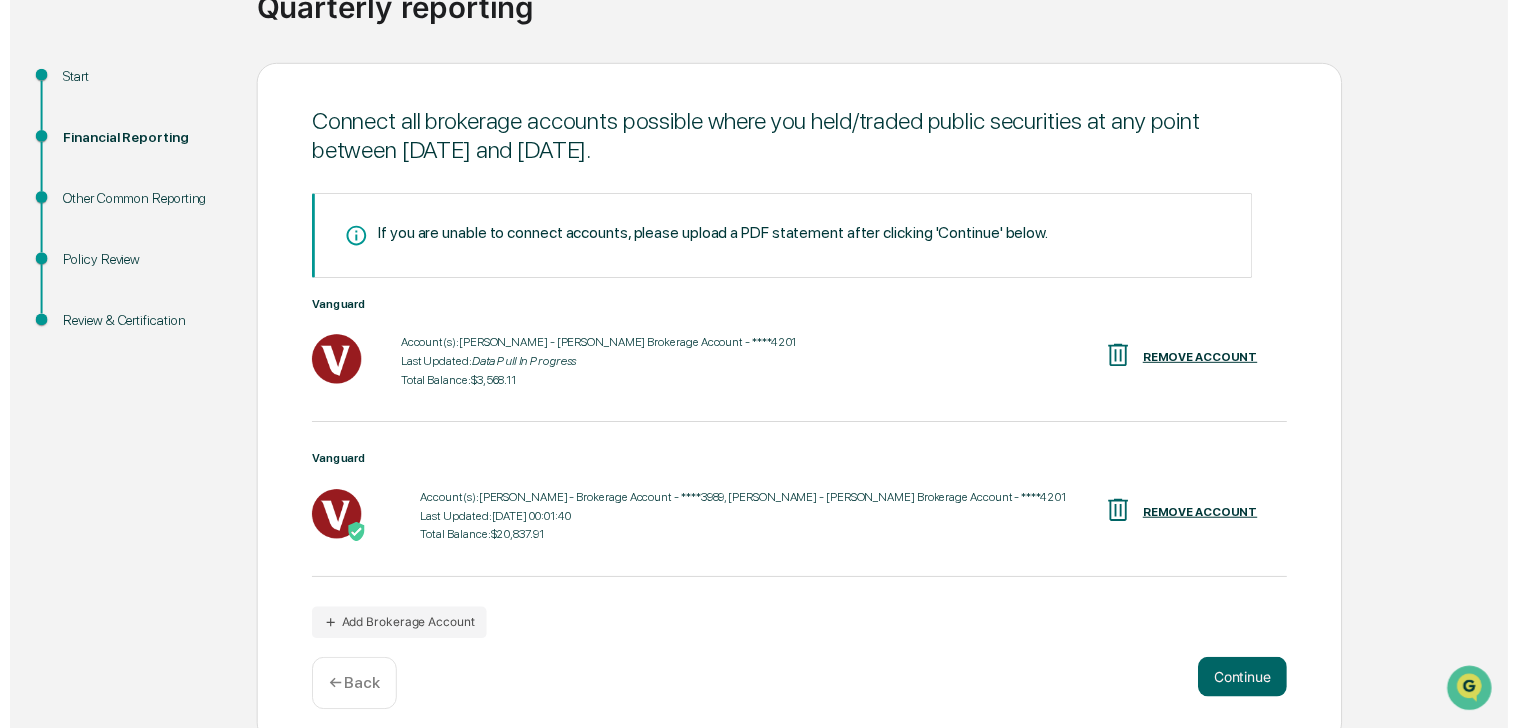 scroll, scrollTop: 191, scrollLeft: 0, axis: vertical 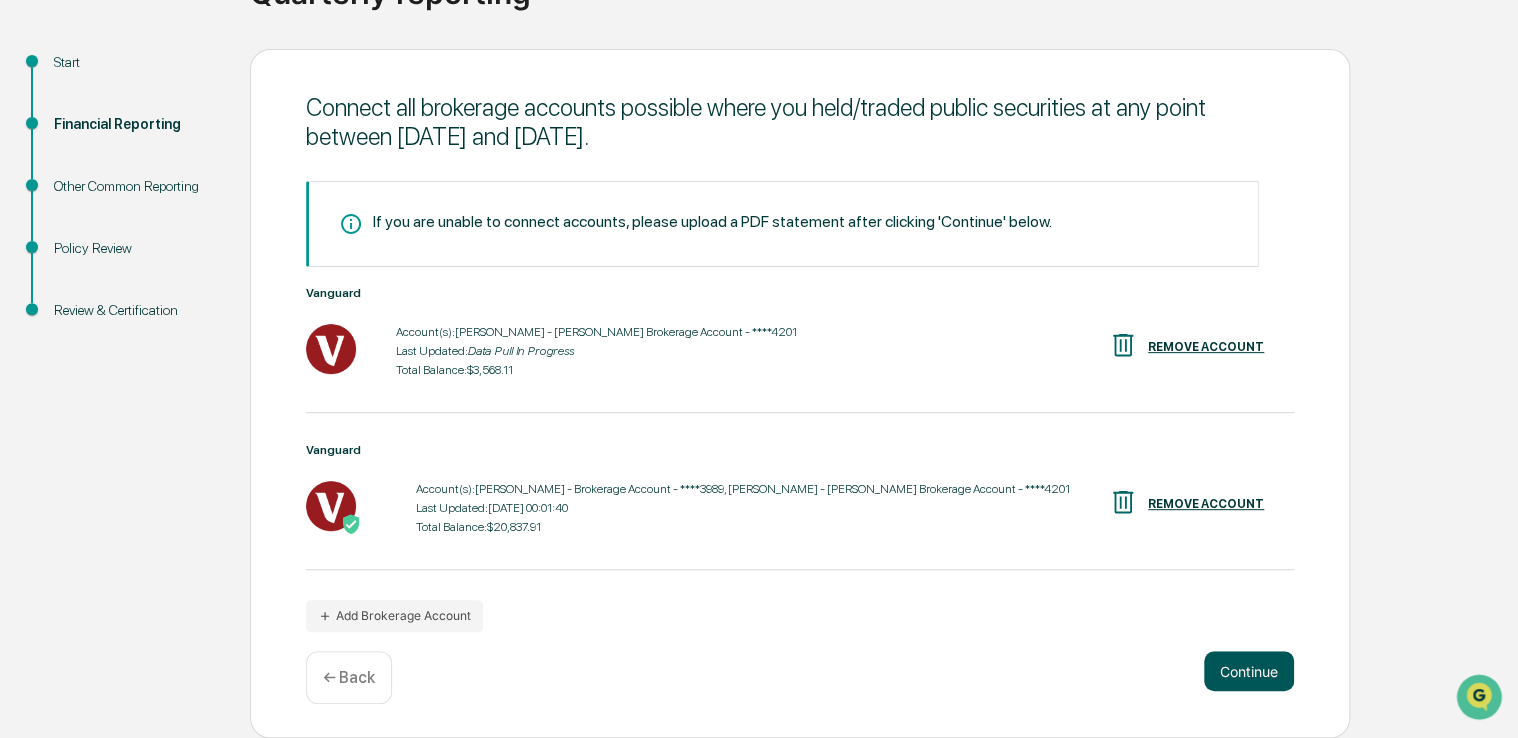 click on "Continue" at bounding box center [1249, 671] 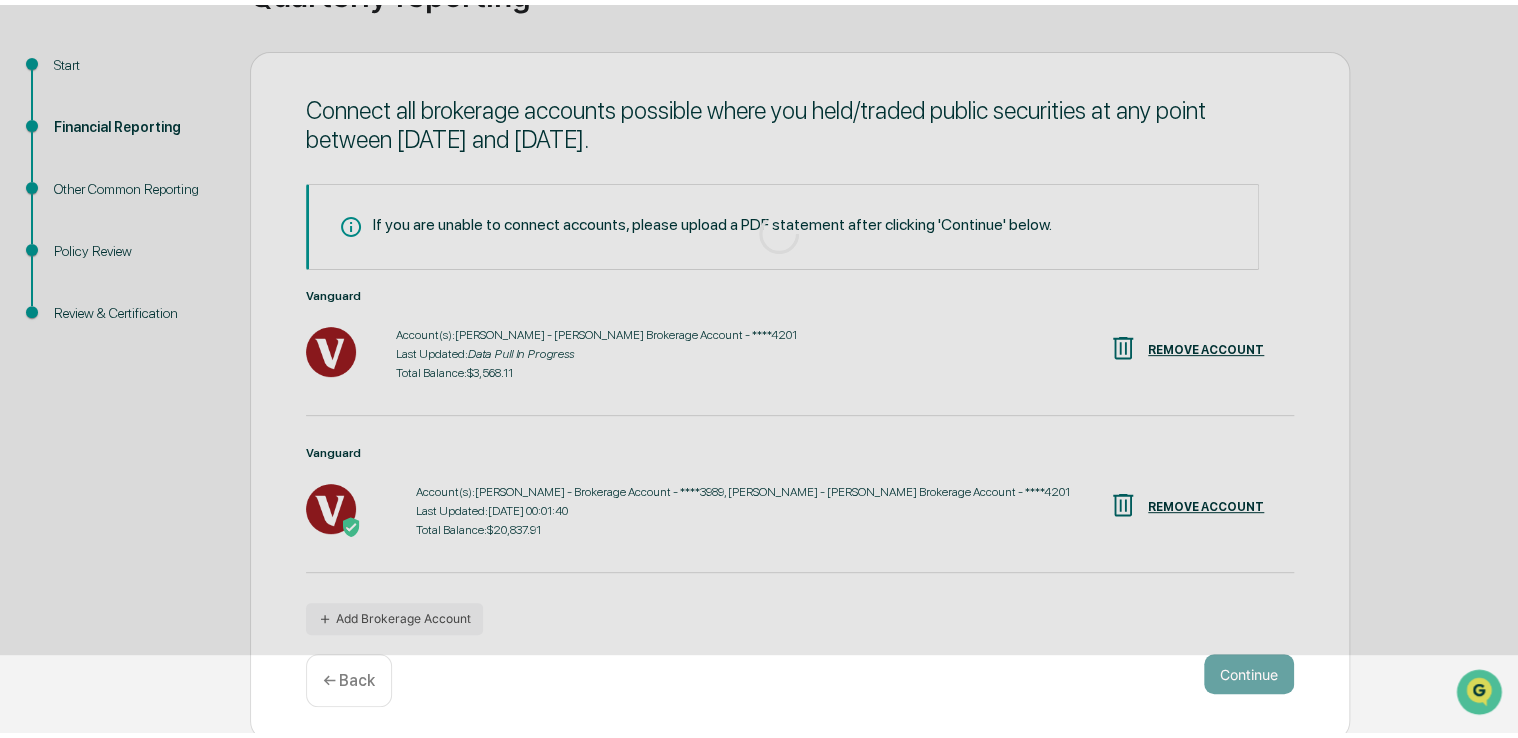 scroll, scrollTop: 66, scrollLeft: 0, axis: vertical 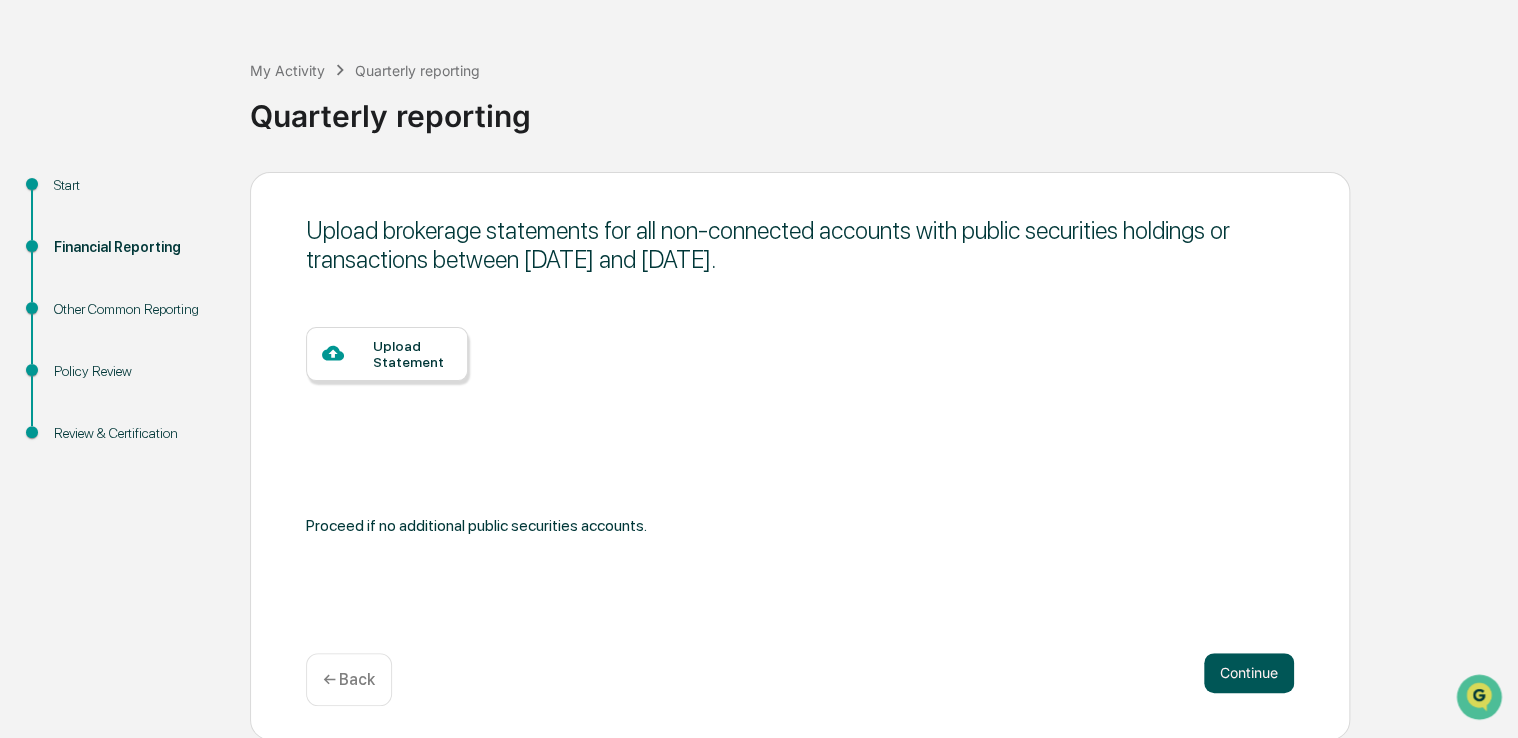 click on "Continue" at bounding box center [1249, 673] 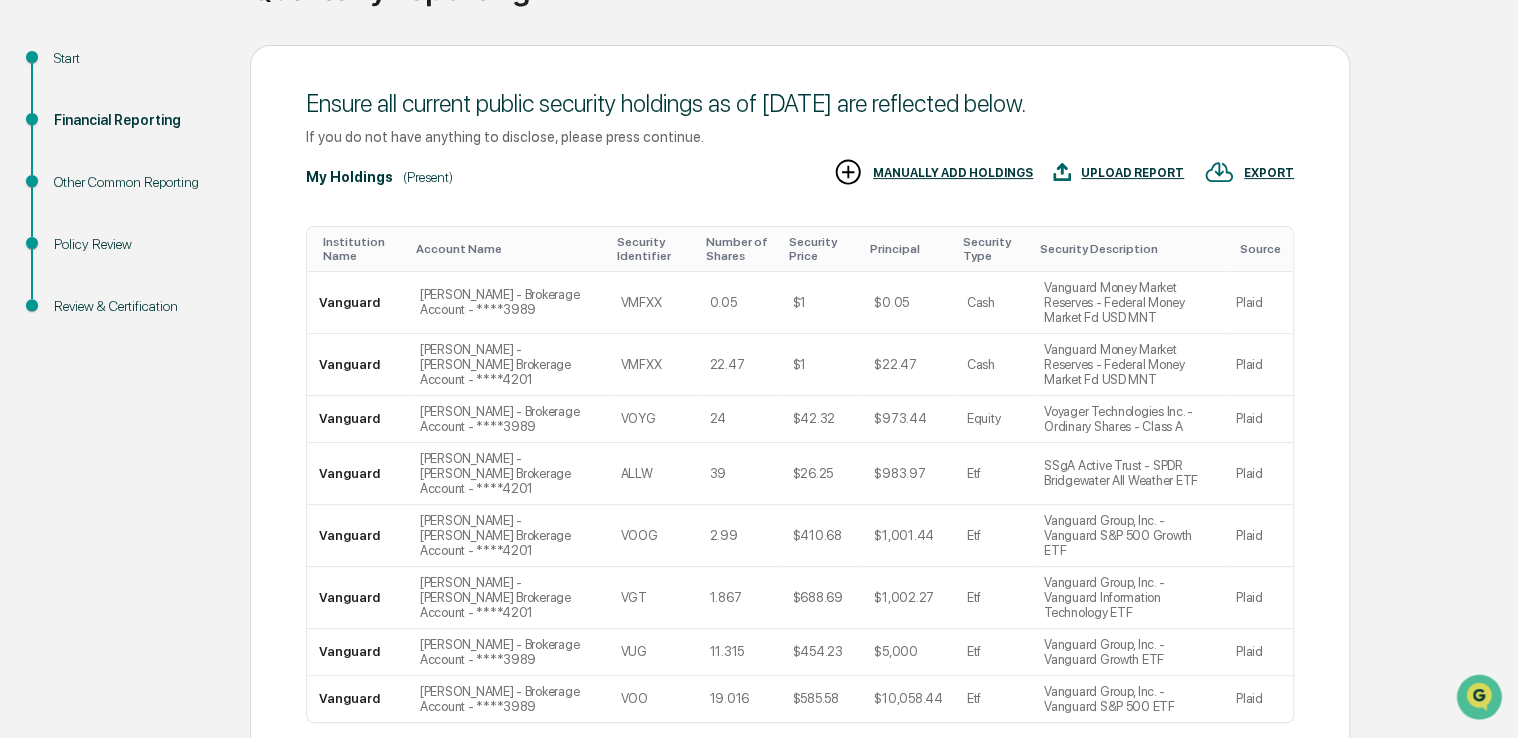 scroll, scrollTop: 278, scrollLeft: 0, axis: vertical 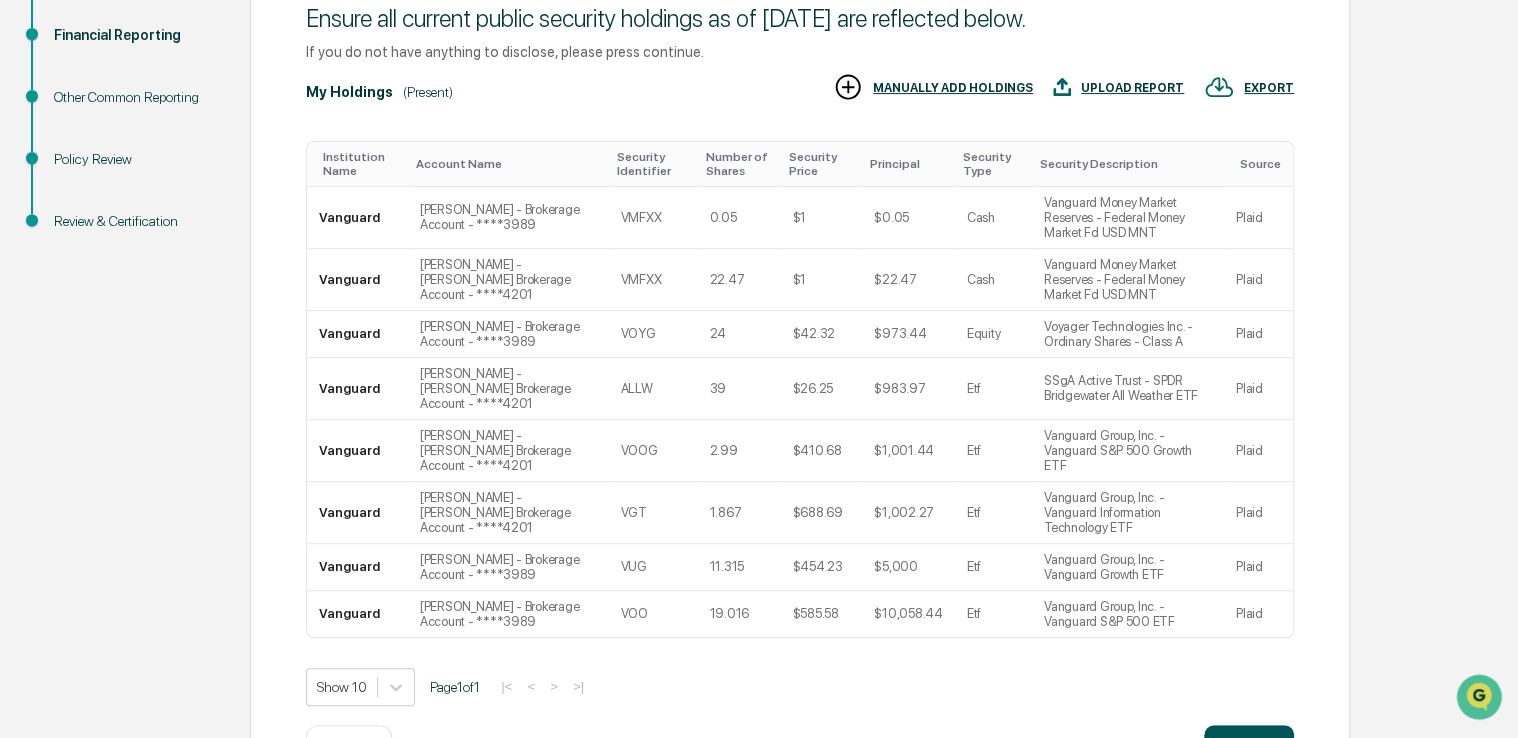 click on "Continue" at bounding box center (1249, 745) 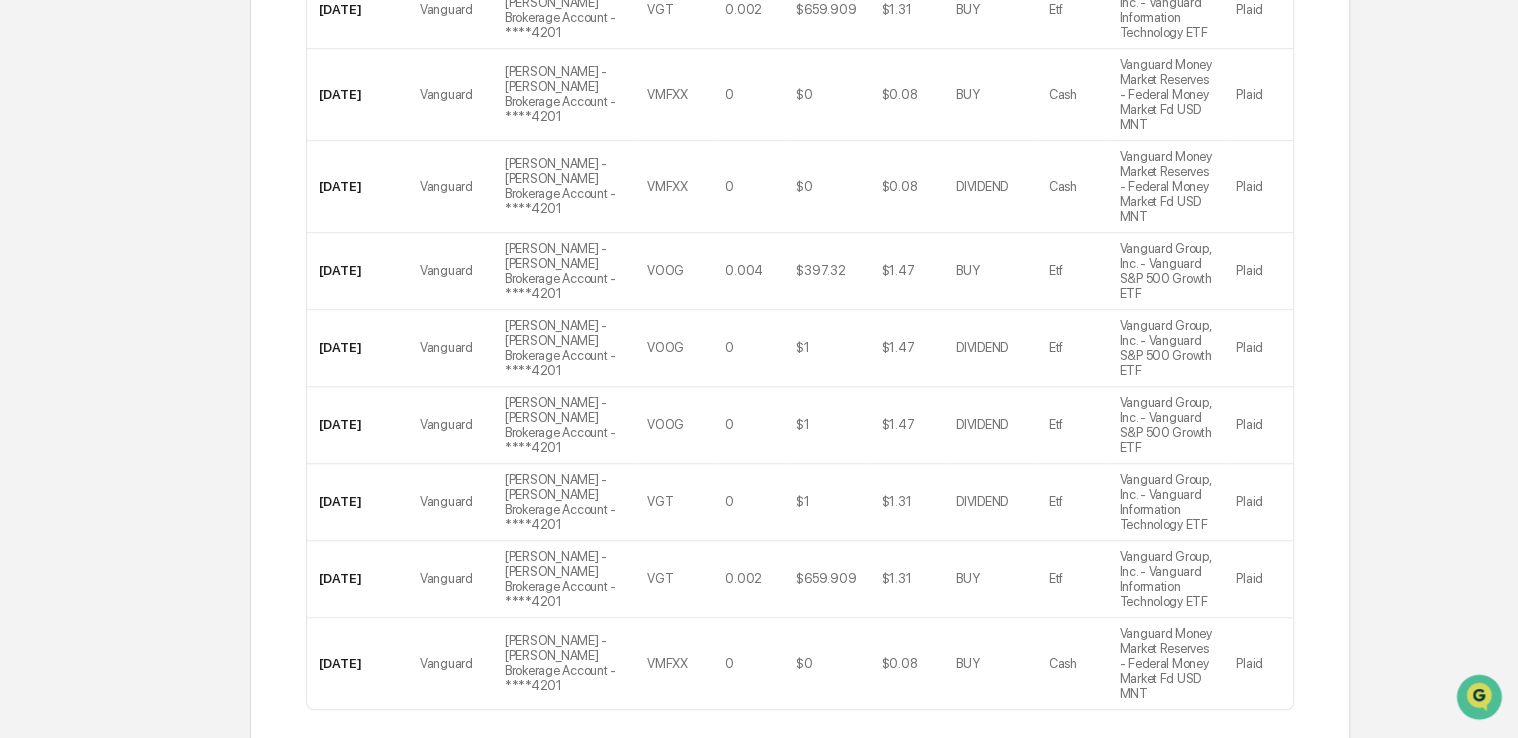 click on "Continue" at bounding box center [1249, 817] 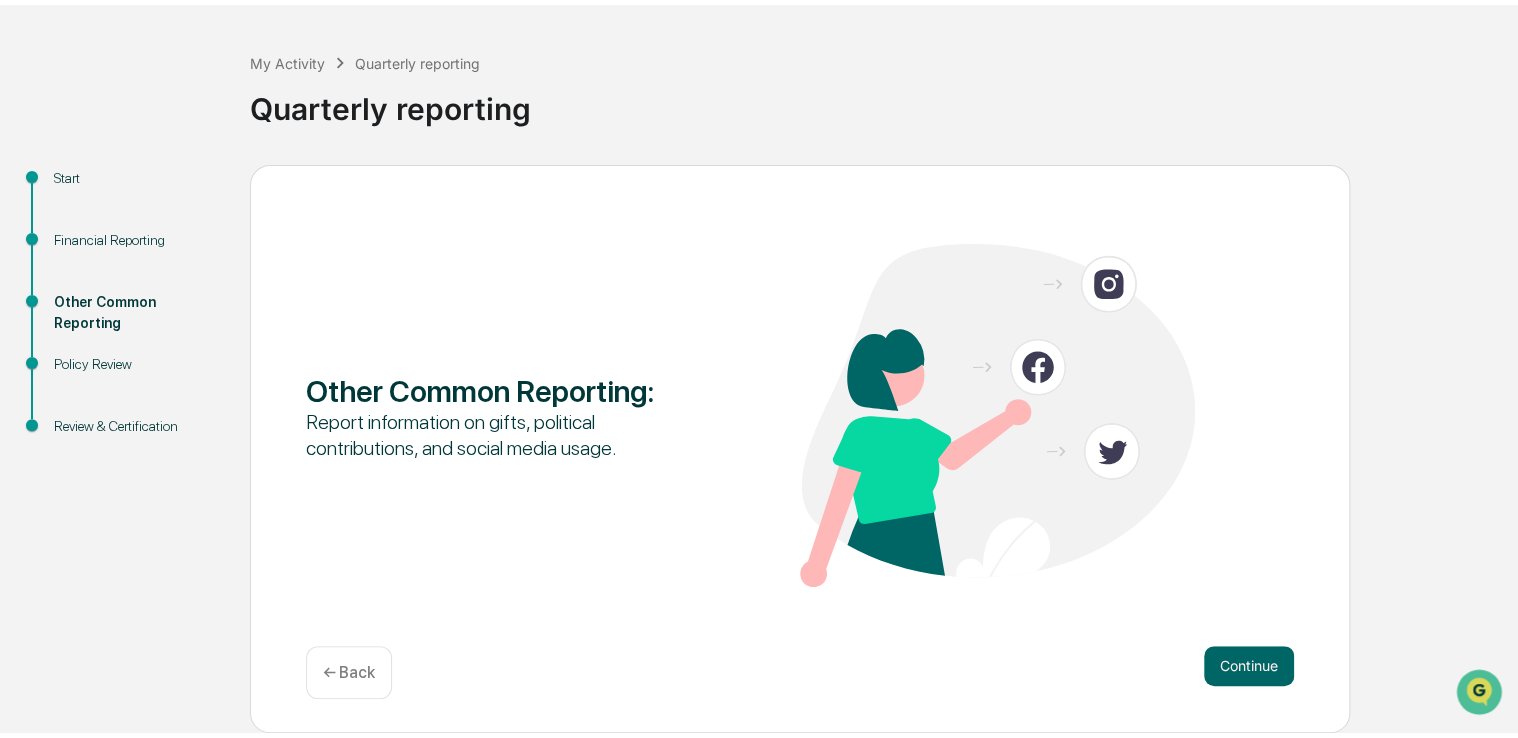 scroll, scrollTop: 66, scrollLeft: 0, axis: vertical 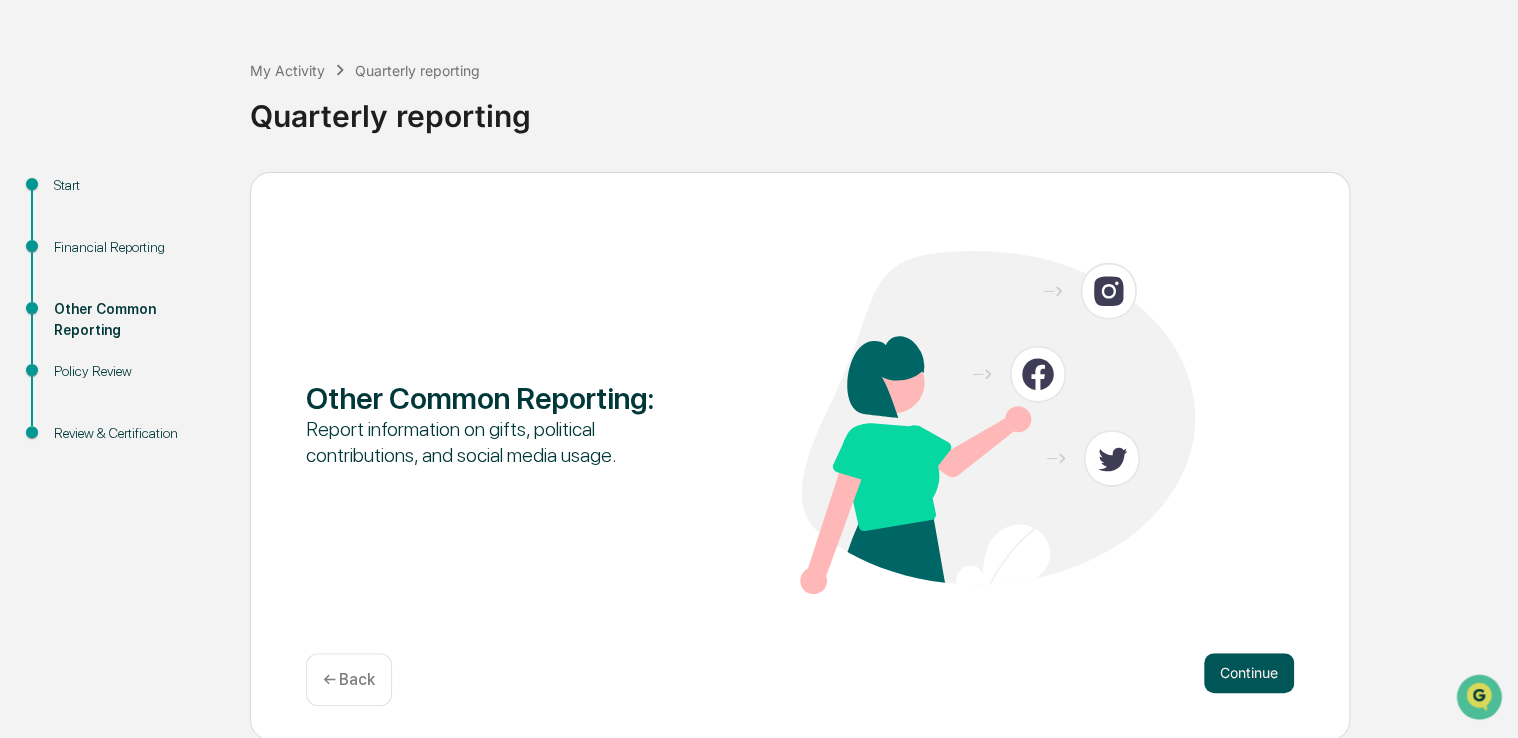 click on "Continue" at bounding box center [1249, 673] 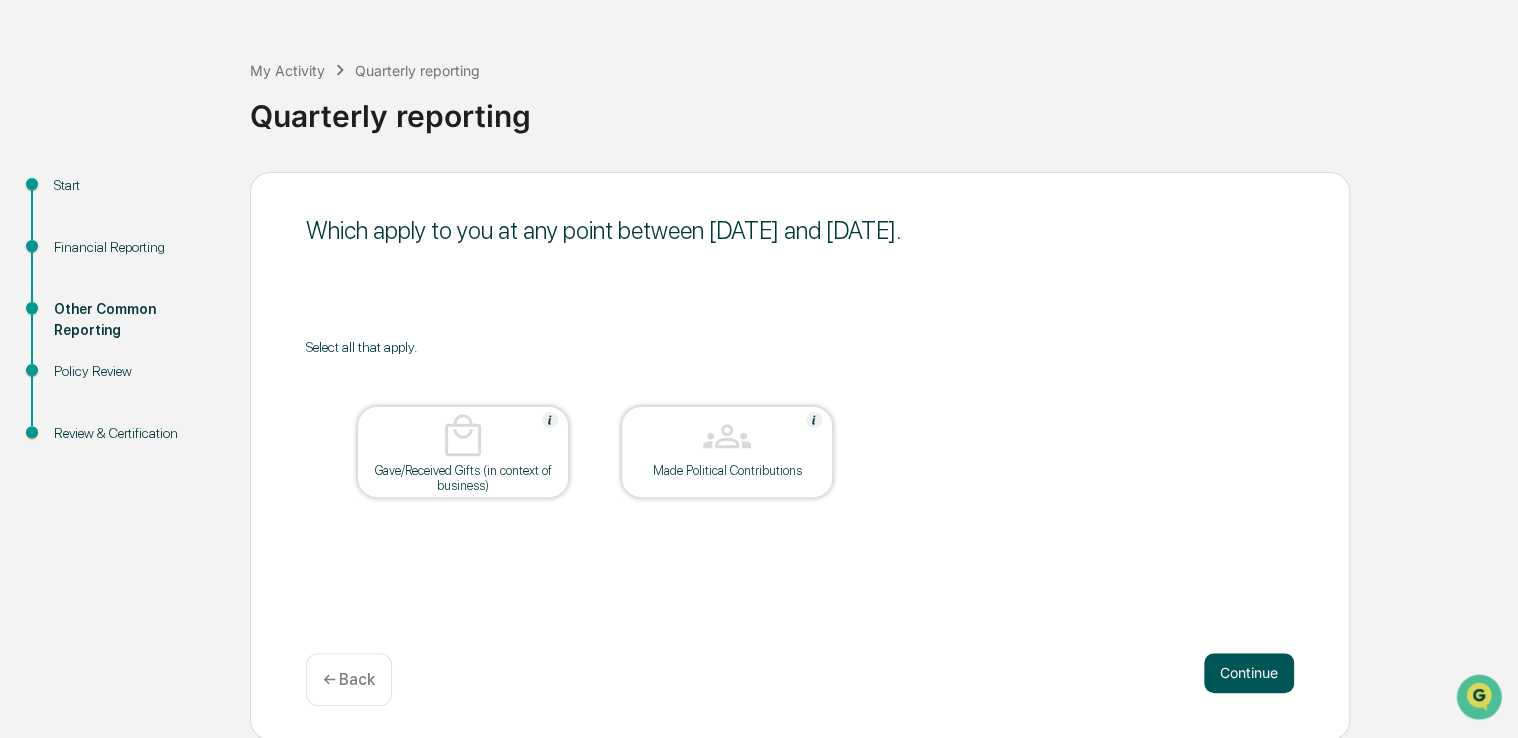 click on "Continue" at bounding box center [1249, 673] 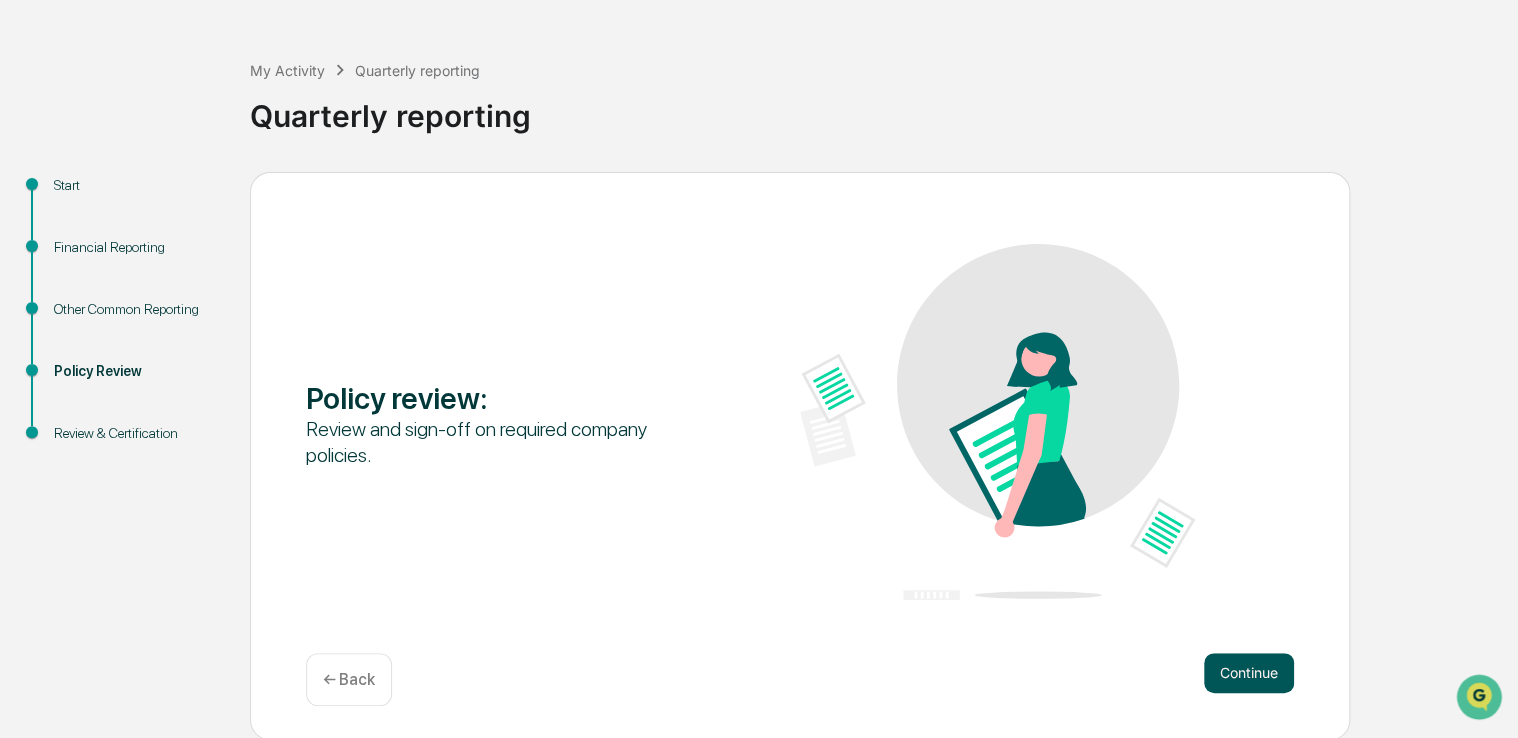 click on "Continue" at bounding box center (1249, 673) 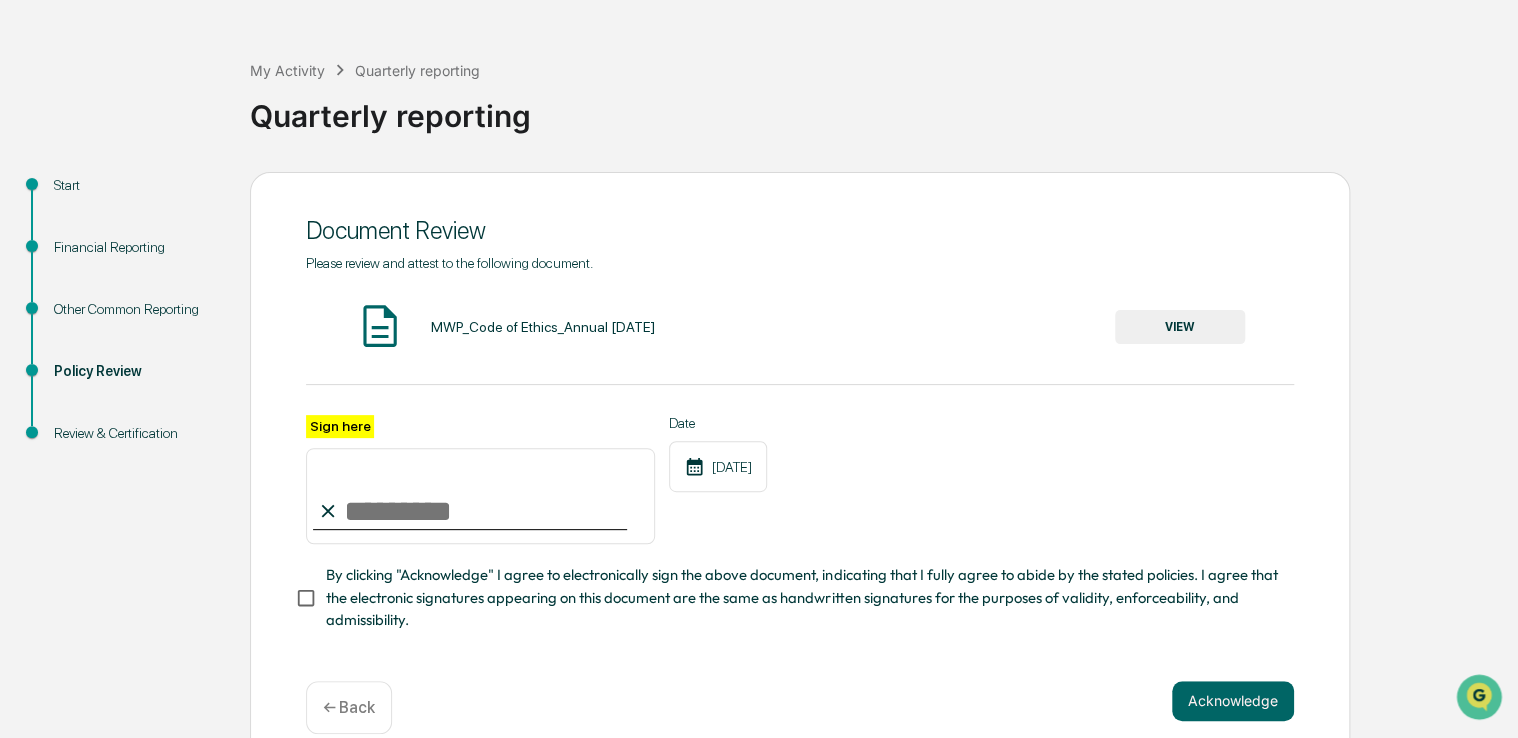 click on "MWP_Code of Ethics_Annual [DATE]" at bounding box center [542, 327] 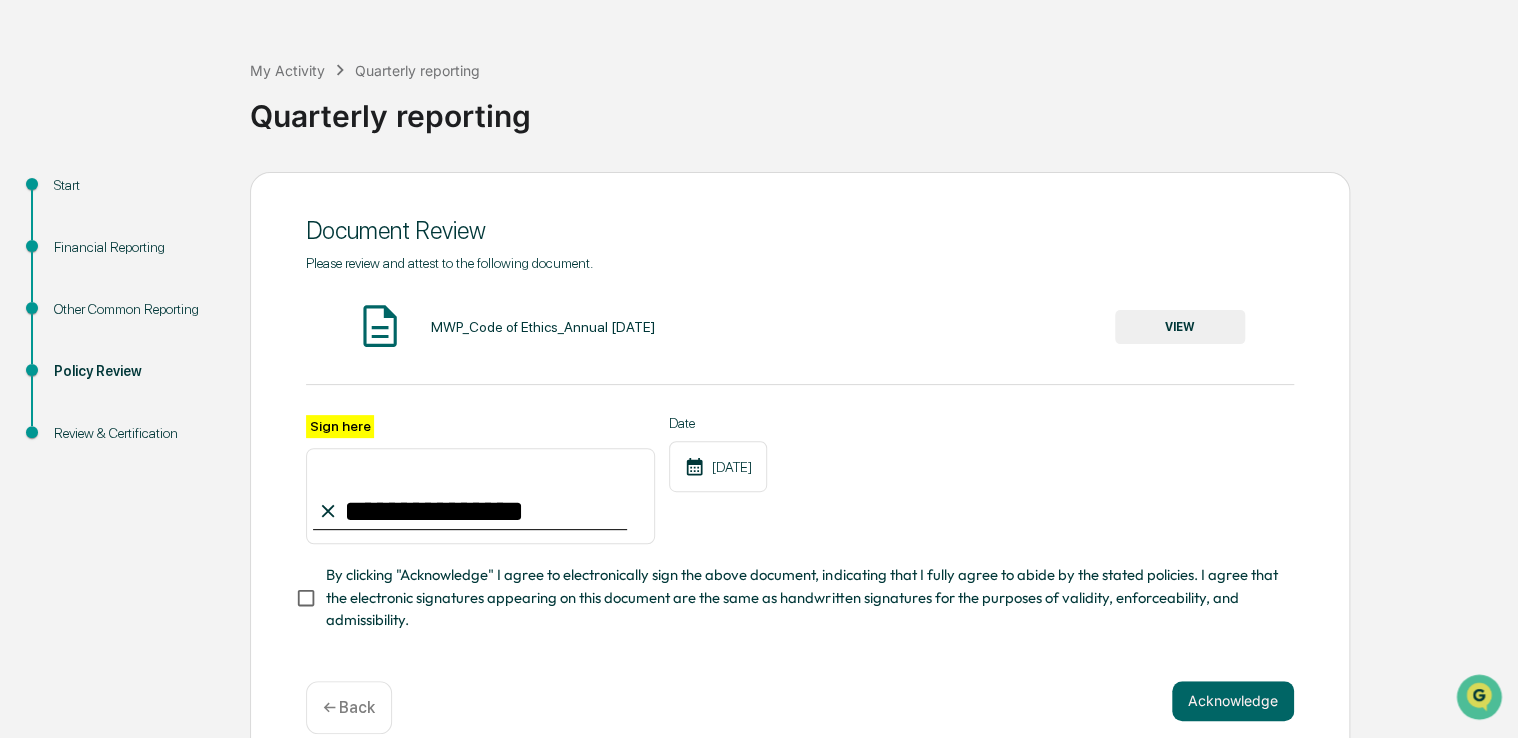 type on "**********" 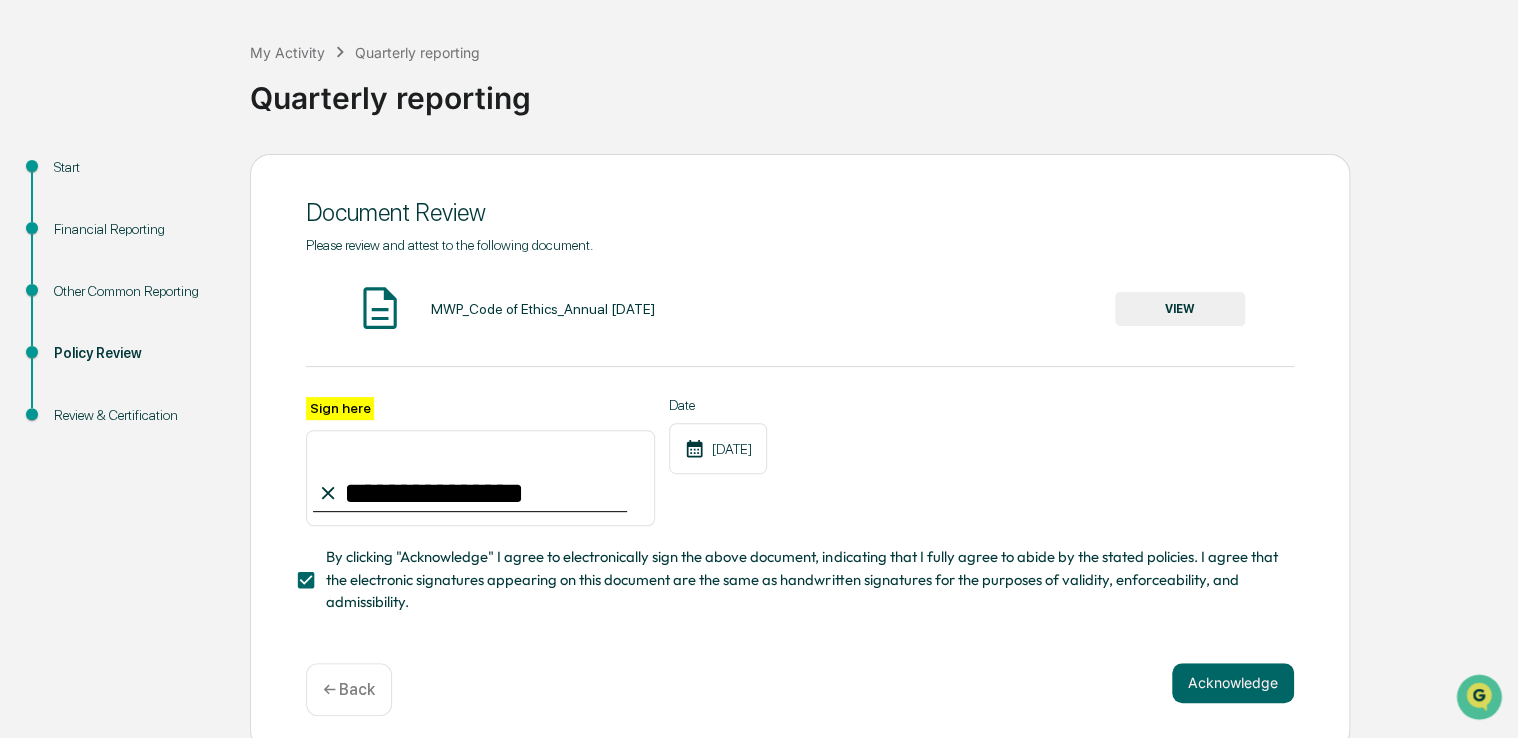 scroll, scrollTop: 102, scrollLeft: 0, axis: vertical 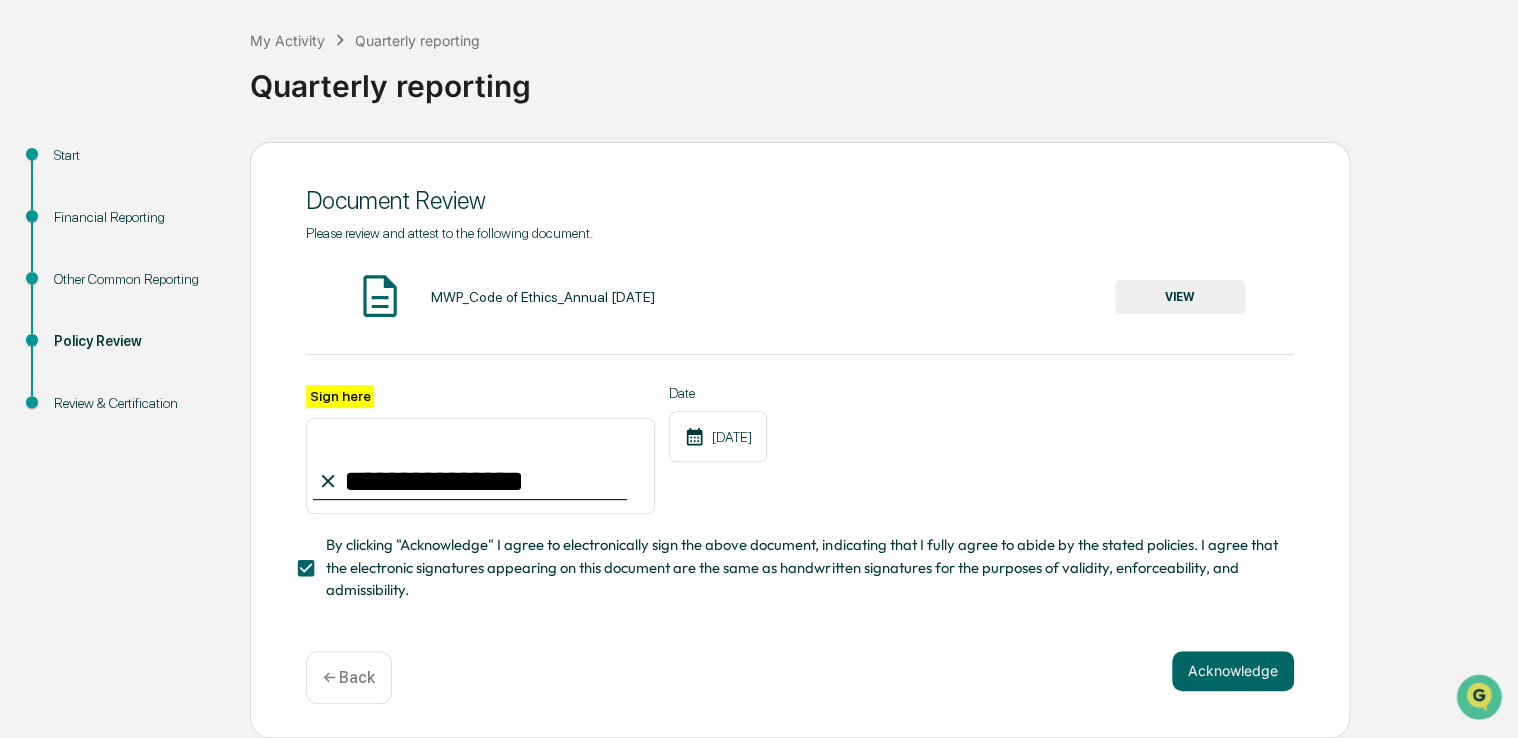 click on "VIEW" at bounding box center (1180, 297) 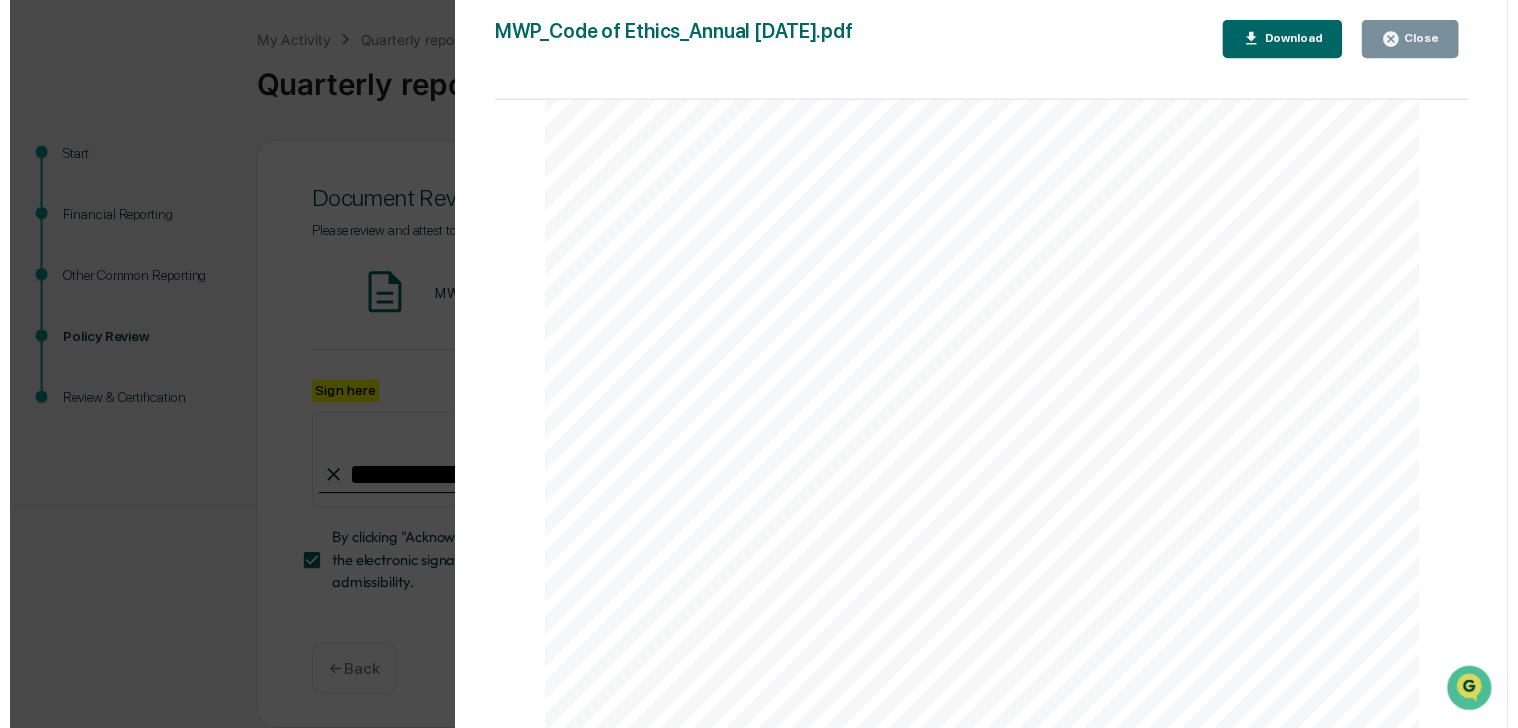 scroll, scrollTop: 5400, scrollLeft: 0, axis: vertical 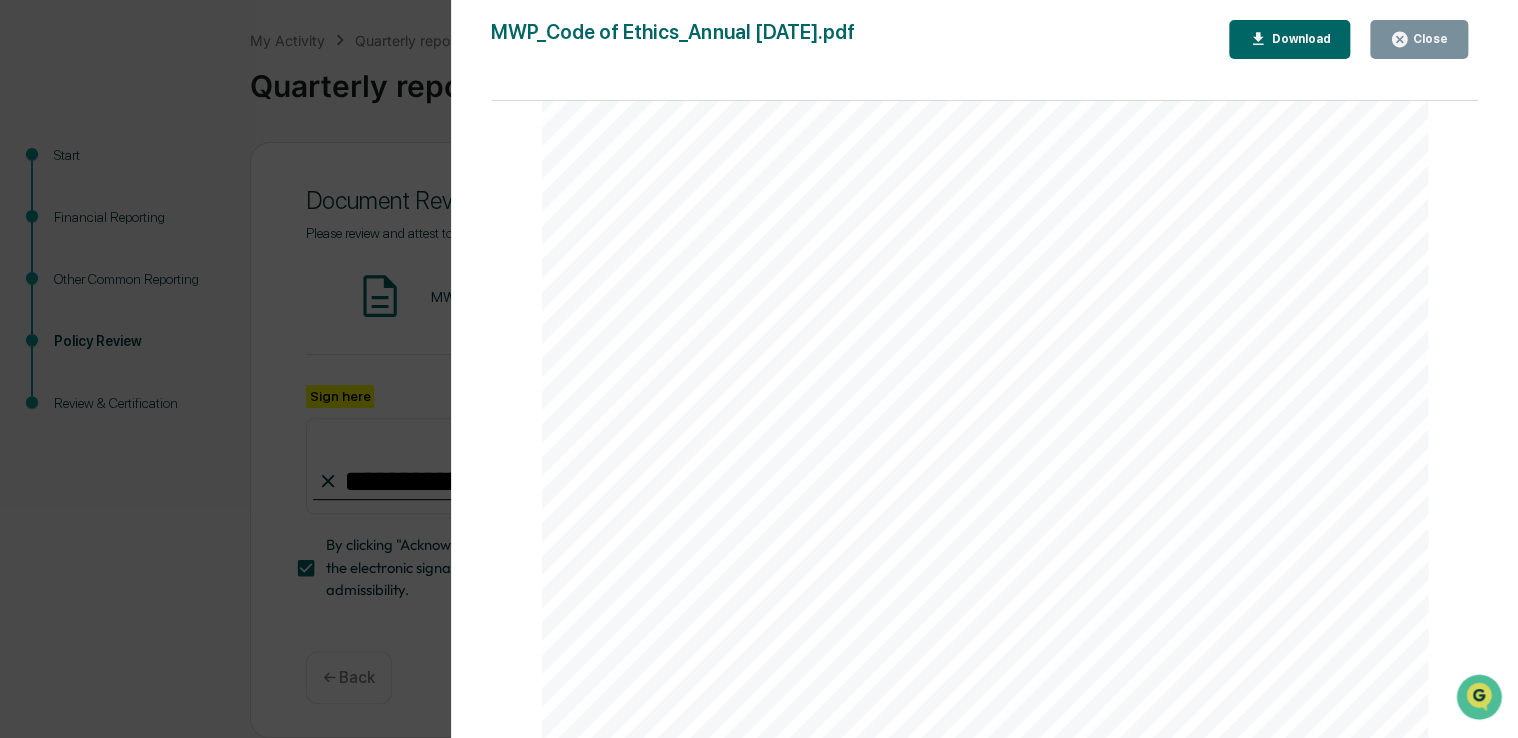 click on "Version History [DATE] 07:19 PM [PERSON_NAME] MWP_Code of Ethics_Annual [DATE].pdf   Close   Download Page 1/6 Midway   Wealth Partners, LLC Code of Ethics 1 All   supervised persons   associated with   Midway Wealth Partners, LLC must   r eceive, review carefully, and agree to adhere to this Code of Ethics, as amended from time to time, as part of the   F irm’s overall compliance policies and procedures. 1.   I will not engage in any conduct involving dishonesty, fraud, deceit, or commit any act that reflects adversely on my integrity, trustworthiness, or professional competence. 2.   If I provide investment advice to clients or prospective clients, I will make a reasonable inquiry into the investment experience, risk and return objectives, and financial constraints of the client or prospective client before making any investment recomm endation or taking investment action and will reassess and update this information as needed. If I am responsible recommendations or take investment actions tha 3.   ," at bounding box center [759, 369] 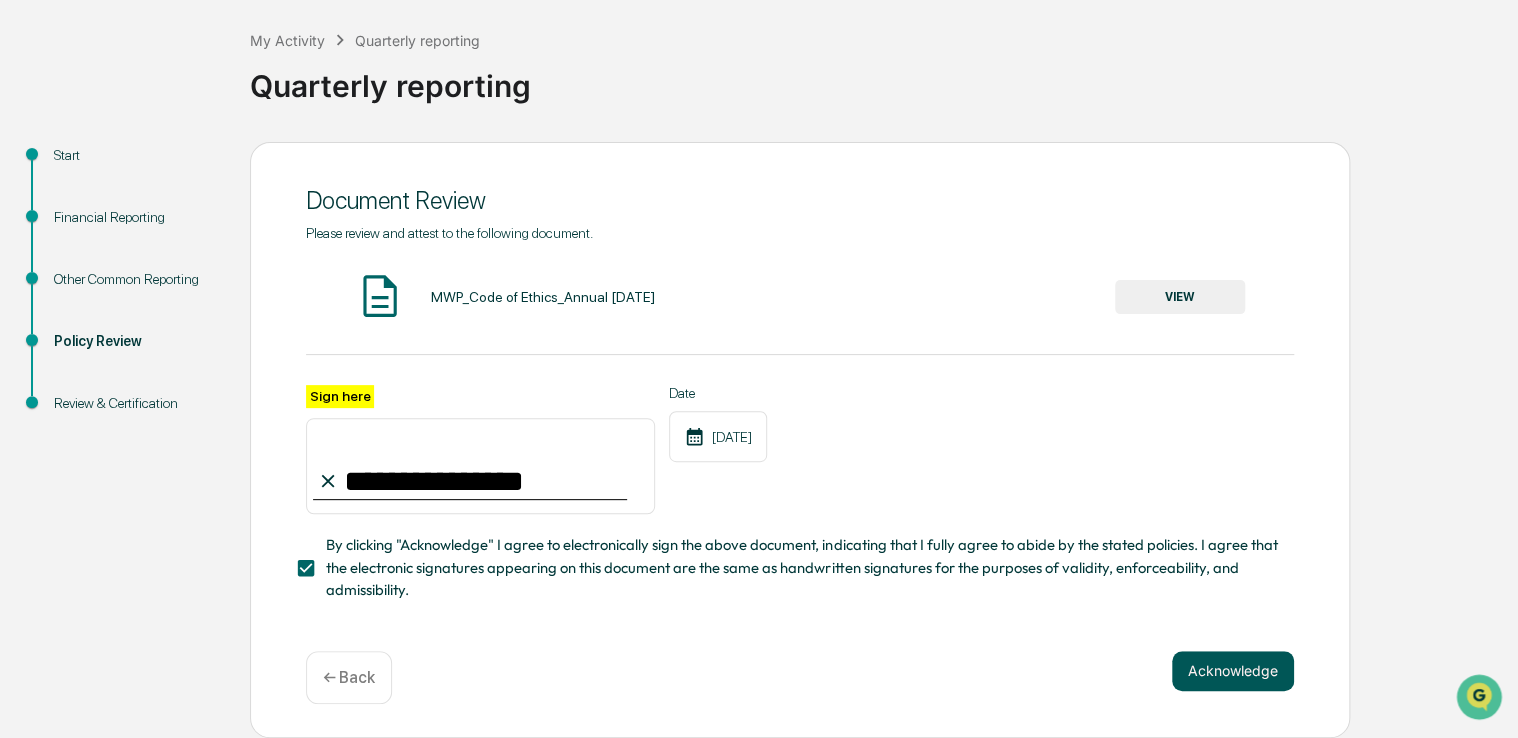 click on "Acknowledge" at bounding box center (1233, 671) 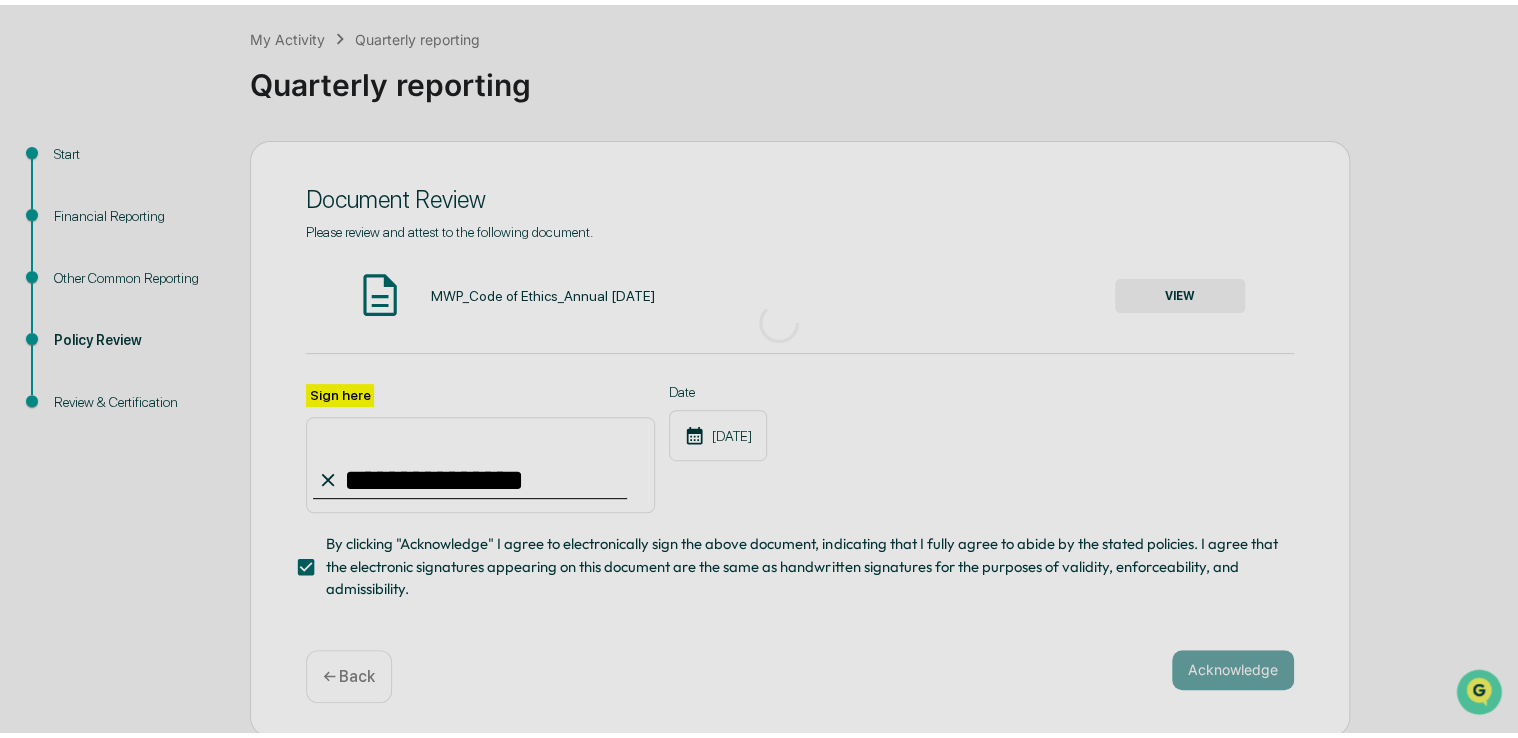 scroll, scrollTop: 66, scrollLeft: 0, axis: vertical 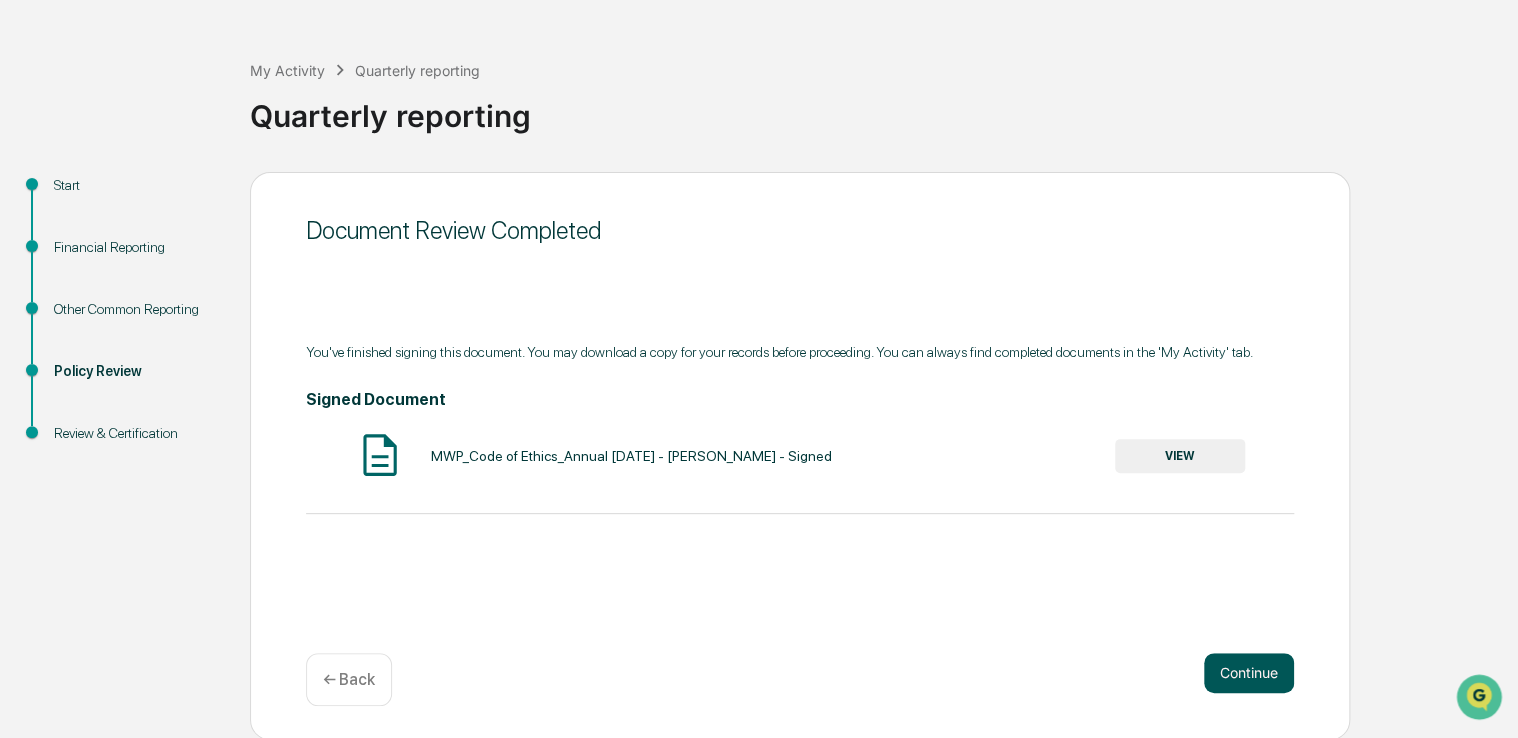 click on "Continue" at bounding box center (1249, 673) 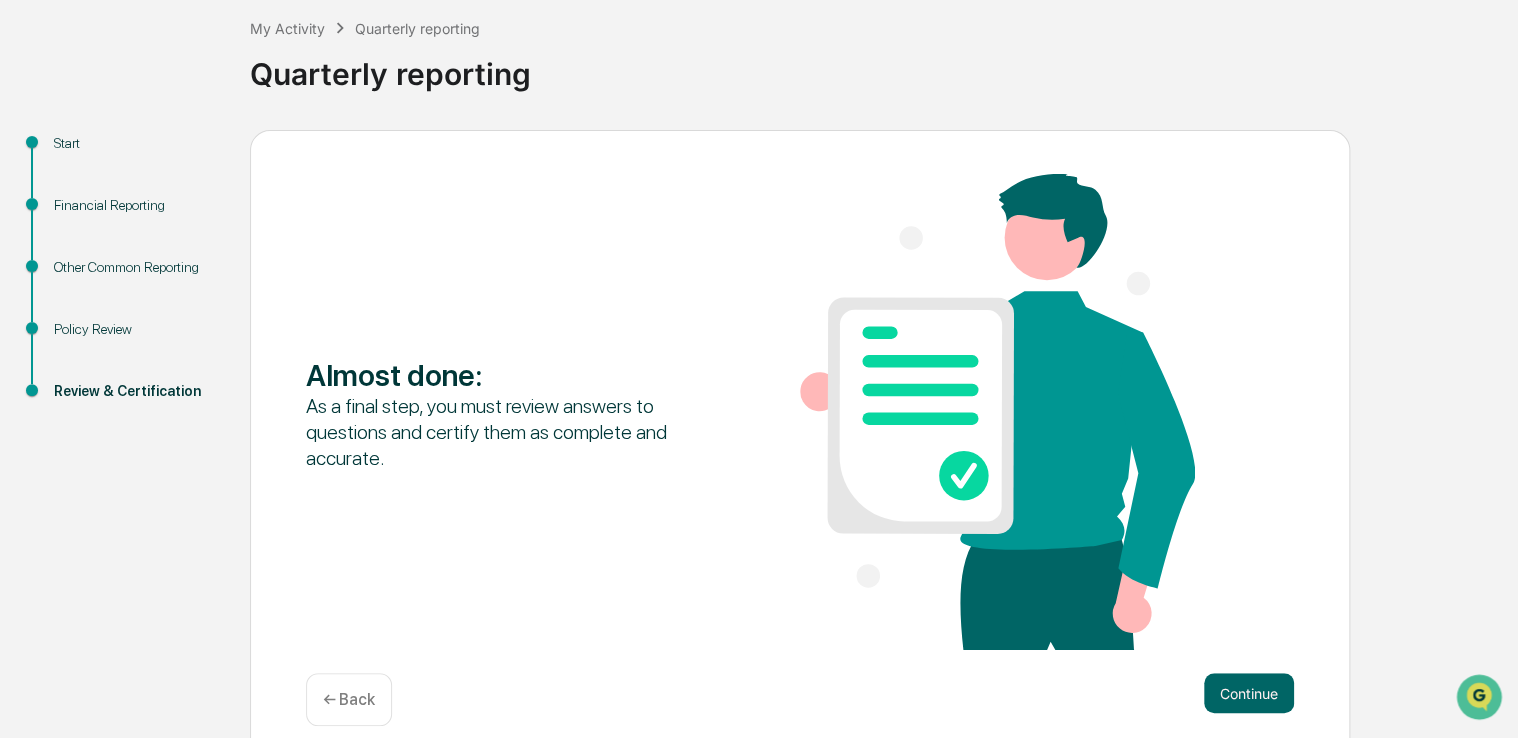 scroll, scrollTop: 129, scrollLeft: 0, axis: vertical 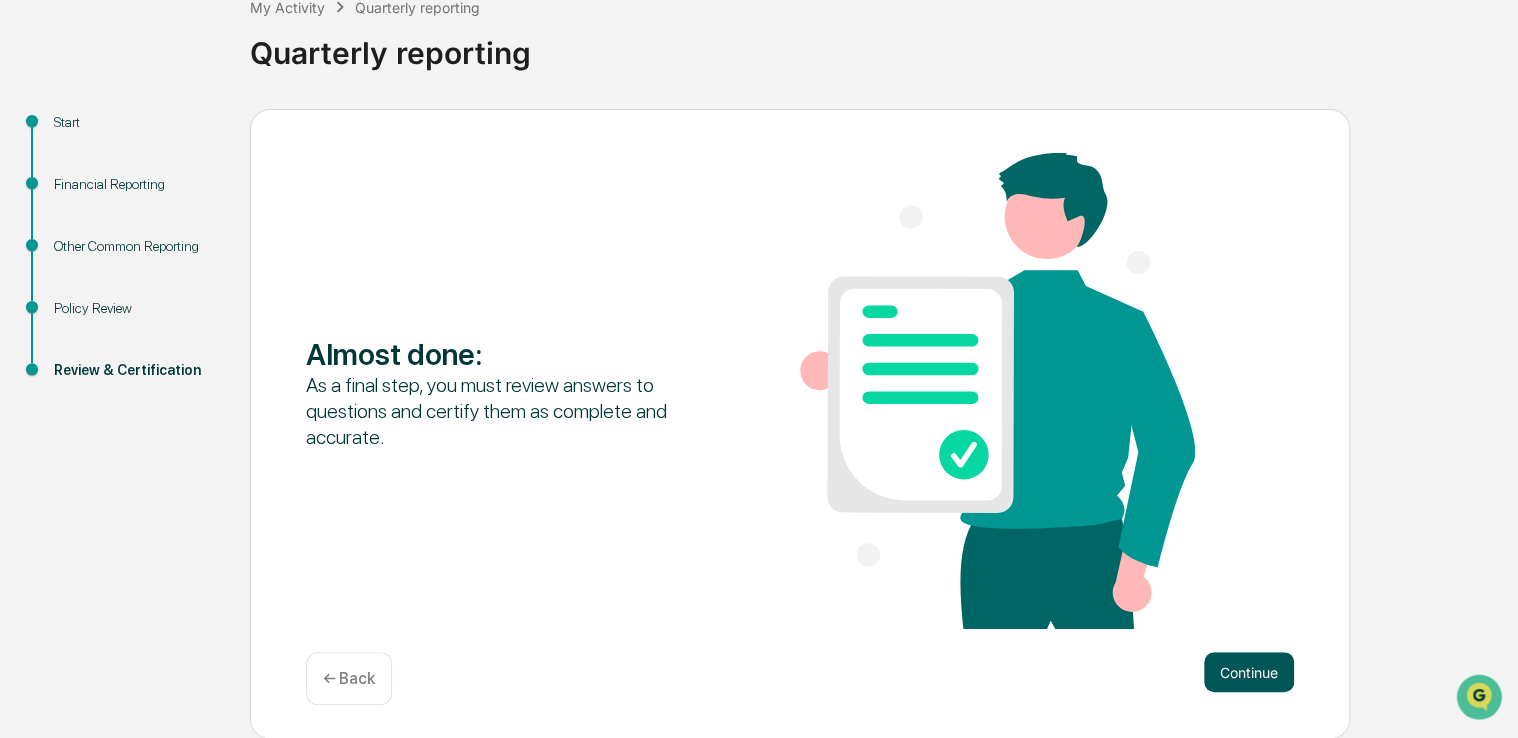 click on "Continue" at bounding box center (1249, 672) 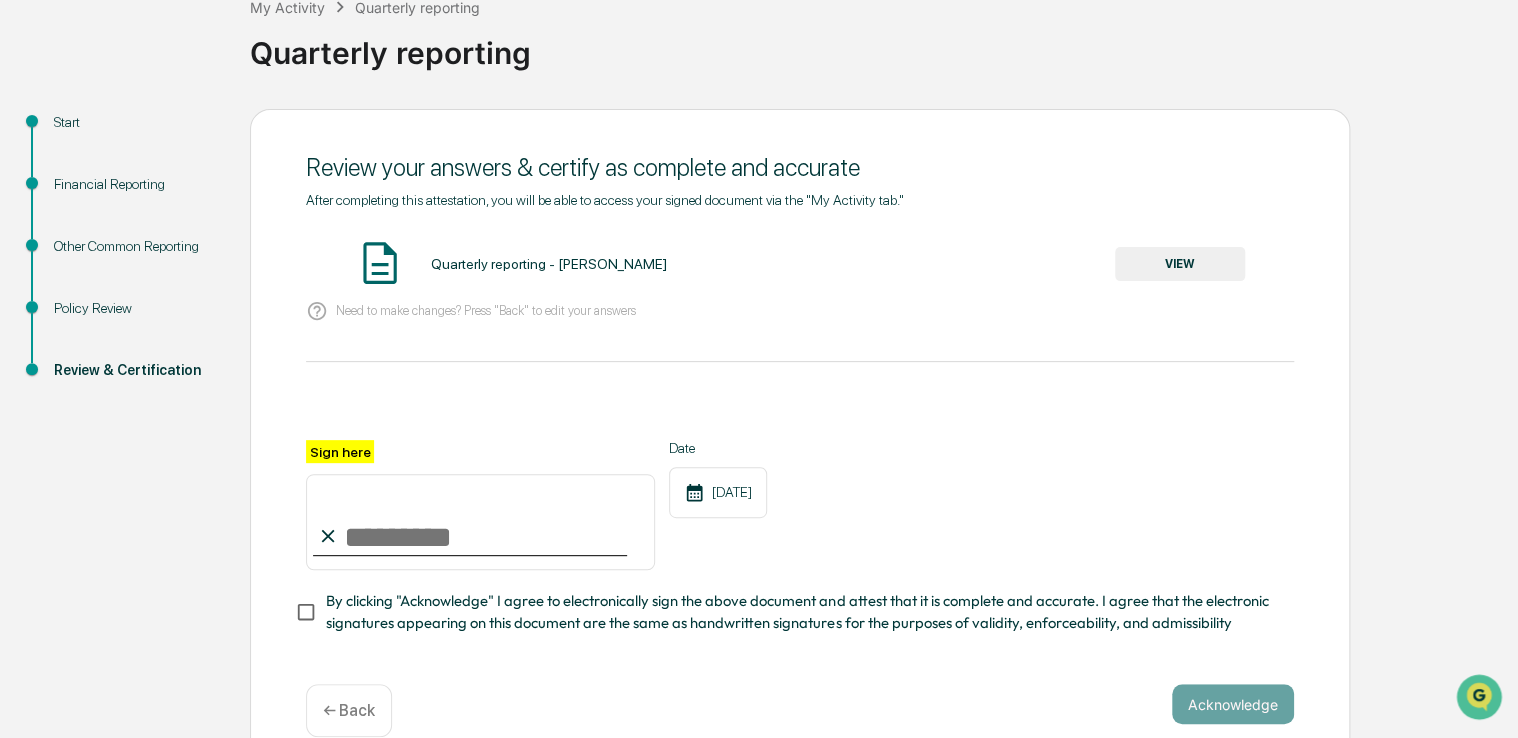 scroll, scrollTop: 168, scrollLeft: 0, axis: vertical 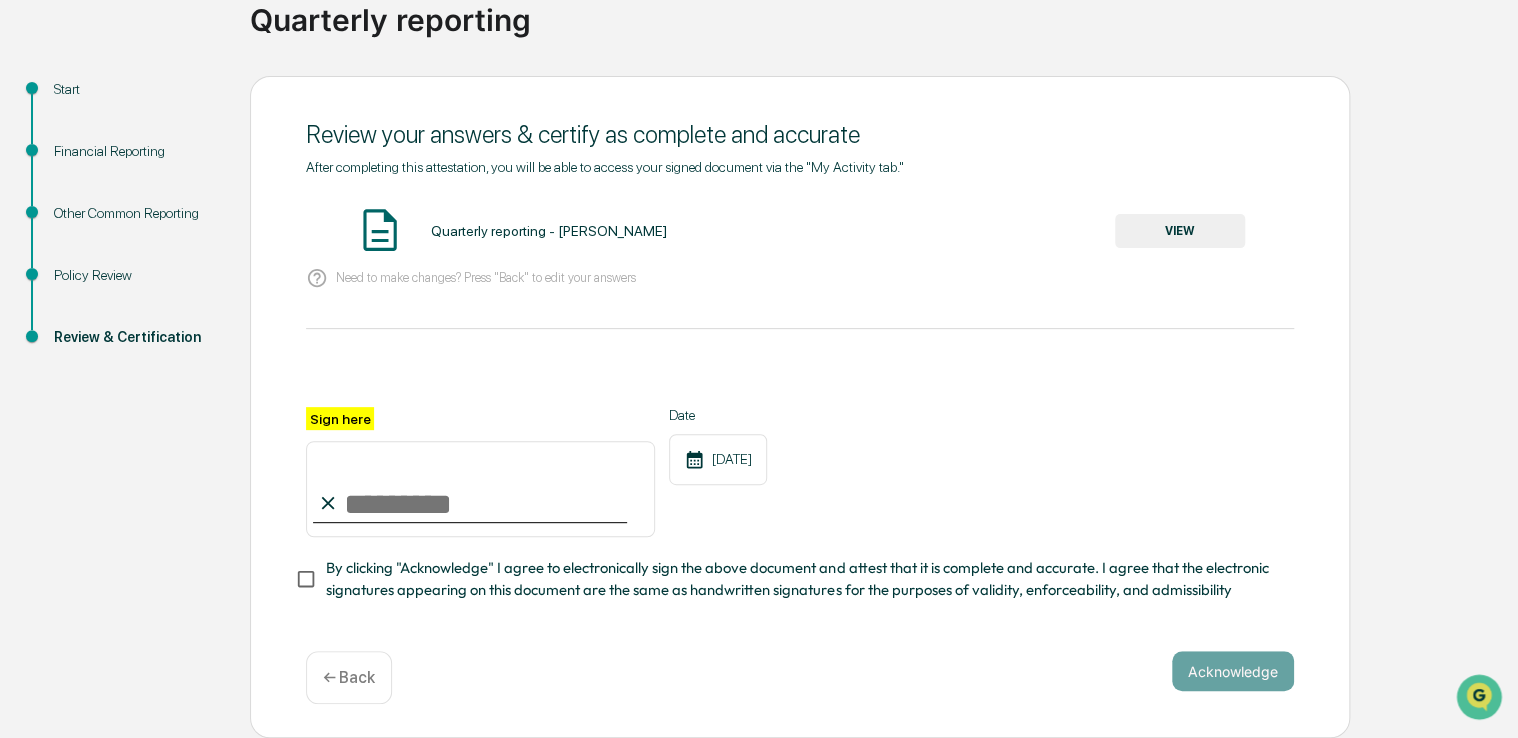 click on "By clicking "Acknowledge" I agree to electronically sign the above document and attest that it is complete and accurate. I agree that the electronic signatures appearing on this document are the same as handwritten signatures for the purposes of validity, enforceability, and admissibility" at bounding box center [802, 579] 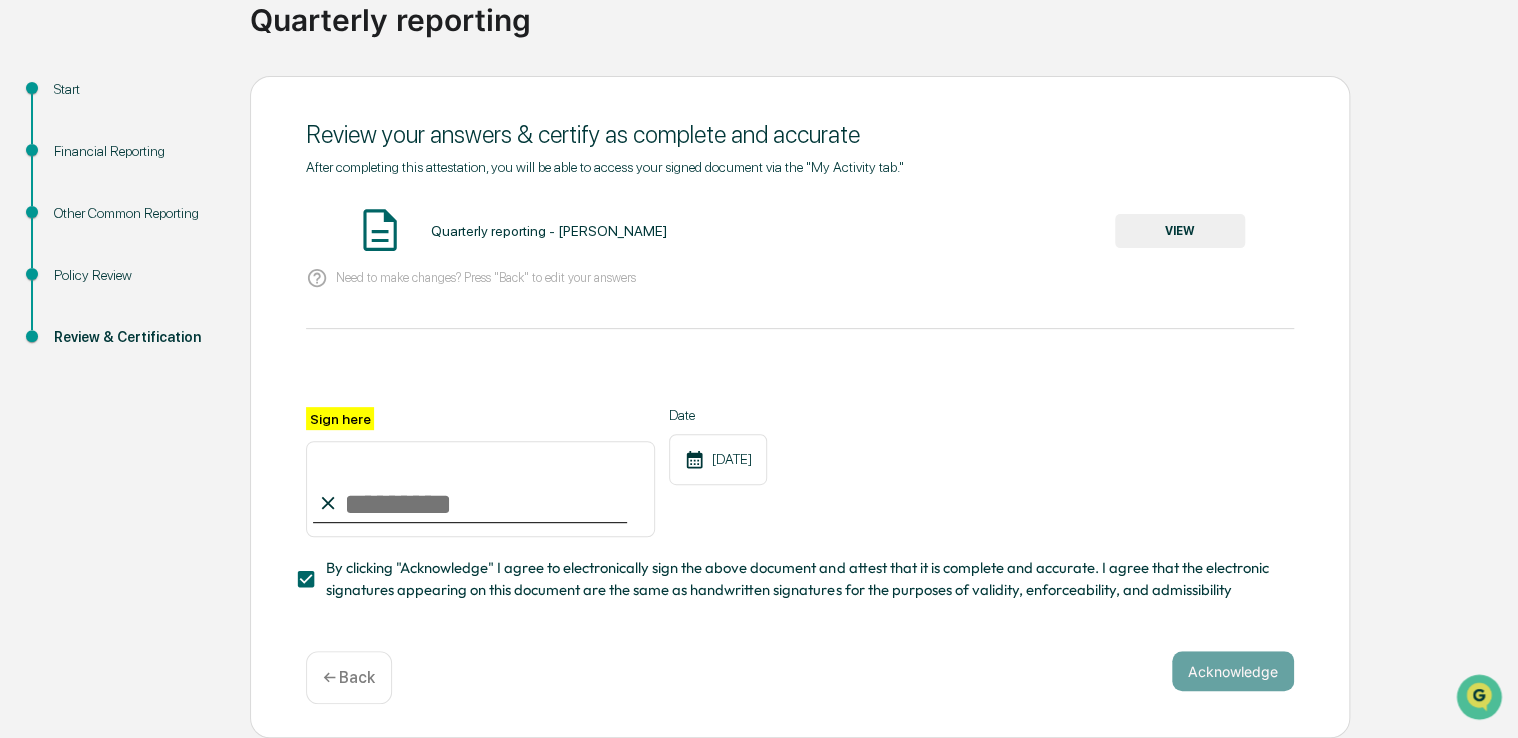 click on "VIEW" at bounding box center [1180, 231] 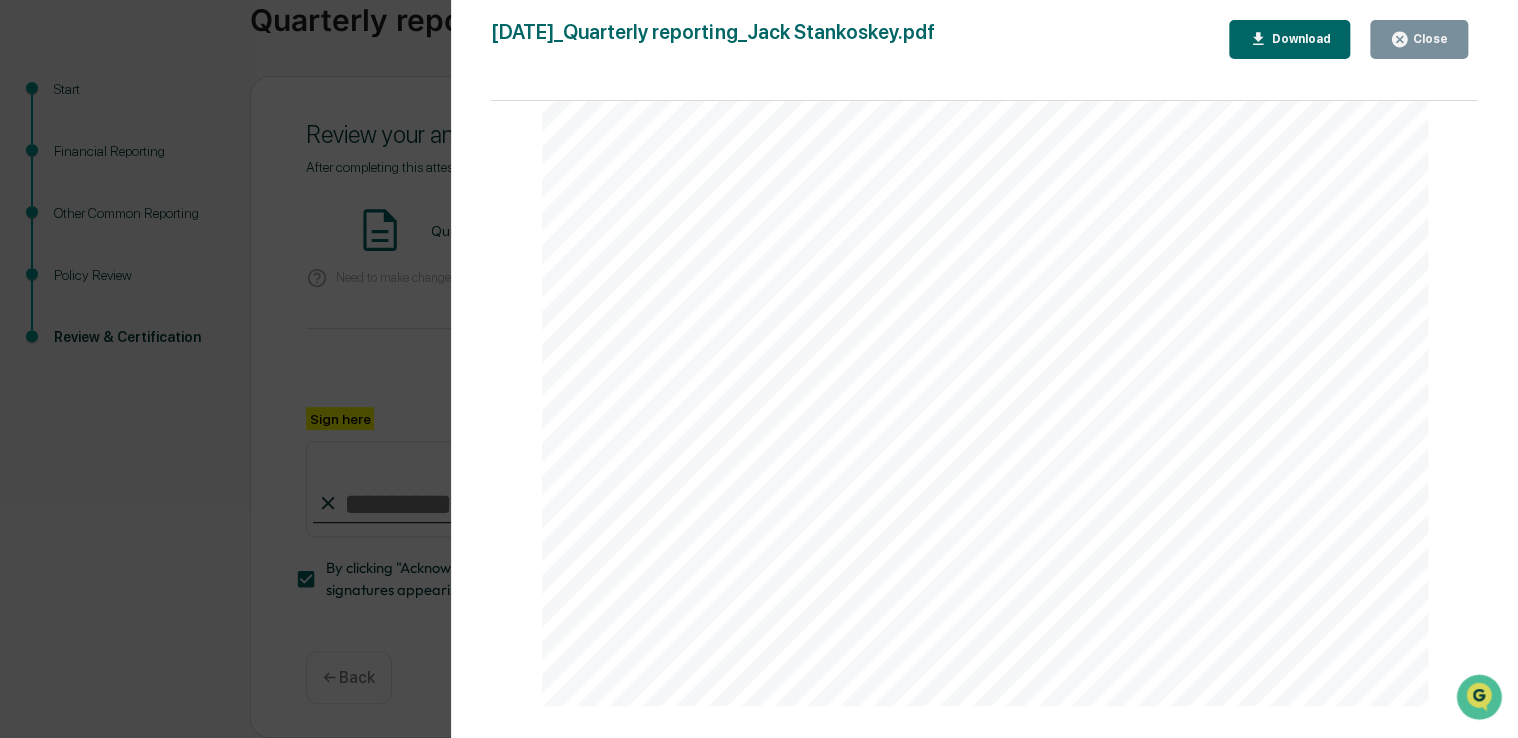 scroll, scrollTop: 3500, scrollLeft: 0, axis: vertical 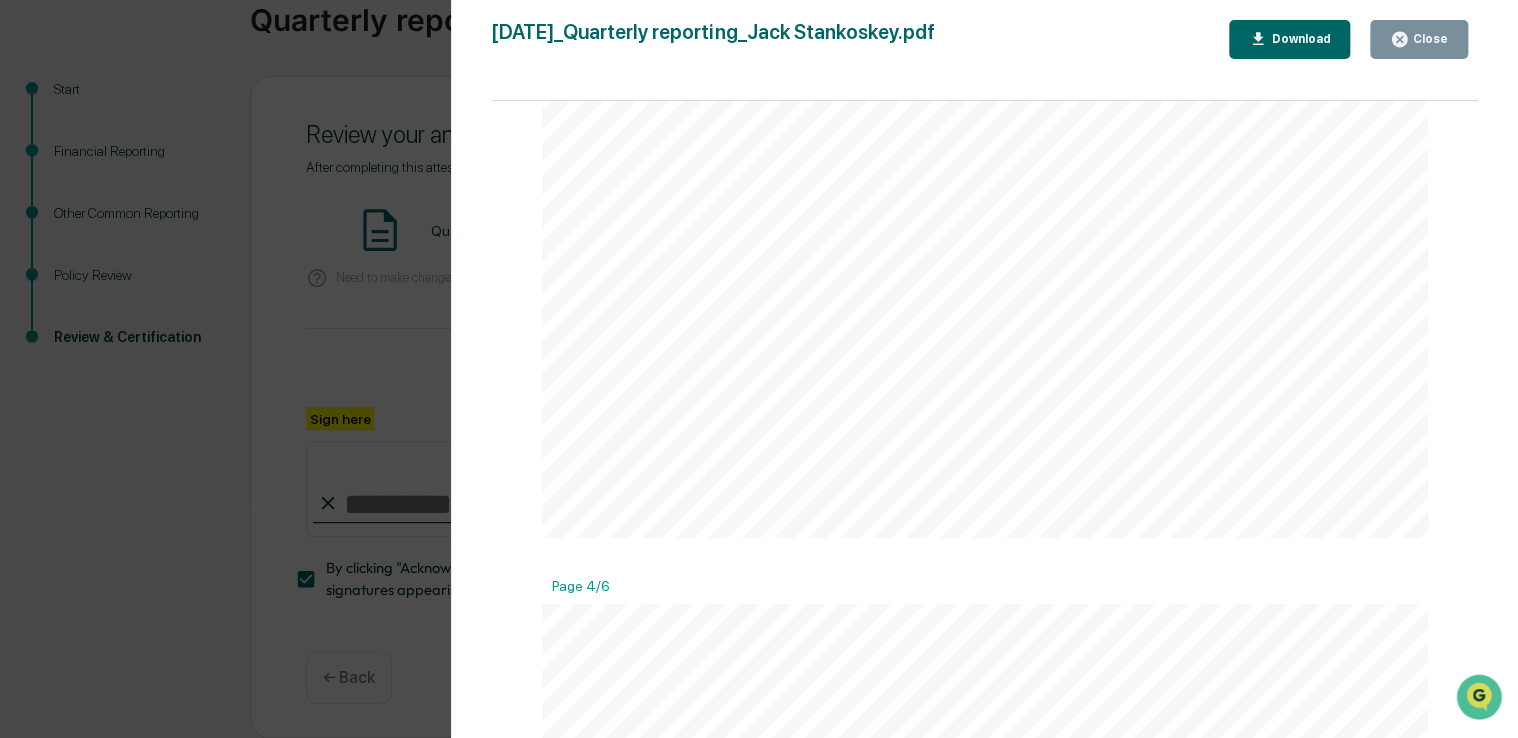 click on "Close" at bounding box center (1428, 39) 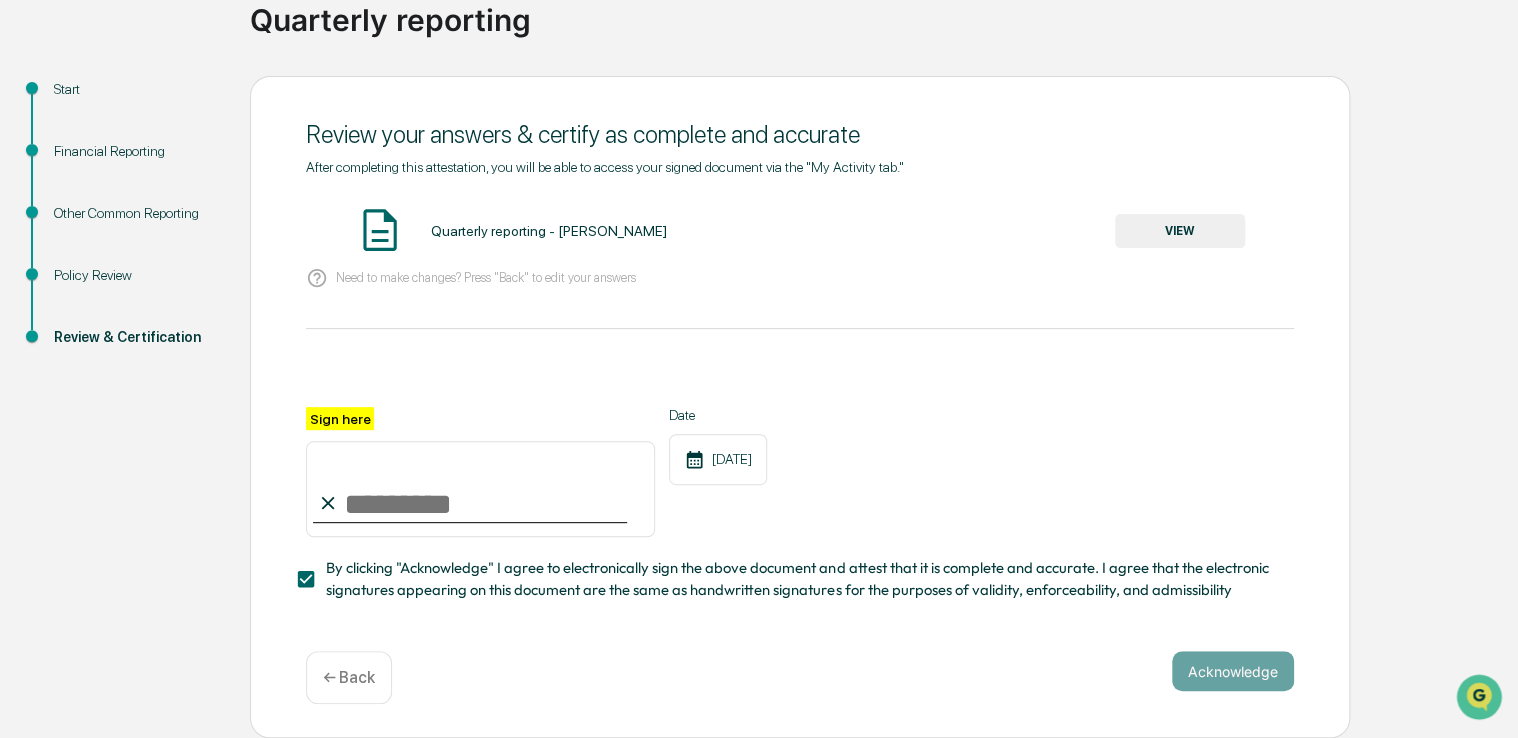 scroll, scrollTop: 0, scrollLeft: 0, axis: both 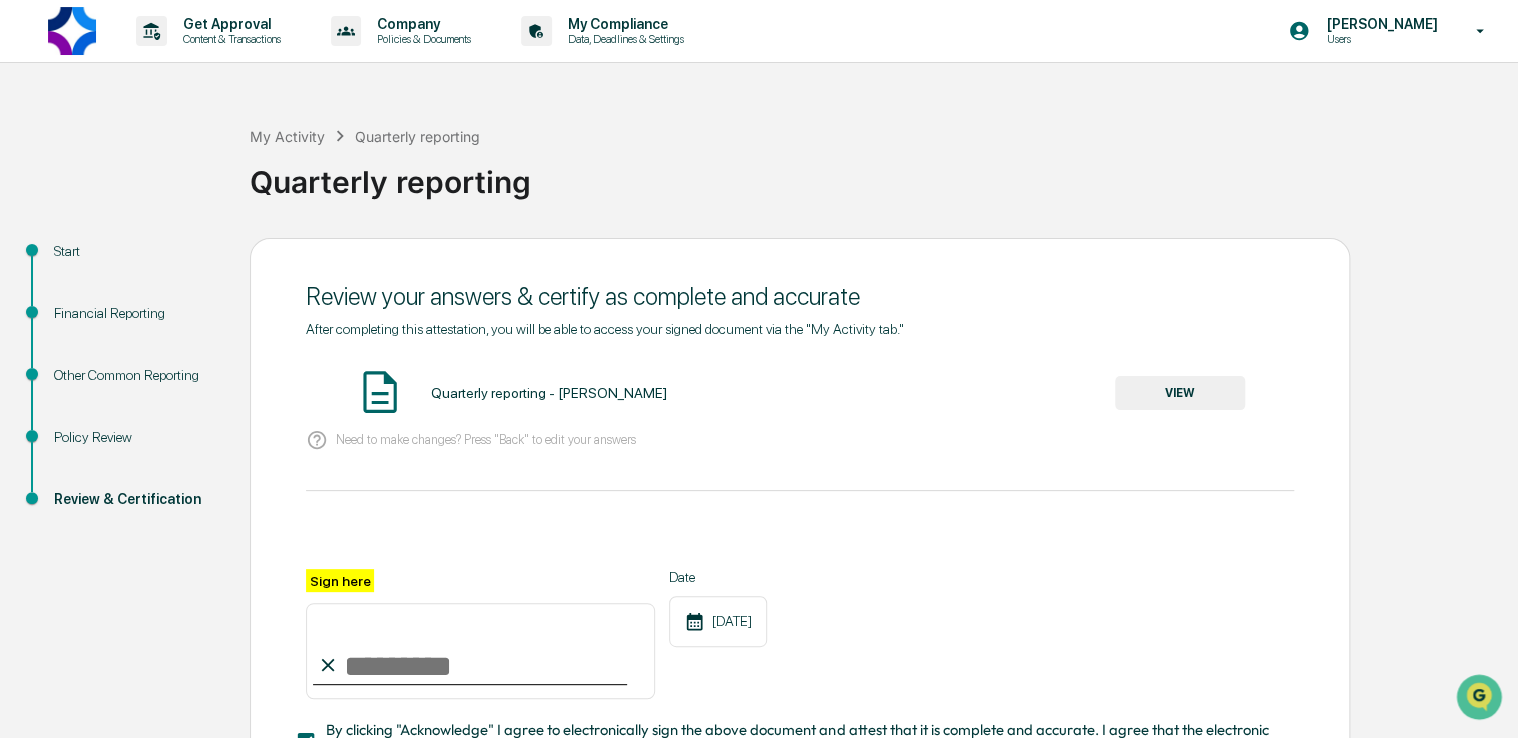 click on "[PERSON_NAME] Users" at bounding box center (1393, 31) 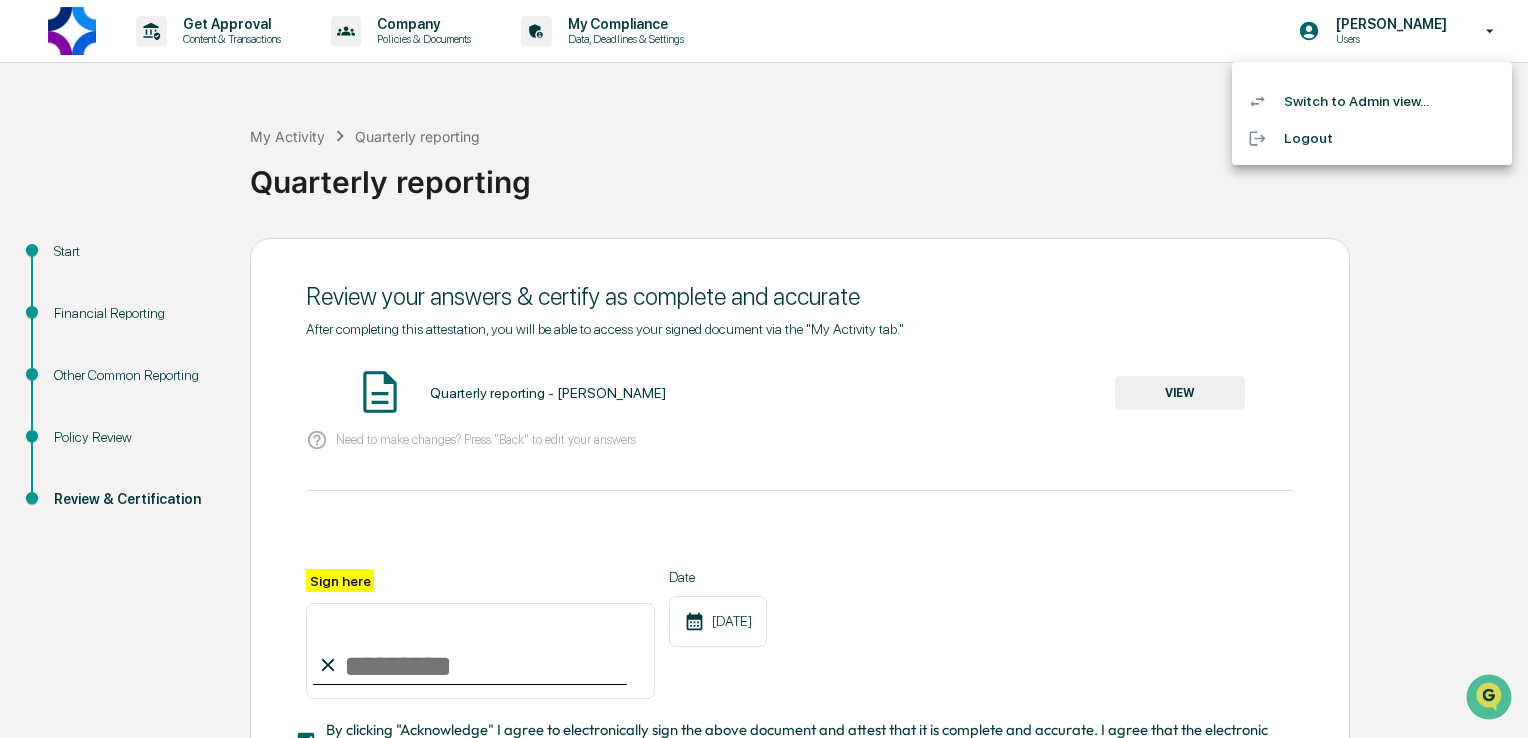 click on "Switch to Admin view..." at bounding box center [1372, 101] 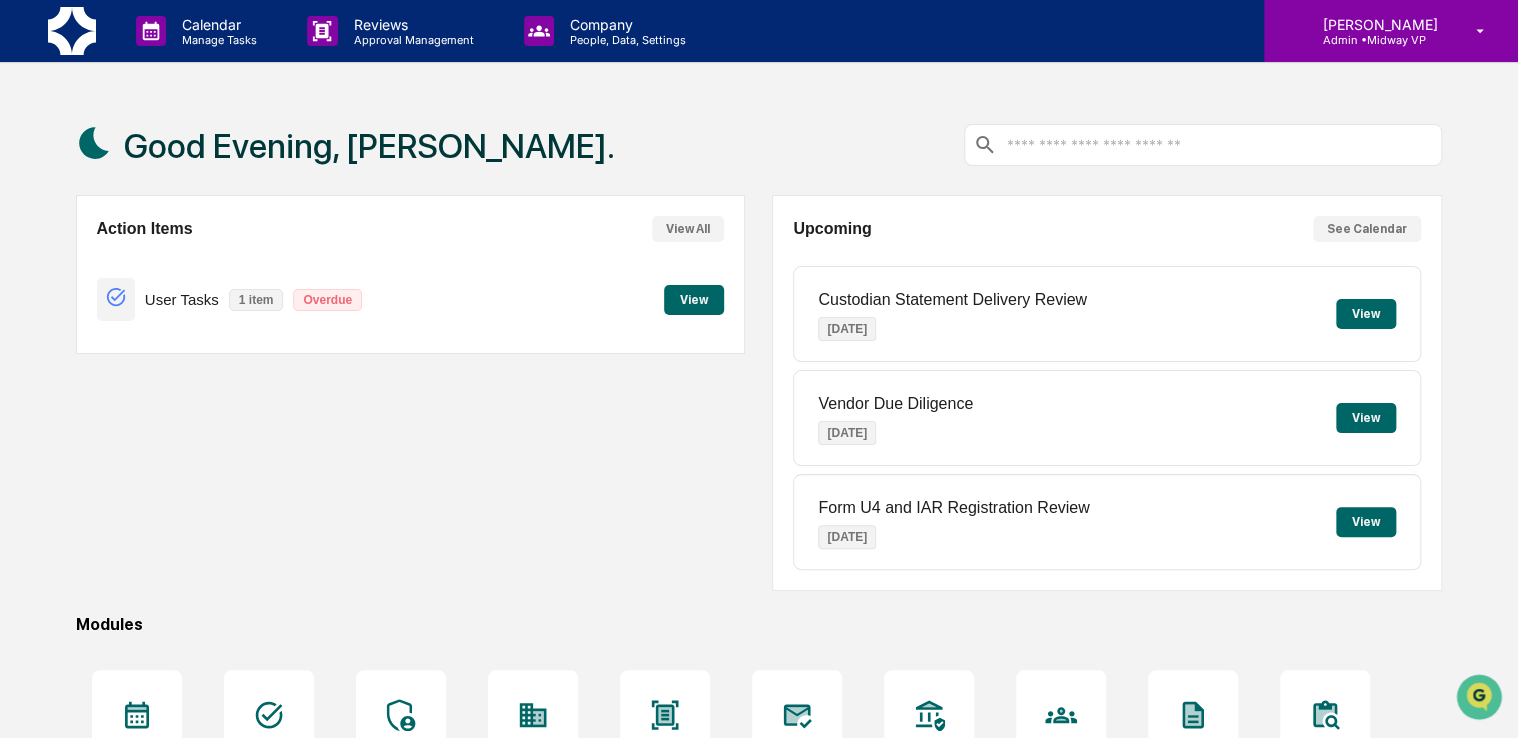 click on "[PERSON_NAME] Admin •  Midway VP" at bounding box center [1391, 31] 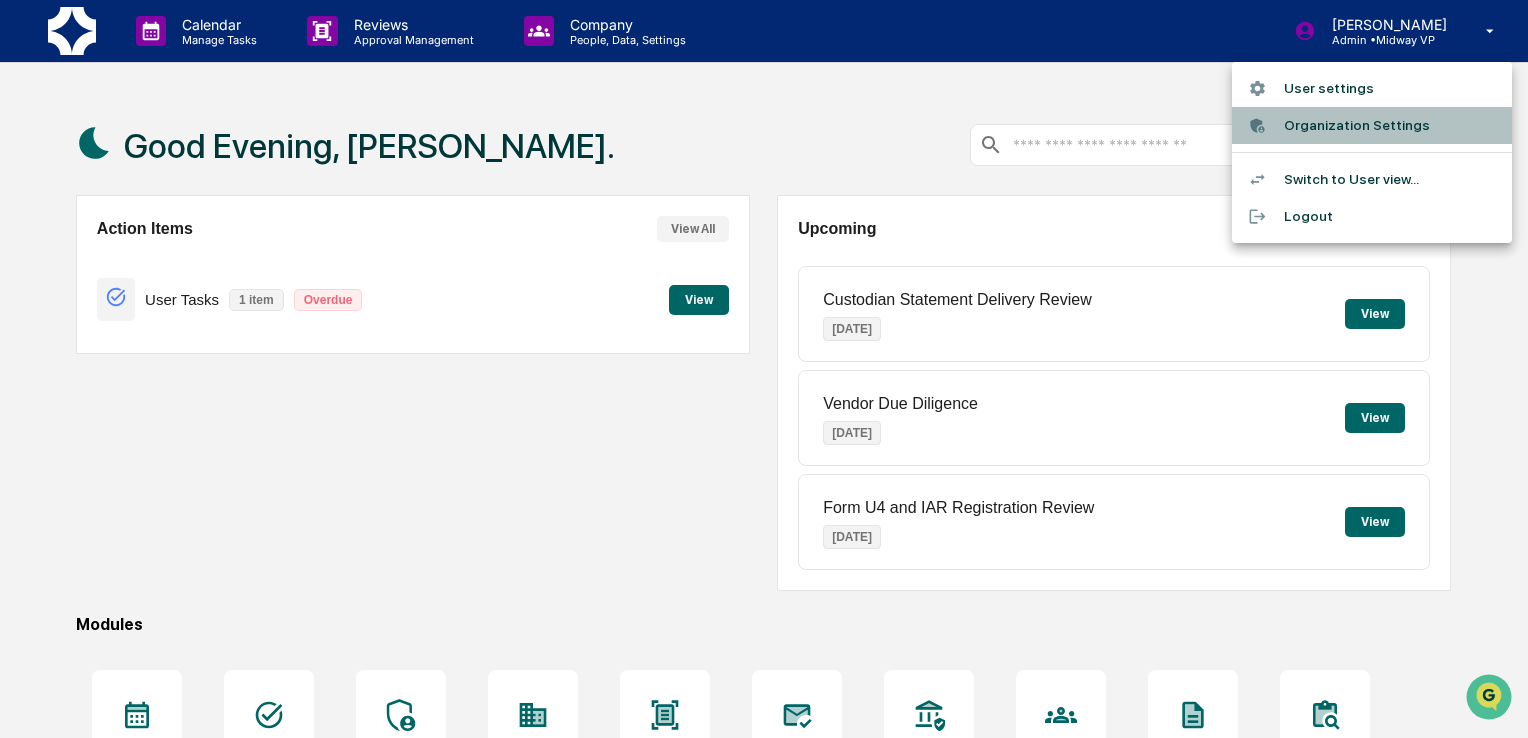 click on "Organization Settings" at bounding box center (1372, 125) 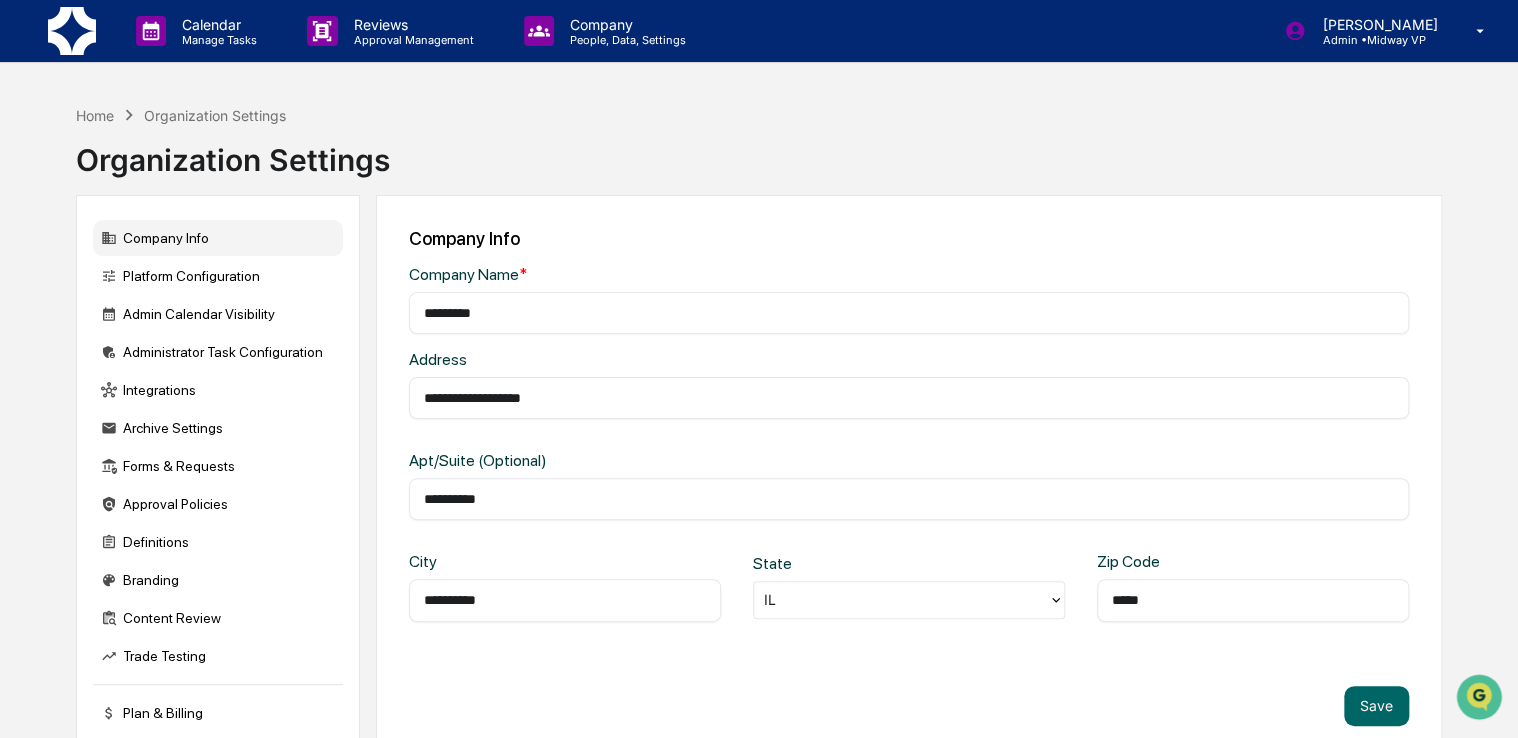 click on "*********" at bounding box center (909, 313) 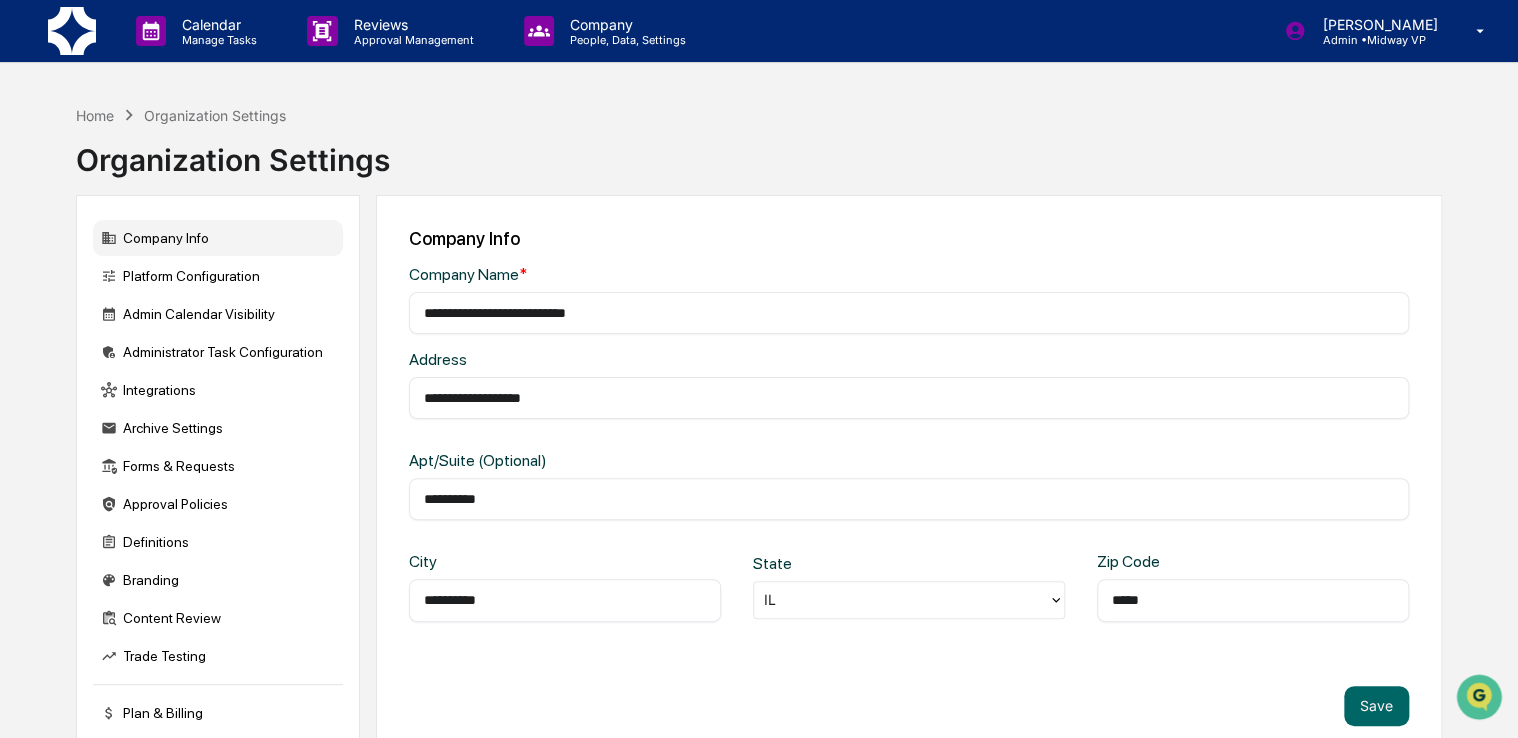type on "**********" 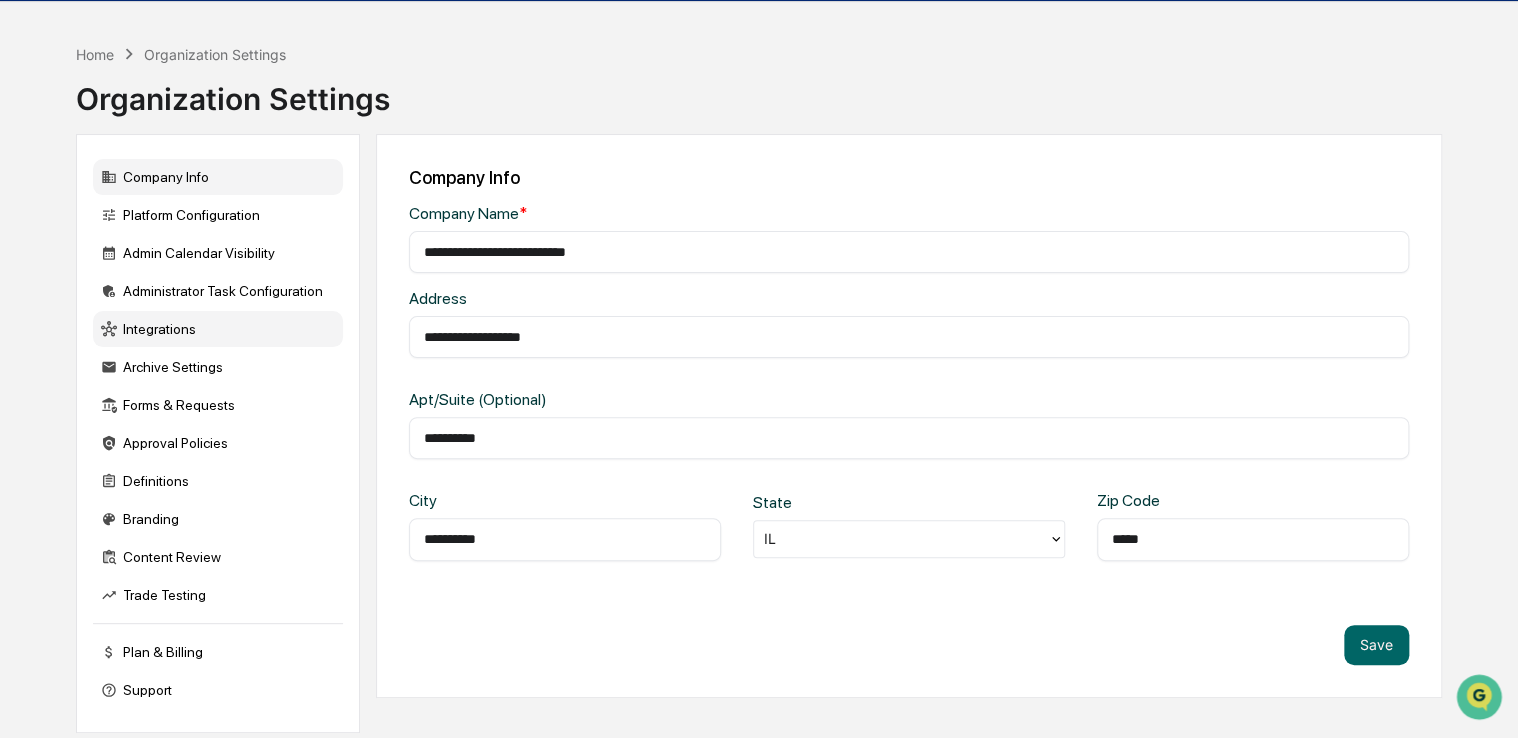 scroll, scrollTop: 95, scrollLeft: 0, axis: vertical 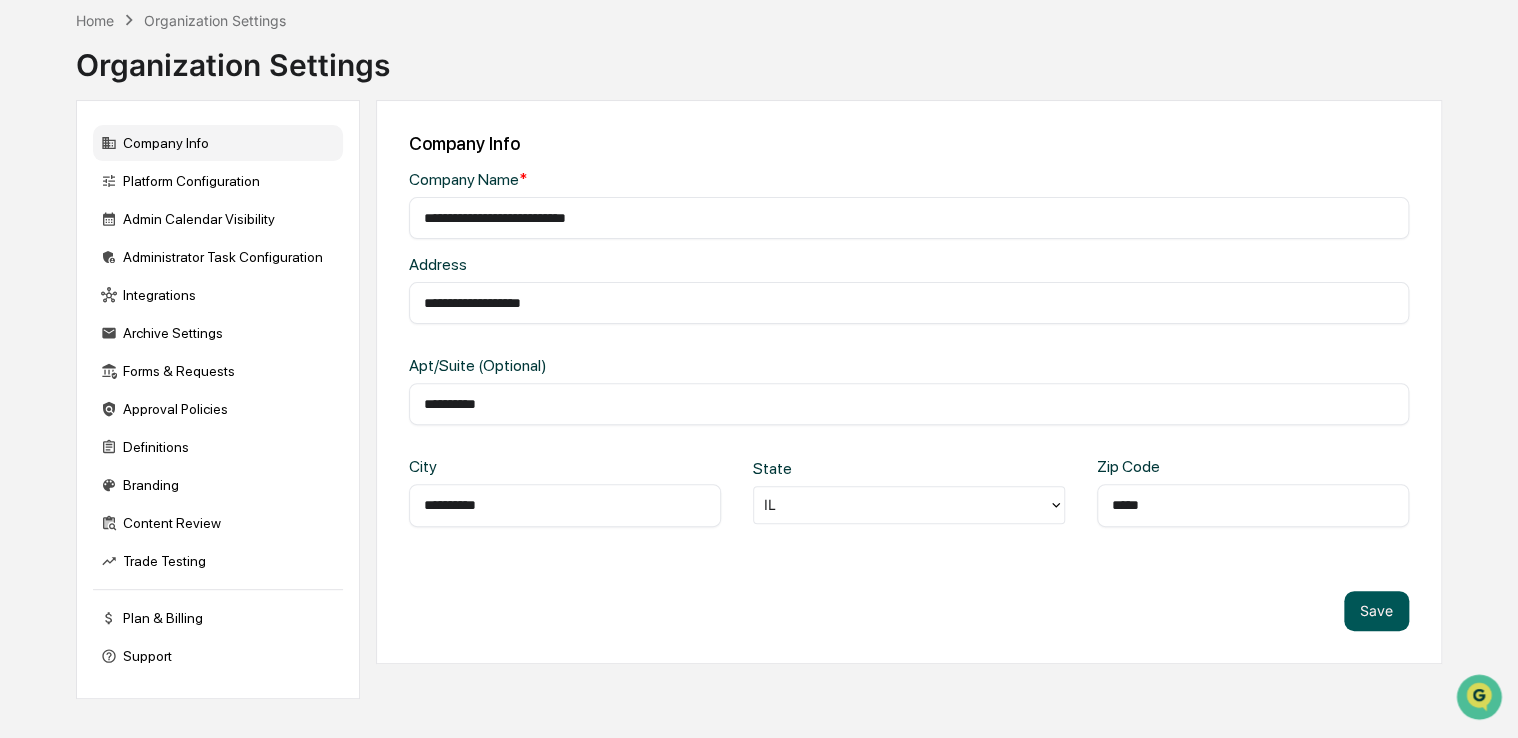 click on "Save" at bounding box center [1376, 611] 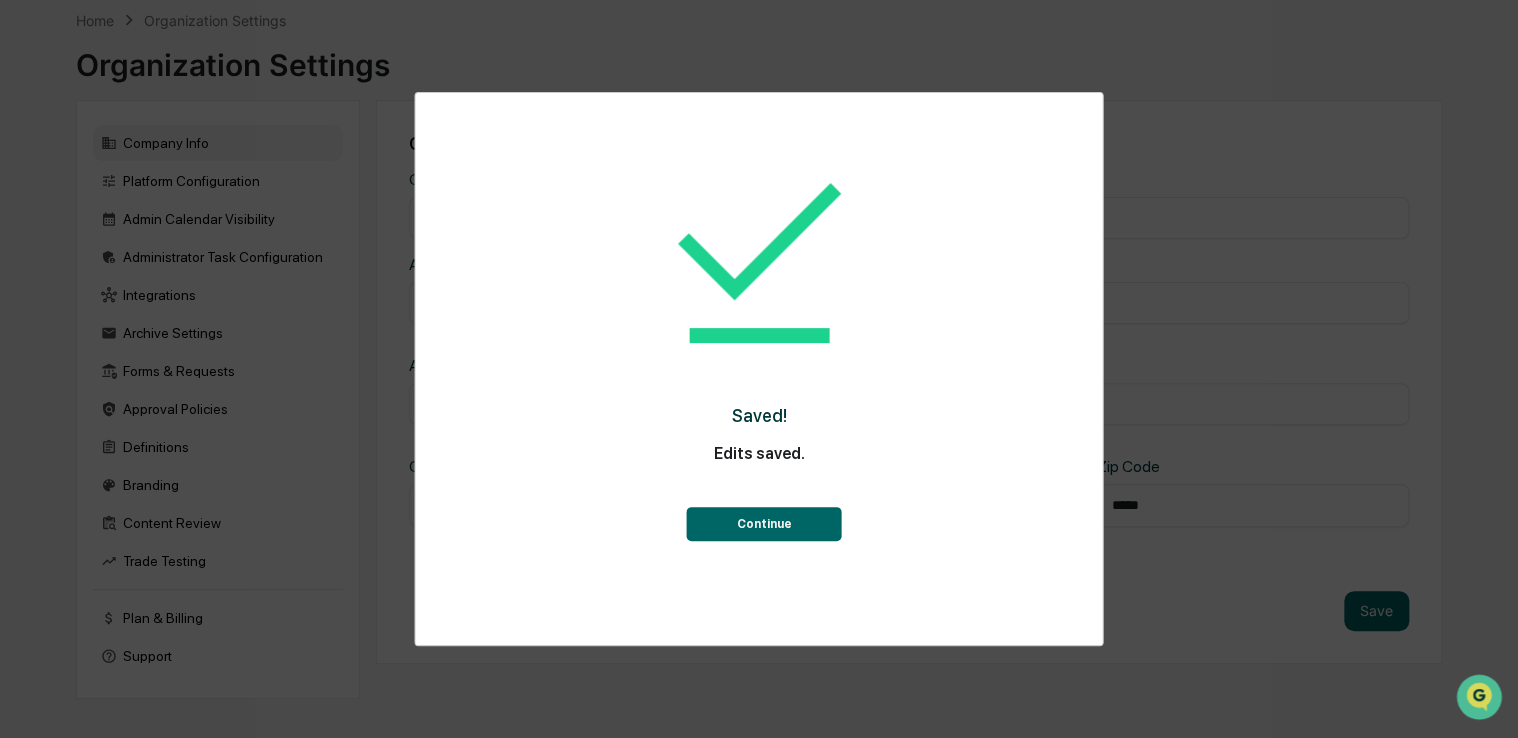click on "Continue" at bounding box center (764, 524) 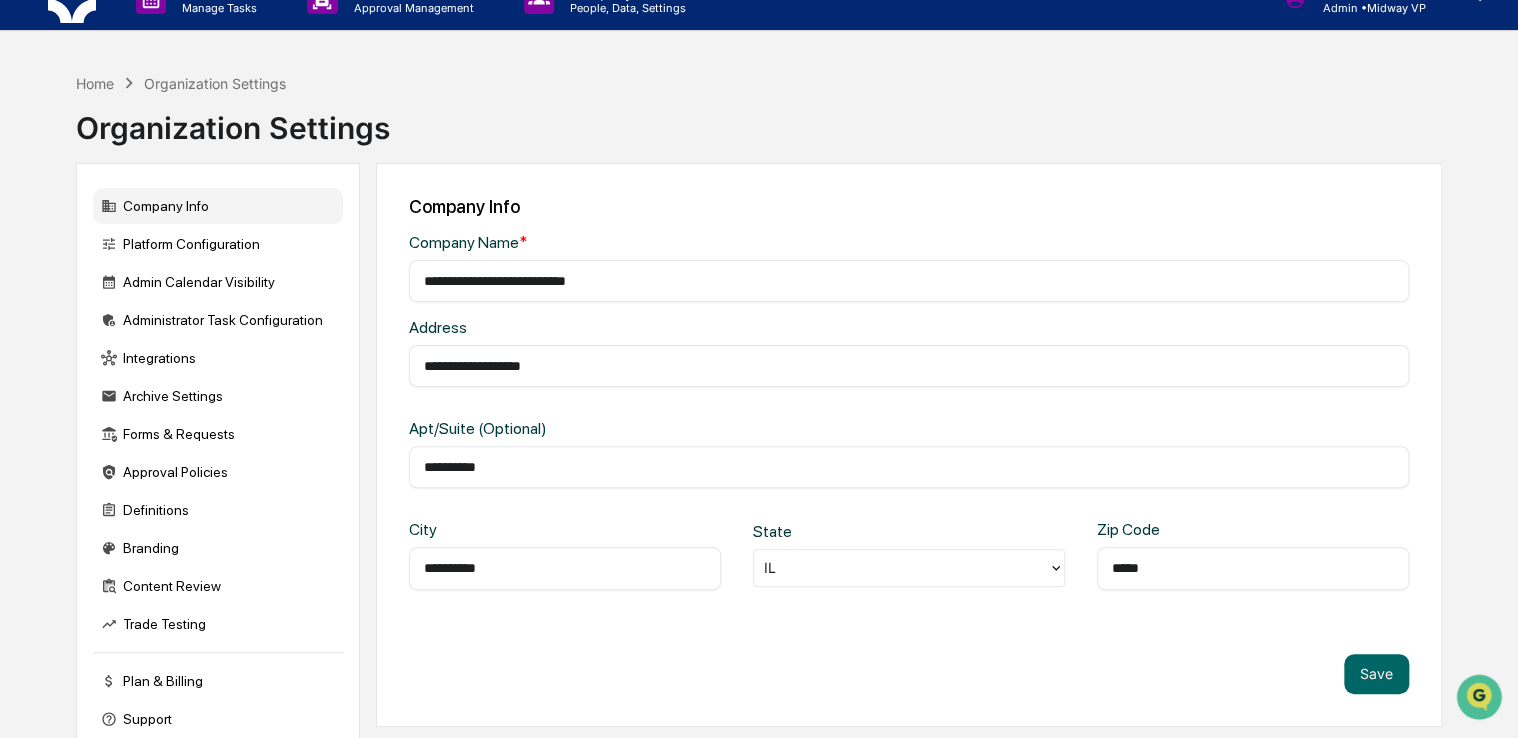 scroll, scrollTop: 0, scrollLeft: 0, axis: both 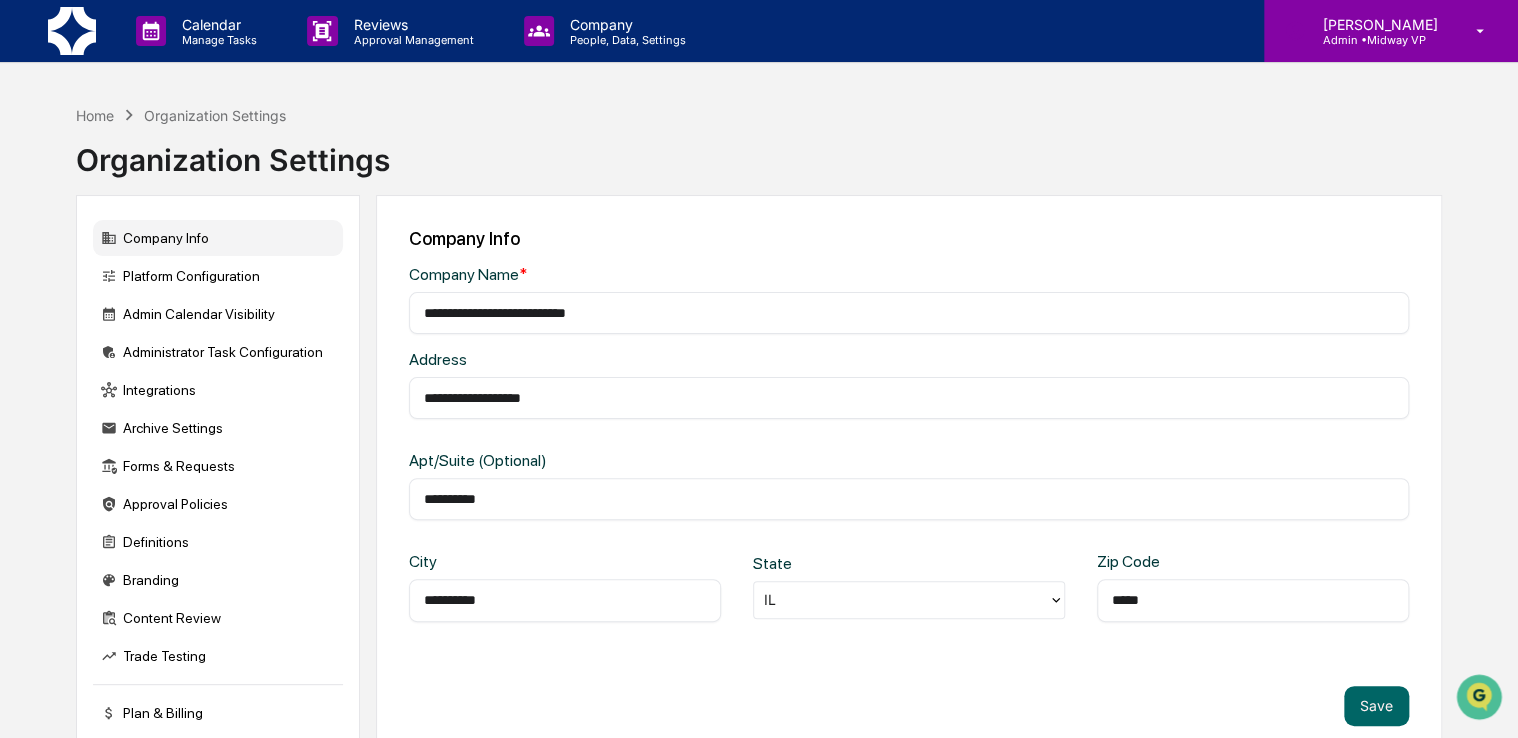 click on "Admin •  Midway VP" at bounding box center [1376, 40] 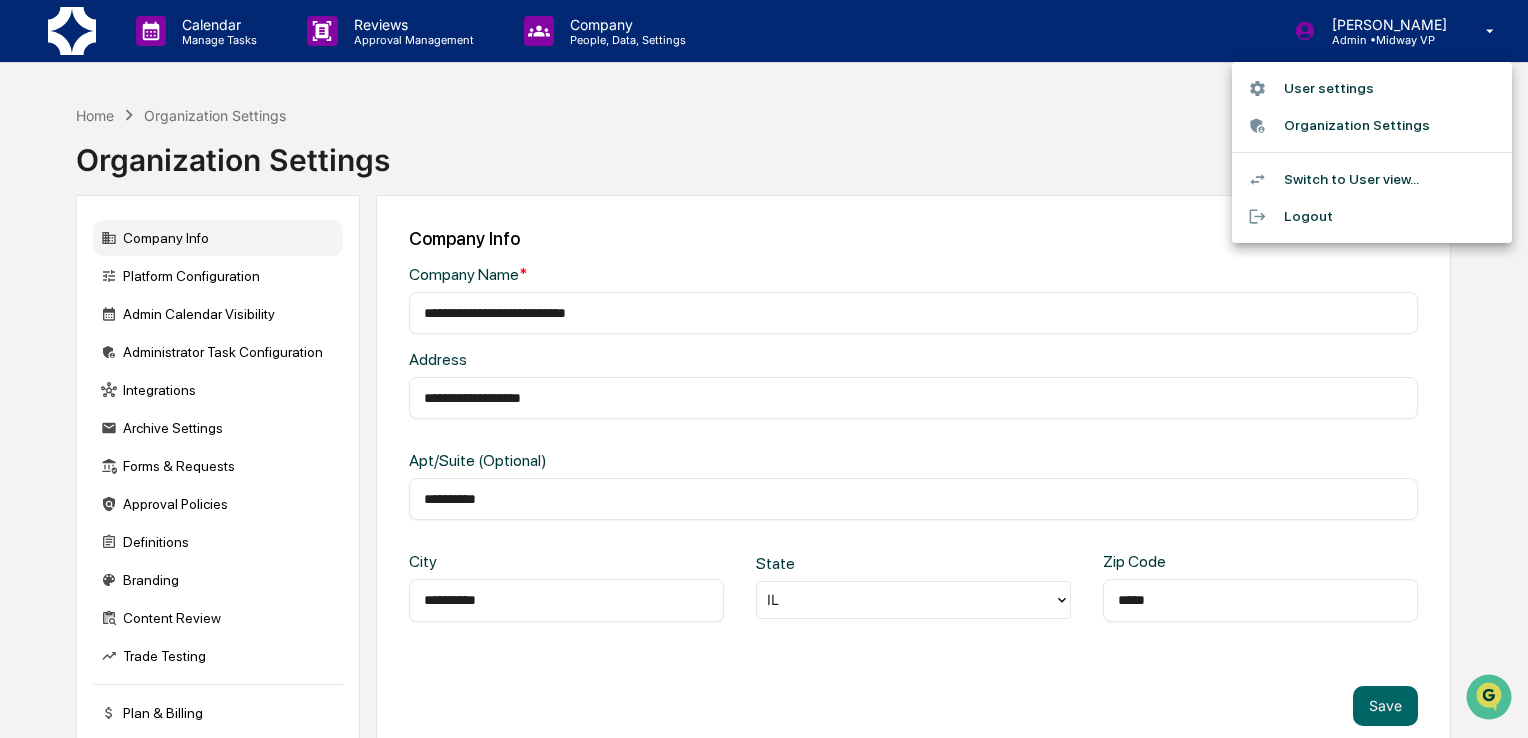 click on "Switch to User view..." at bounding box center [1372, 179] 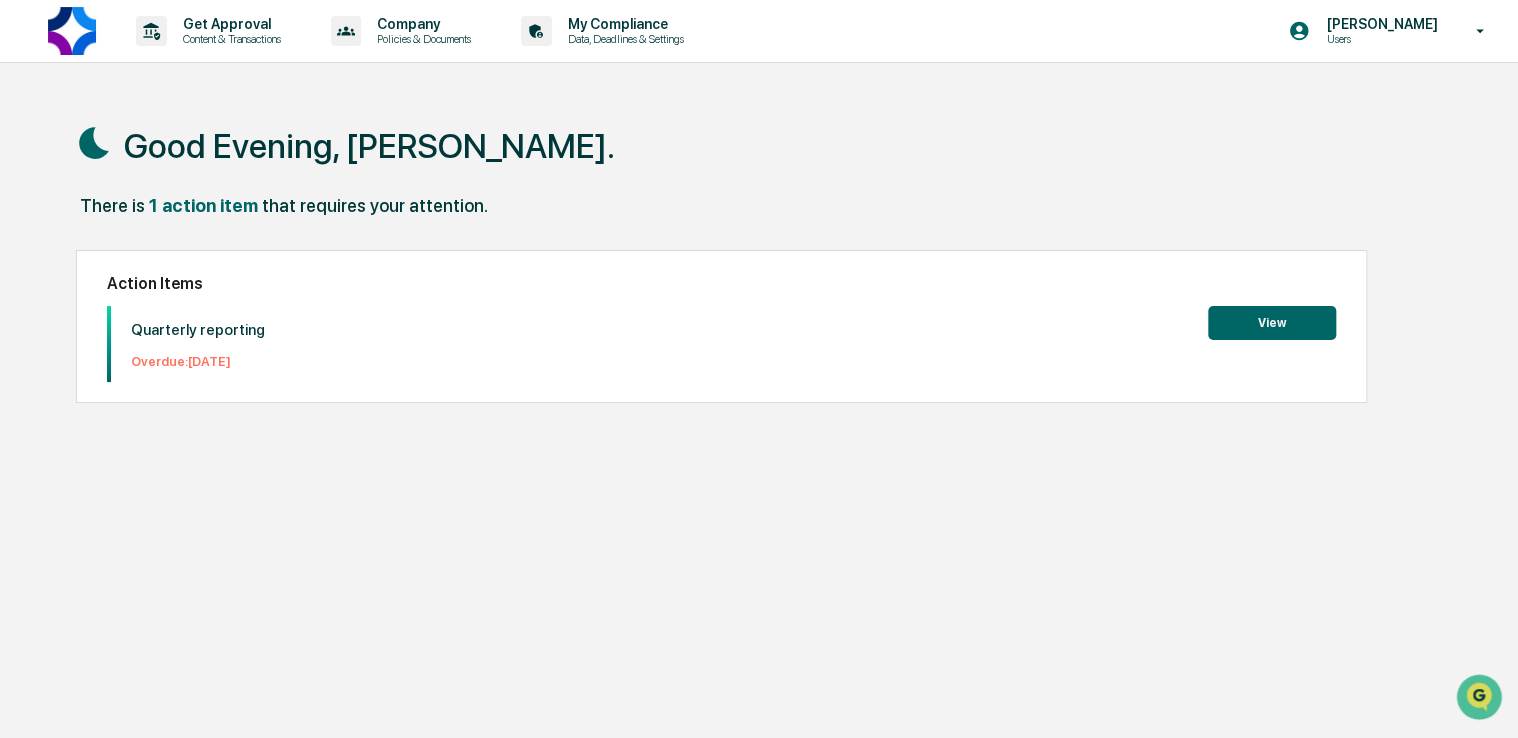 click on "View" at bounding box center [1272, 323] 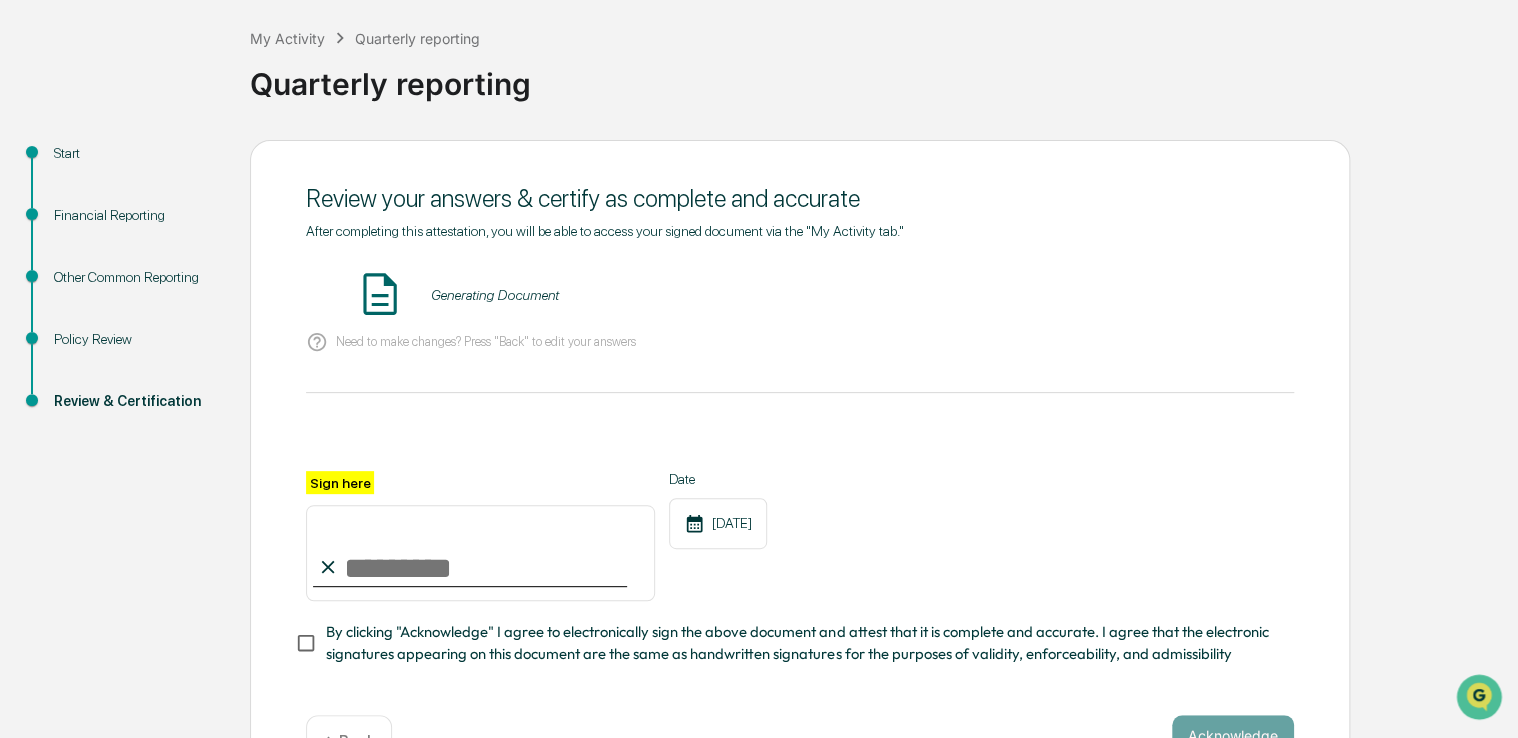 scroll, scrollTop: 168, scrollLeft: 0, axis: vertical 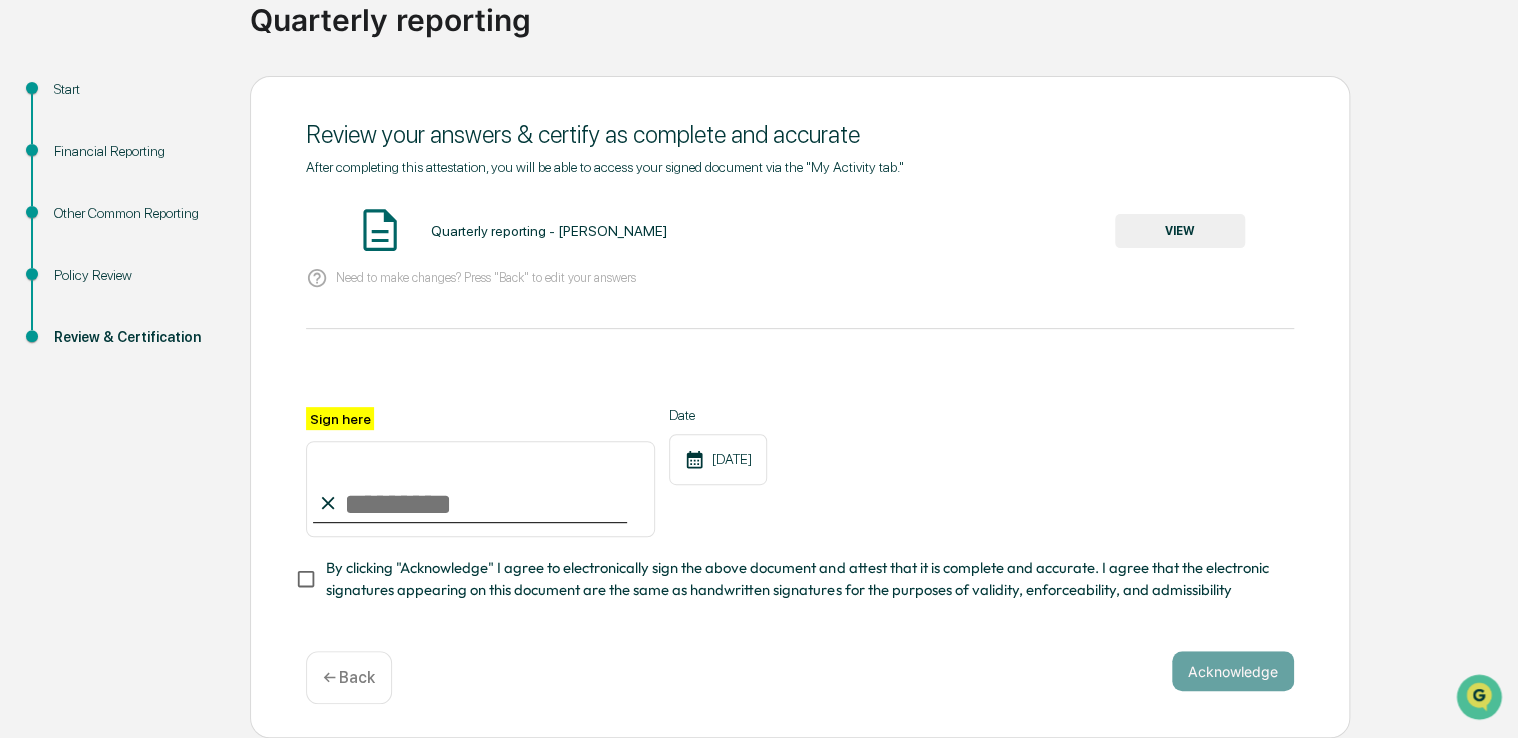 click on "VIEW" at bounding box center (1180, 231) 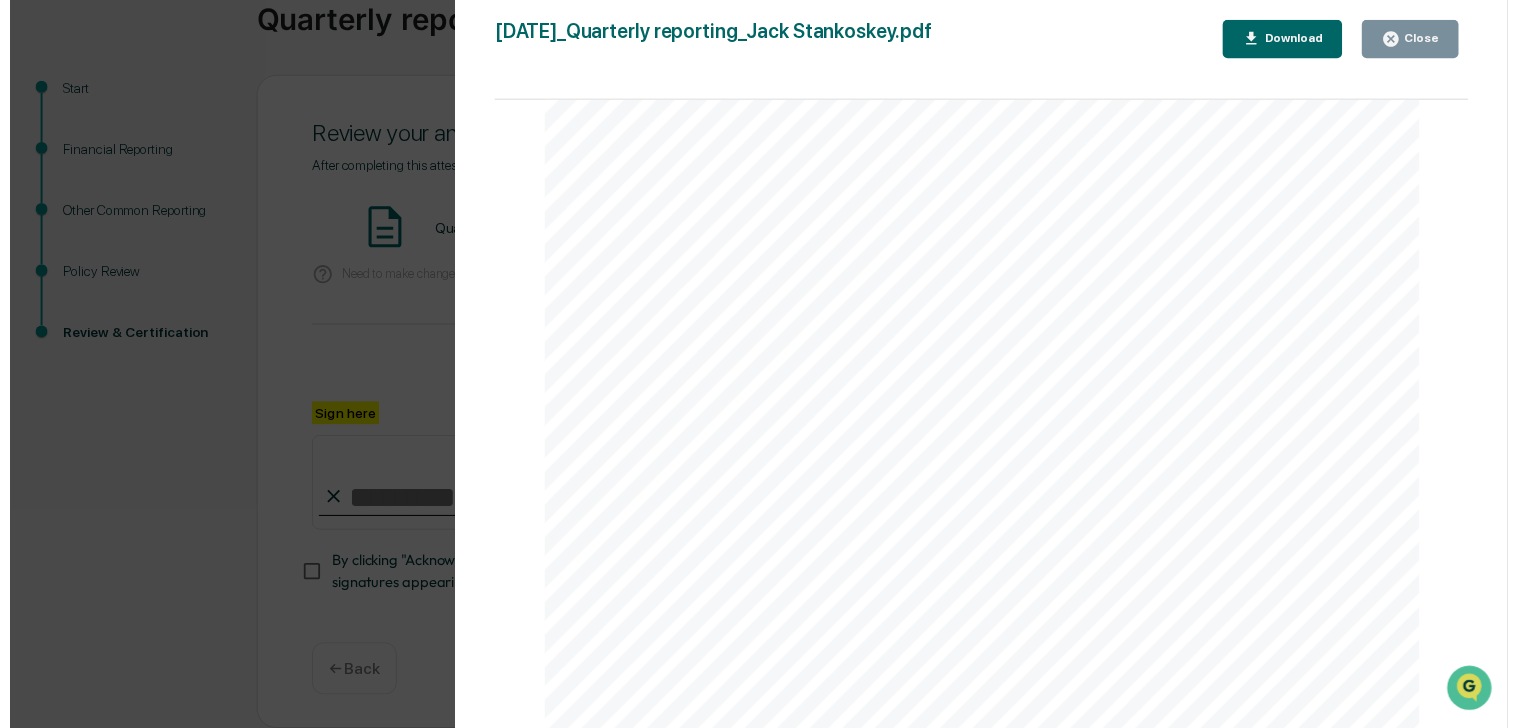 scroll, scrollTop: 2600, scrollLeft: 0, axis: vertical 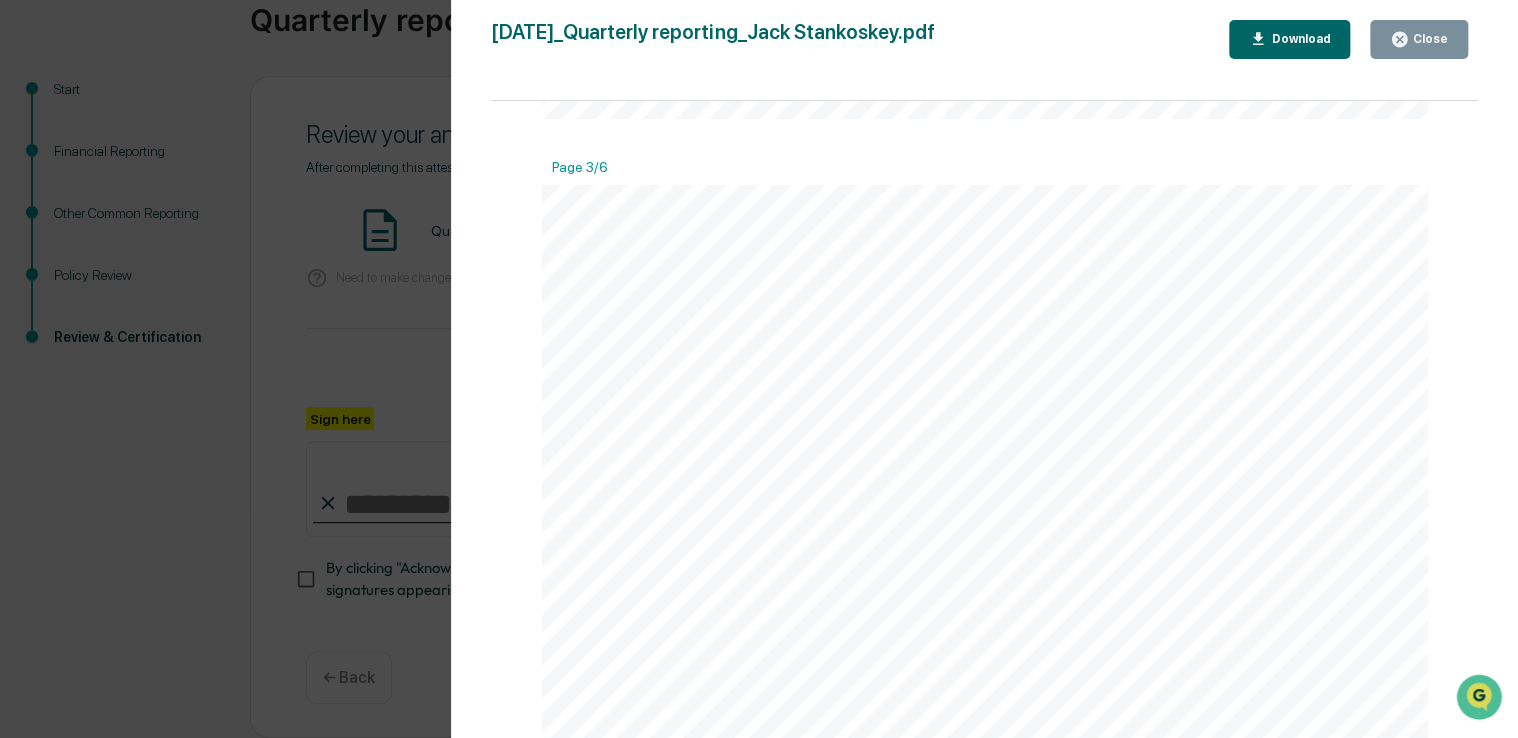 click on "Version History [DATE] 01:44 AM [PERSON_NAME] [DATE]_Quarterly reporting_Jack Stankoskey.pdf   Close   Download Page 1/6 [DATE] Midway   Venture   Partners,   LLC Quarterly   reporting   -   [PERSON_NAME] Contents Definitions   2 Financial   Reporting   3 Brokerage   Holdings:   [DATE]   3 Brokerage   Transactions:   [DATE]   to   [DATE]   3 Other   Reporting   6 Page   1   of   6 Page 2/6 Definitions Public   Security:   a   financial   instrument   or   investment   that   is   available   for   purchase   by   the   general   public,   and   that   is   freely   traded   on   an   exchange. Examples   of   public   securities   include: Stocks:   Shares   of   publicly- traded   companies   that   represent   ownership   in   the   company   and   provide   the   potential   for   capital   appreciation   and dividends. Bonds:   Debt   instruments   issued   by   governments   or   corporations   to   raise   capital,   typically   offering   periodic   interest" at bounding box center [759, 369] 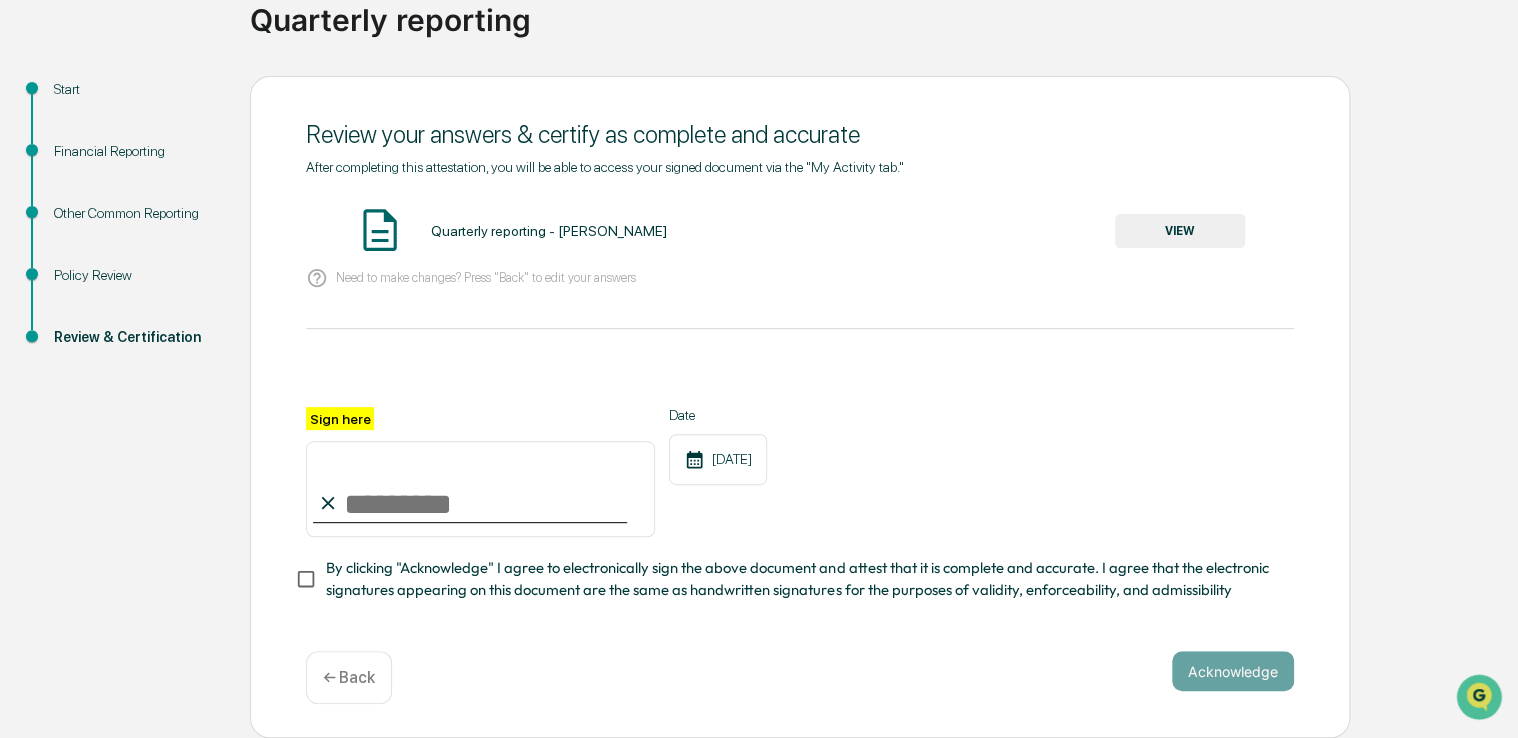click on "Sign here" at bounding box center [480, 489] 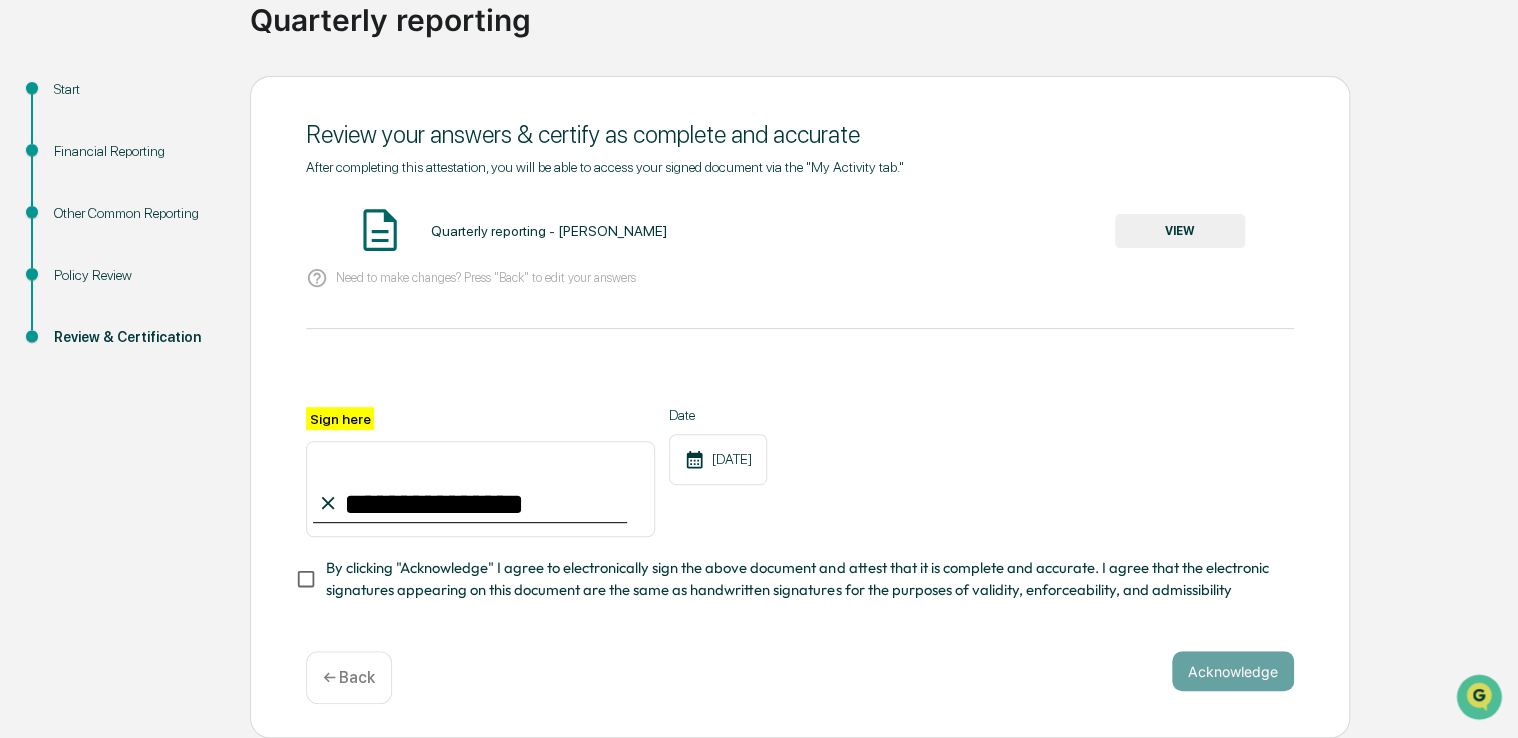 type on "**********" 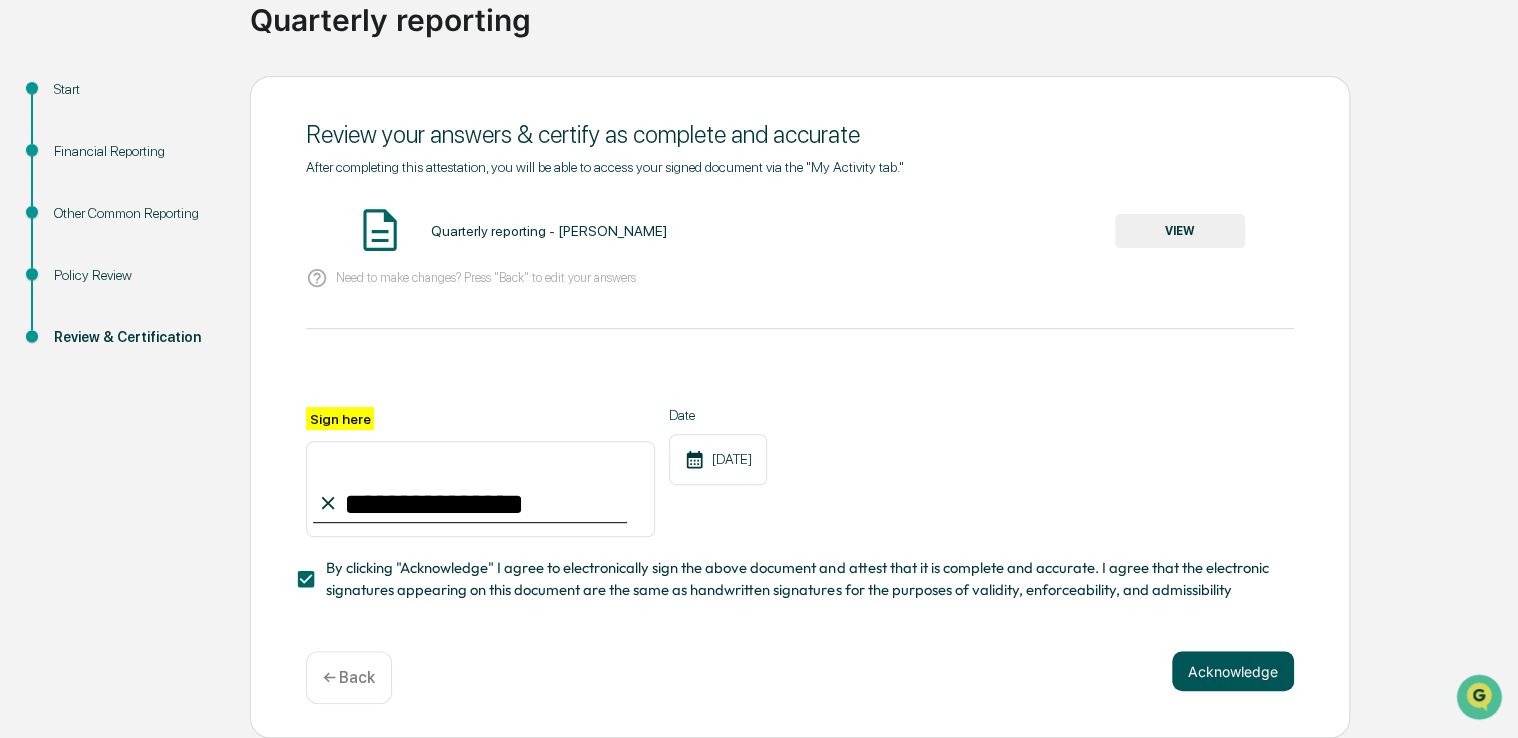 click on "Acknowledge" at bounding box center (1233, 671) 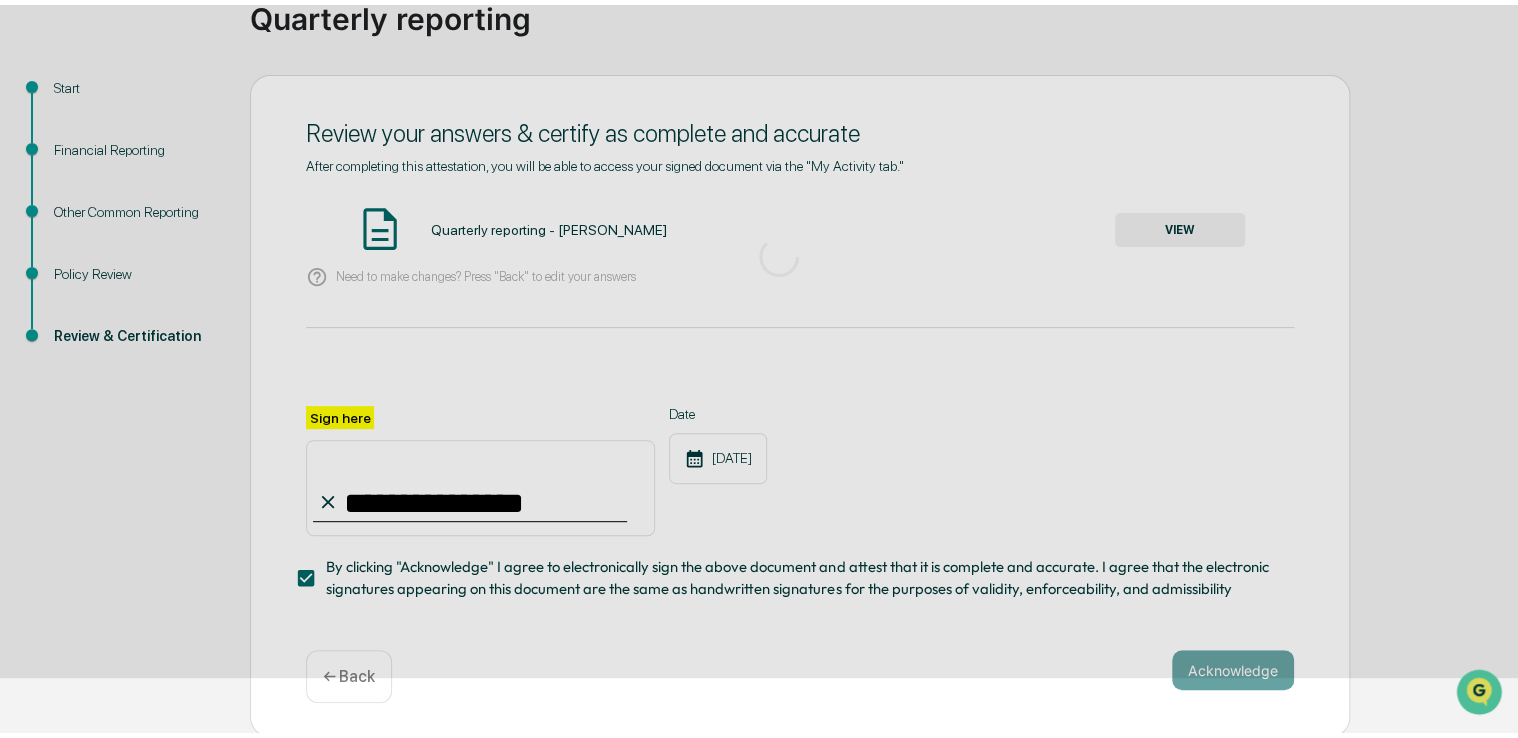 scroll, scrollTop: 66, scrollLeft: 0, axis: vertical 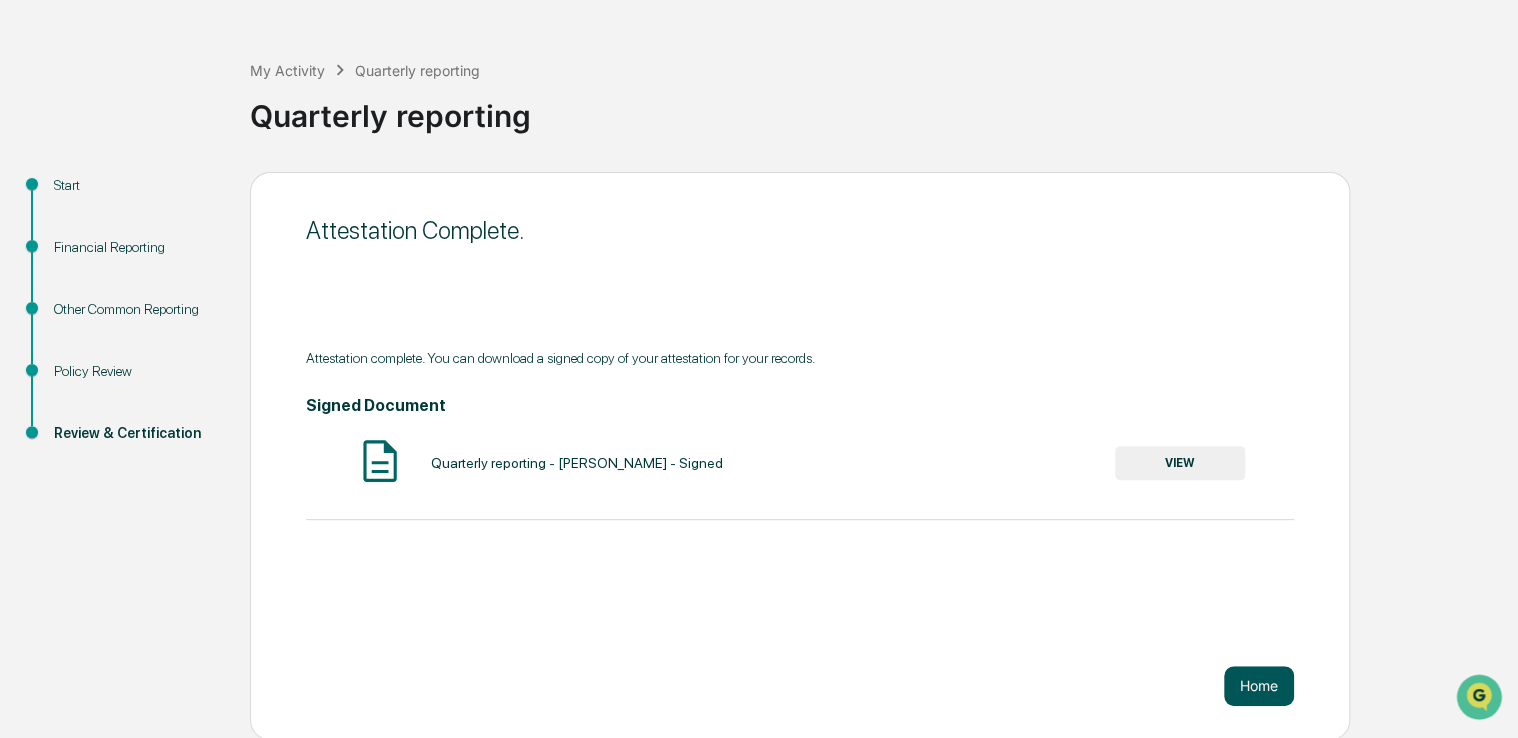 click on "Home" at bounding box center (1259, 686) 